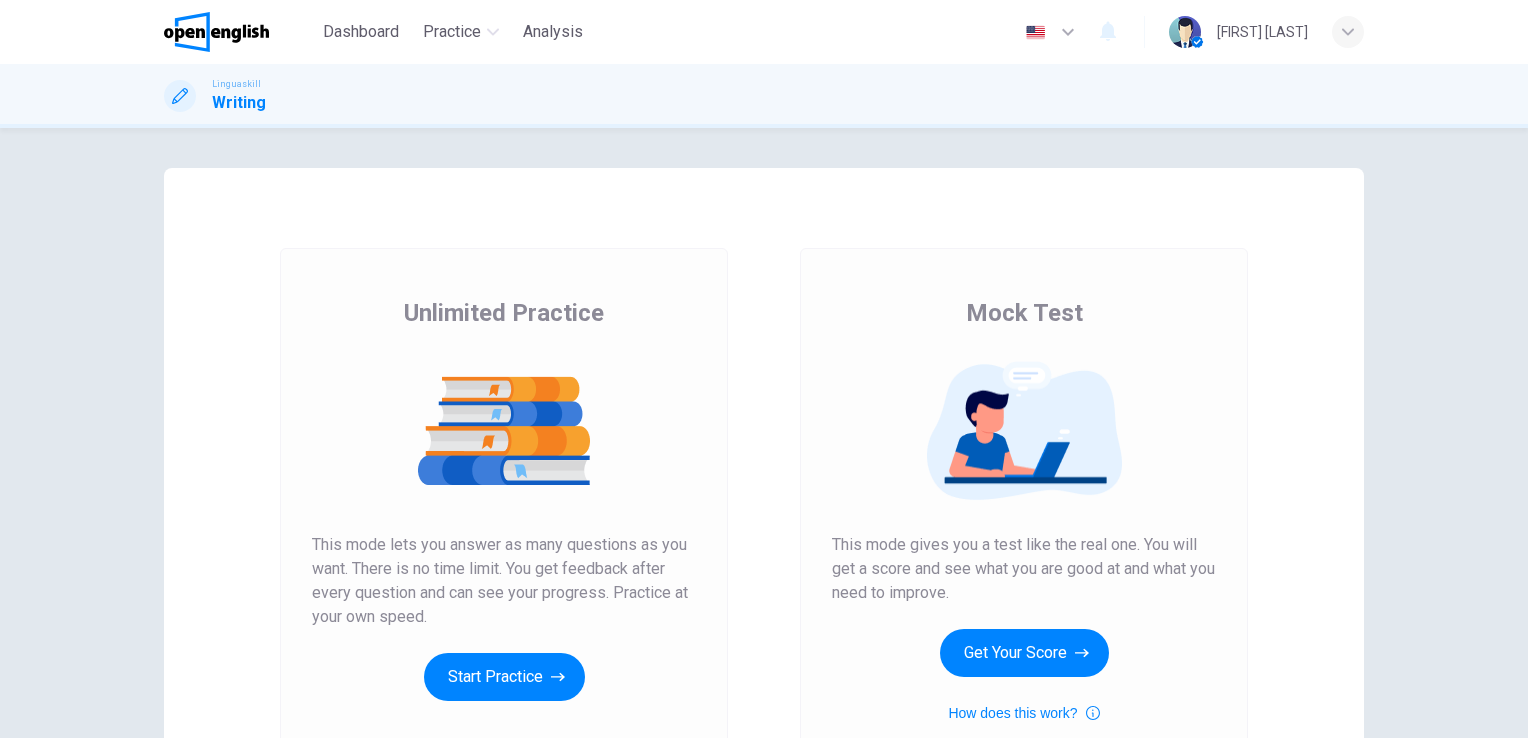 scroll, scrollTop: 0, scrollLeft: 0, axis: both 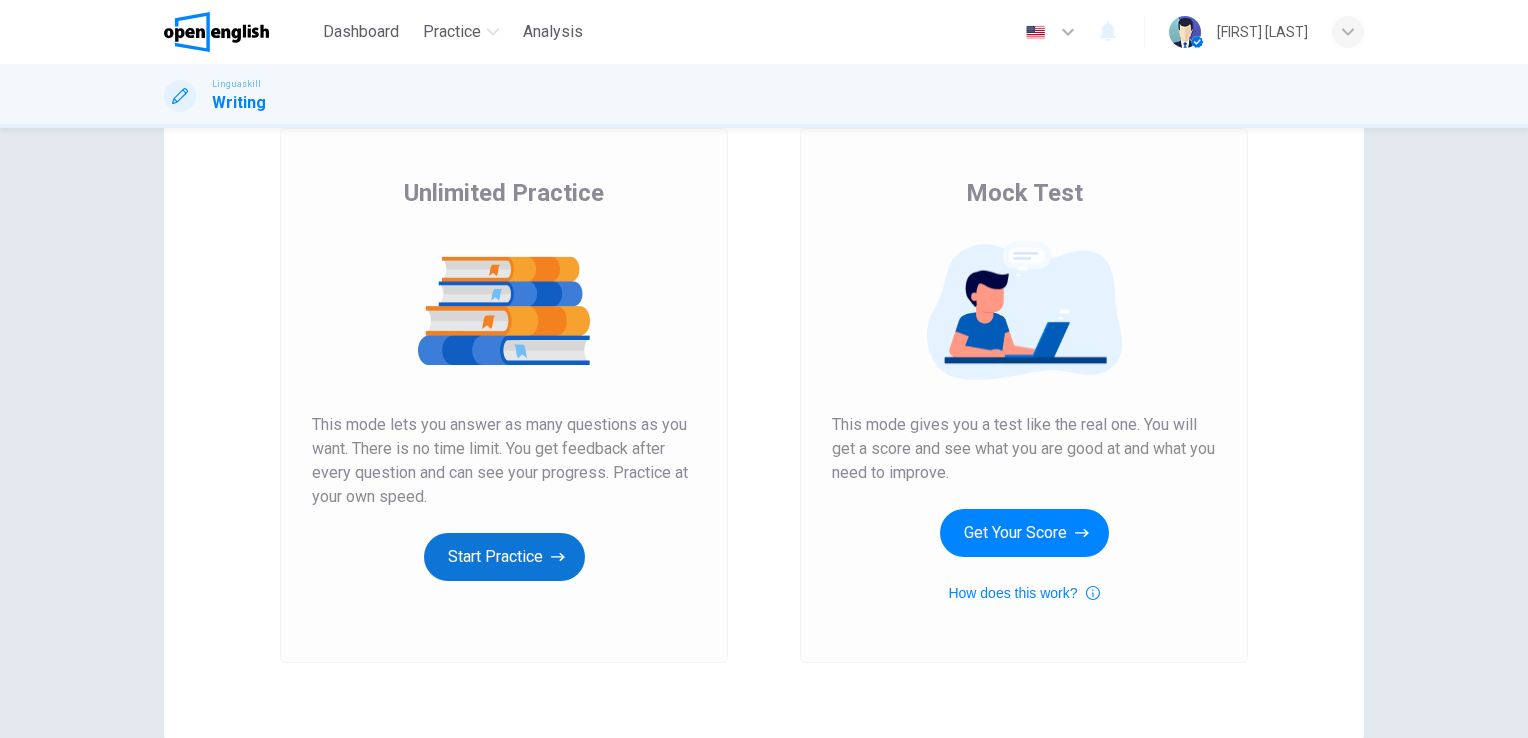 click on "Start Practice" at bounding box center [504, 557] 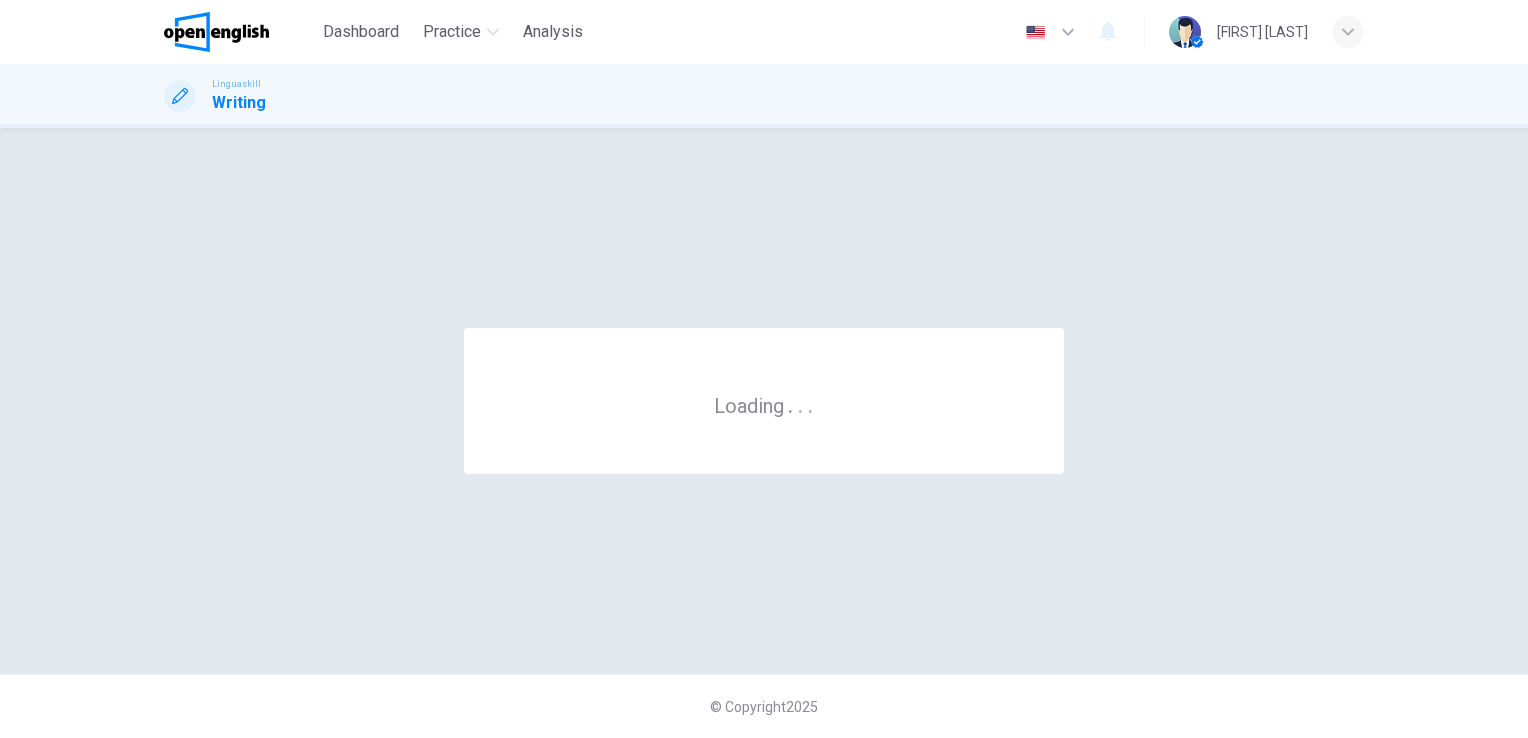scroll, scrollTop: 0, scrollLeft: 0, axis: both 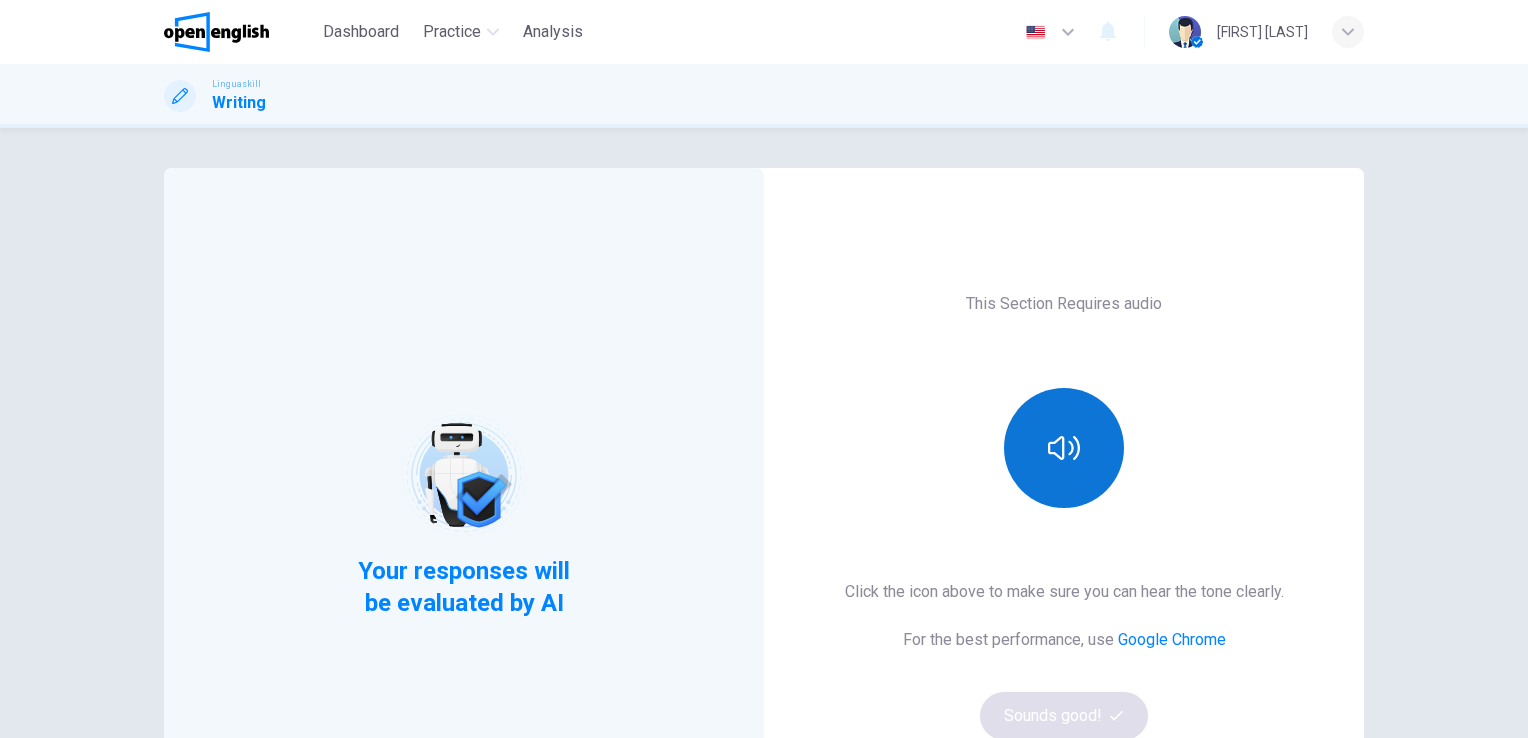 click at bounding box center (1064, 448) 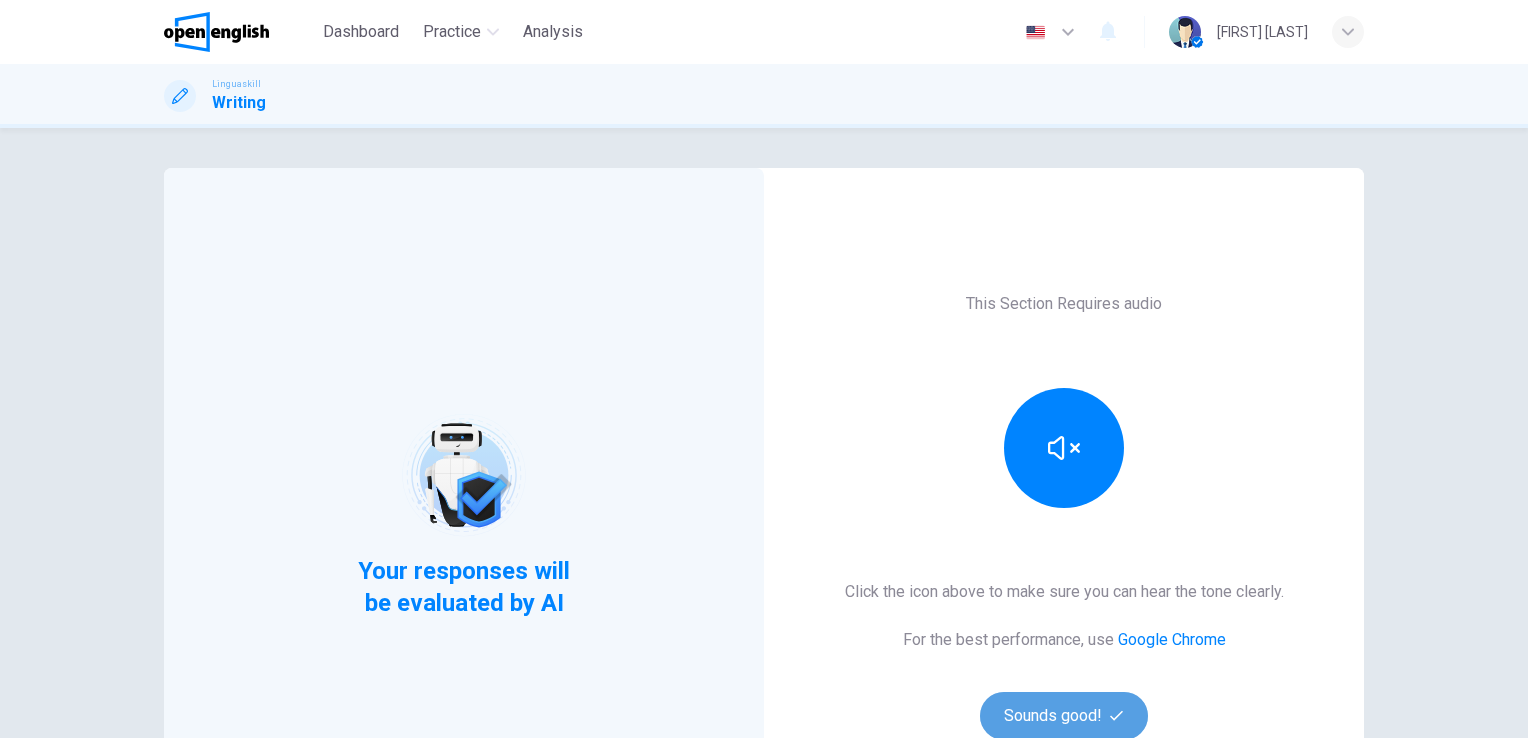 click on "Sounds good!" at bounding box center (1064, 716) 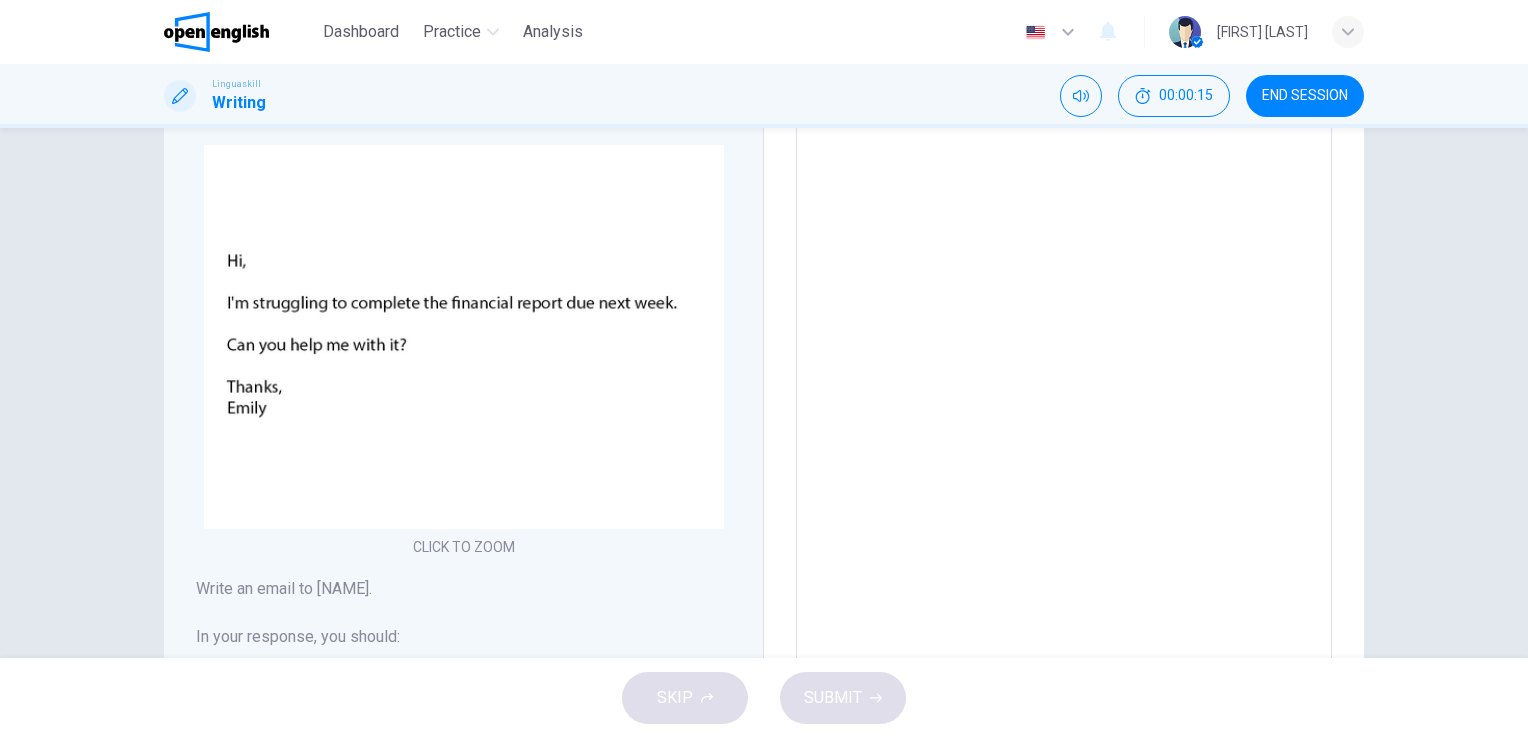 scroll, scrollTop: 359, scrollLeft: 0, axis: vertical 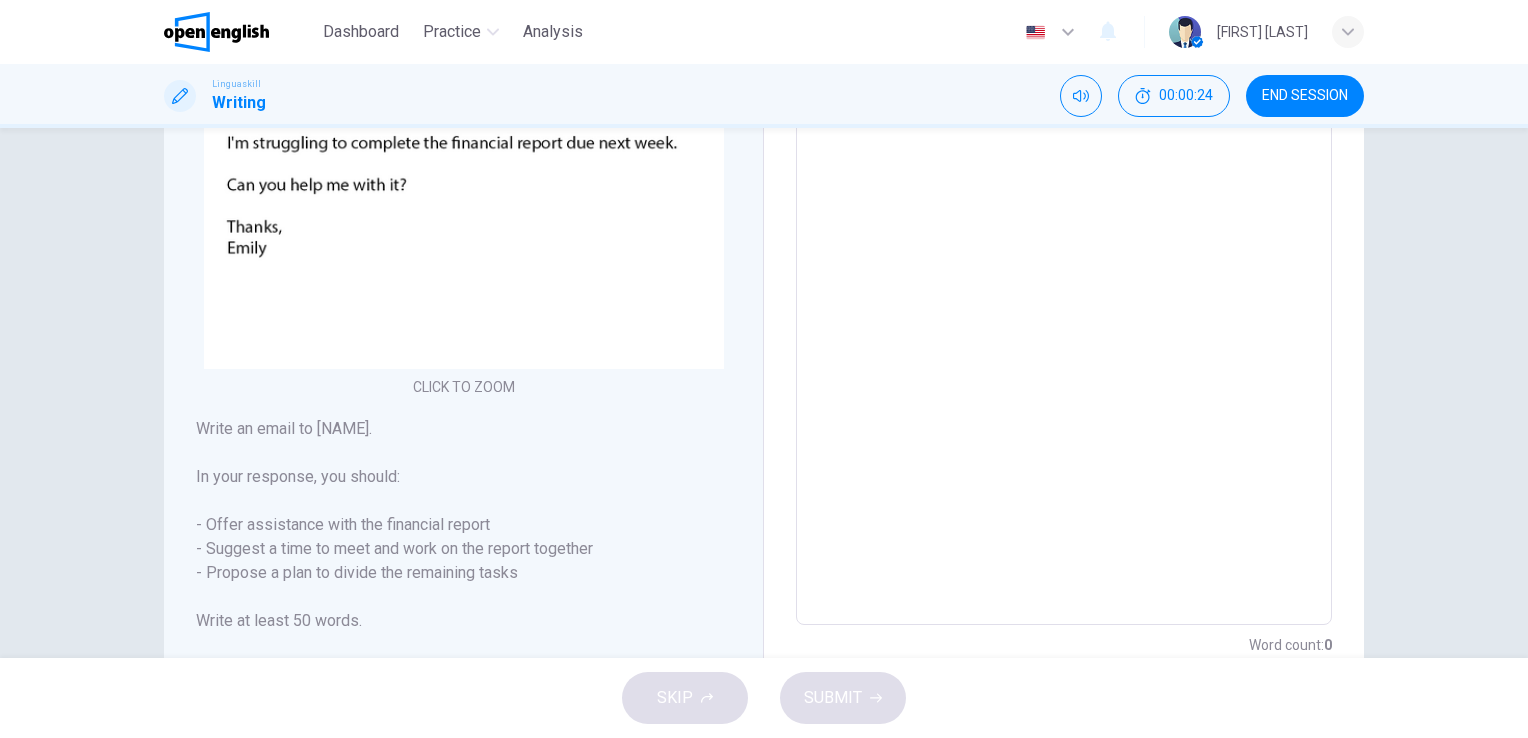 drag, startPoint x: 191, startPoint y: 424, endPoint x: 308, endPoint y: 518, distance: 150.08331 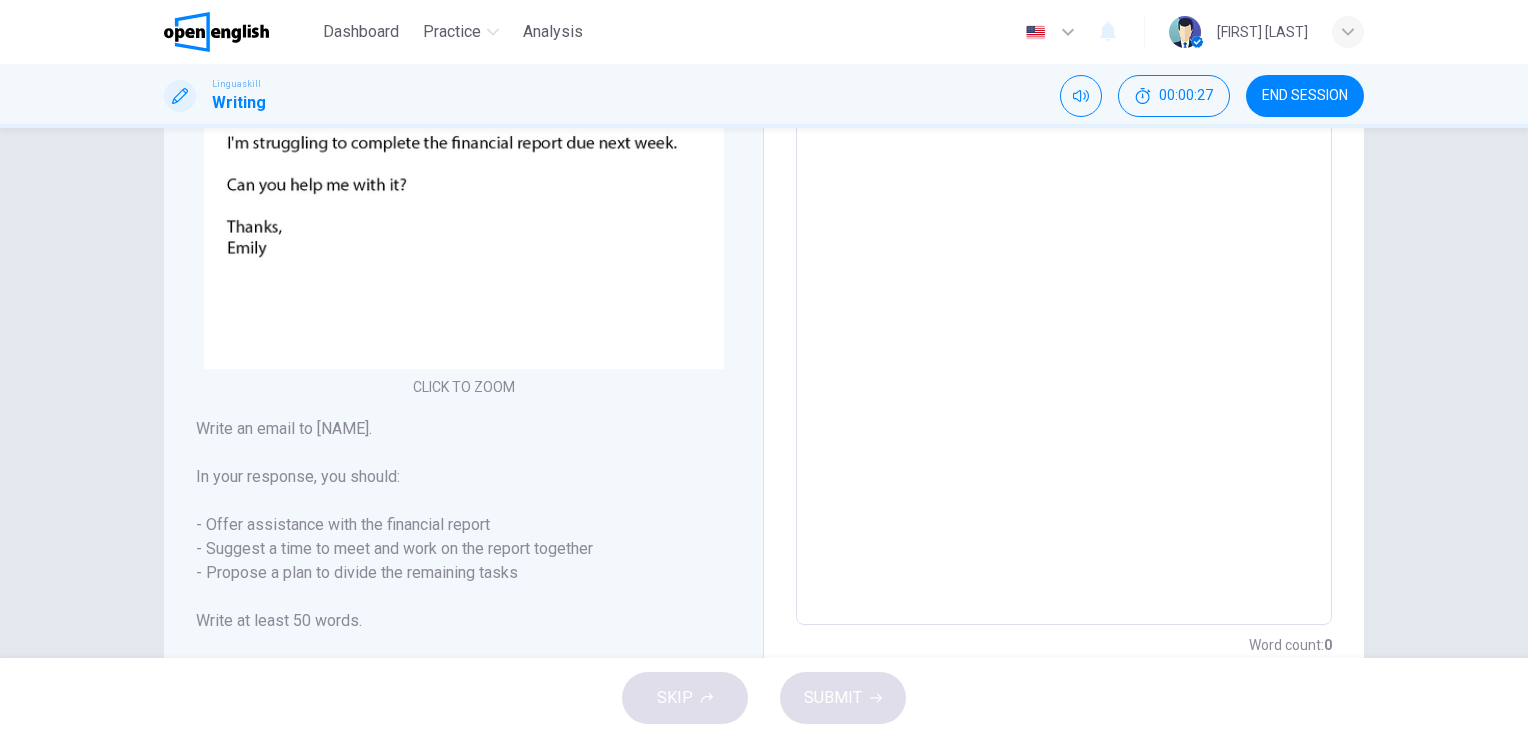 drag, startPoint x: 198, startPoint y: 430, endPoint x: 434, endPoint y: 544, distance: 262.09158 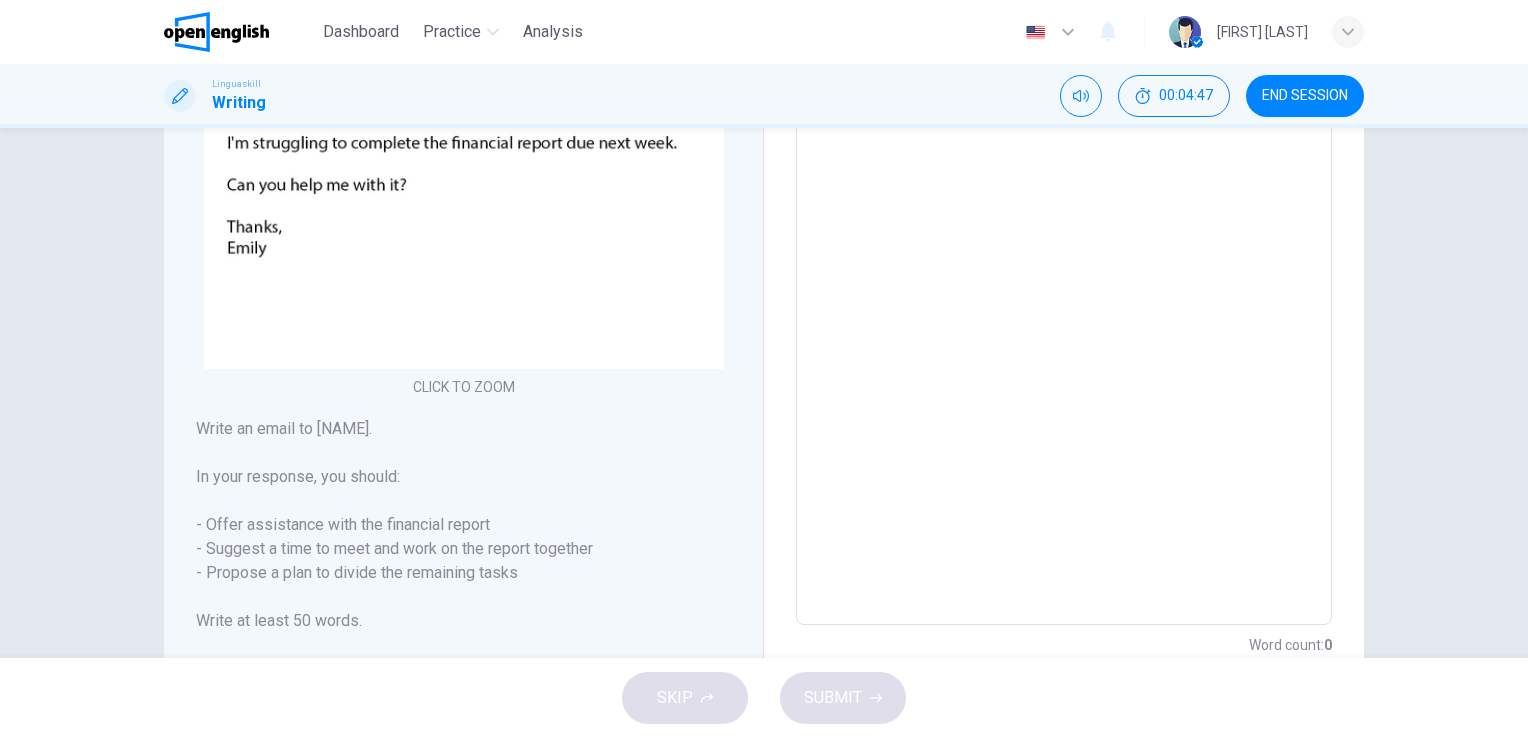 scroll, scrollTop: 399, scrollLeft: 0, axis: vertical 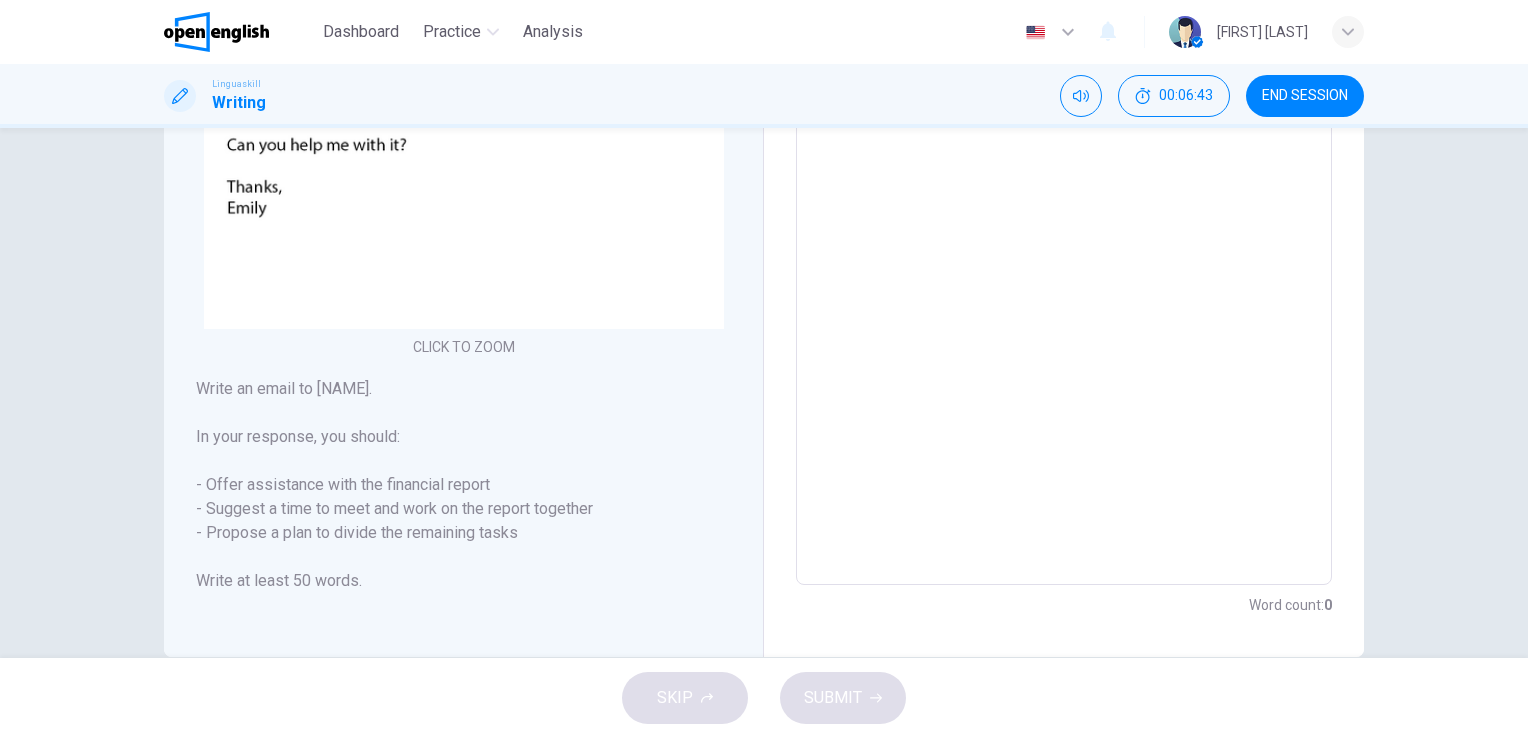 click at bounding box center [1064, 212] 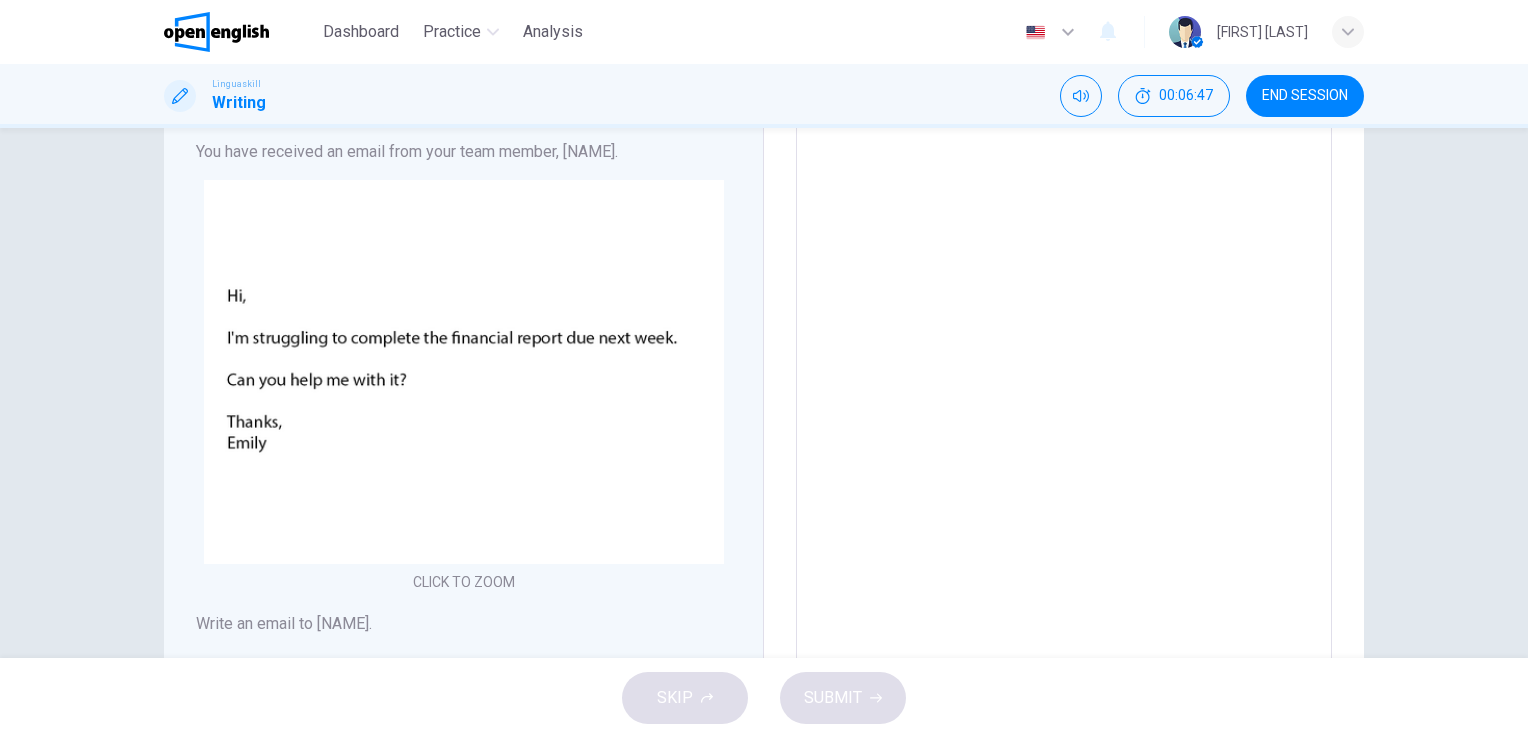scroll, scrollTop: 163, scrollLeft: 0, axis: vertical 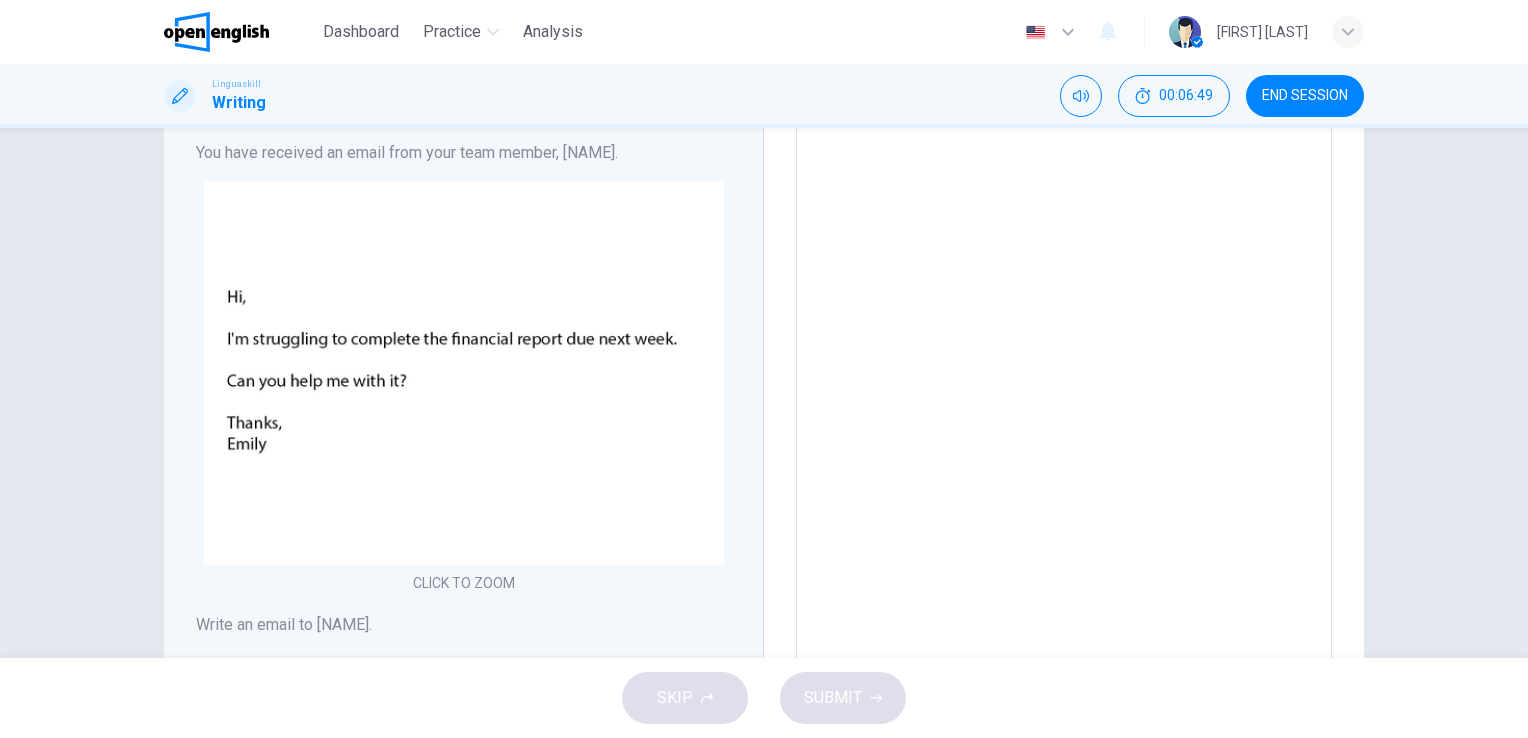 click at bounding box center [1064, 448] 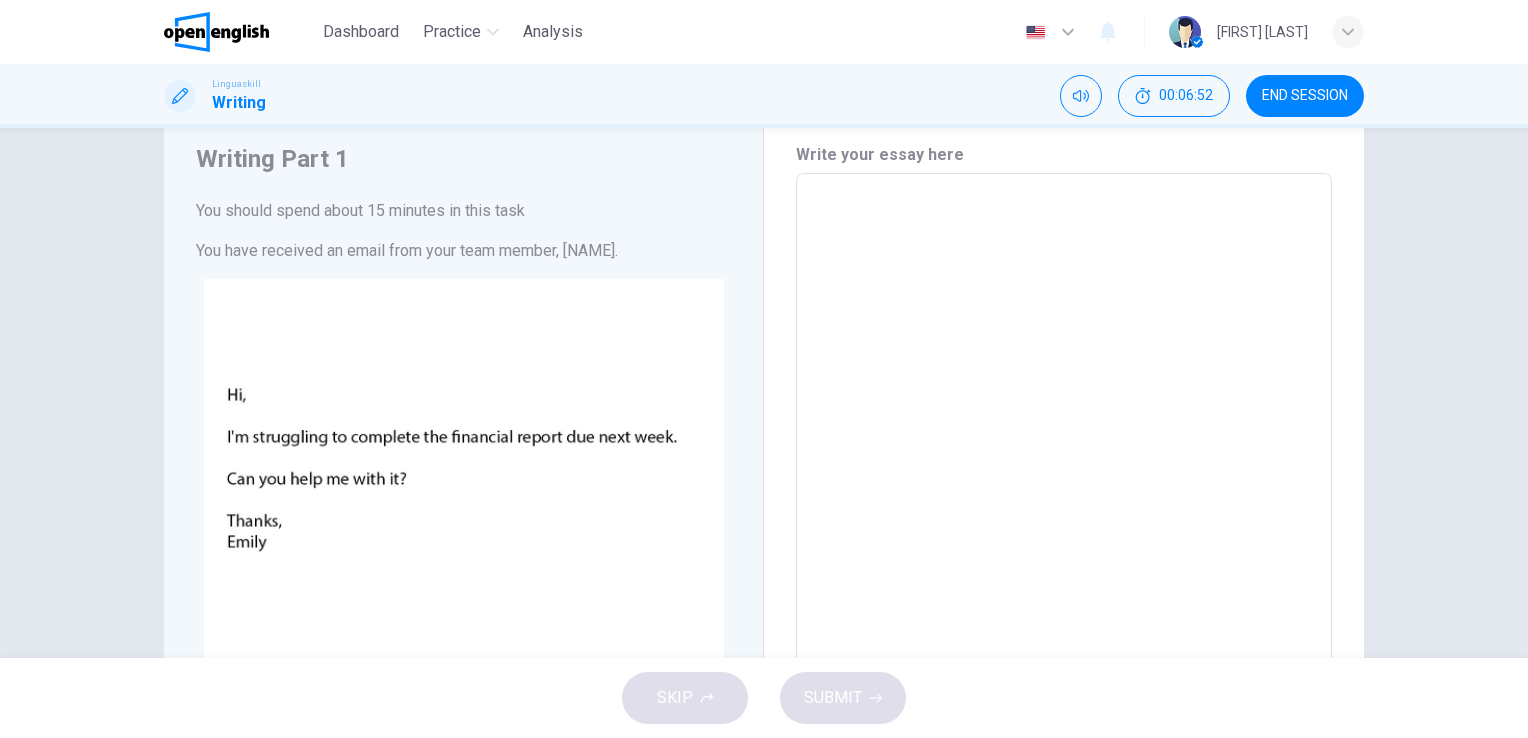scroll, scrollTop: 68, scrollLeft: 0, axis: vertical 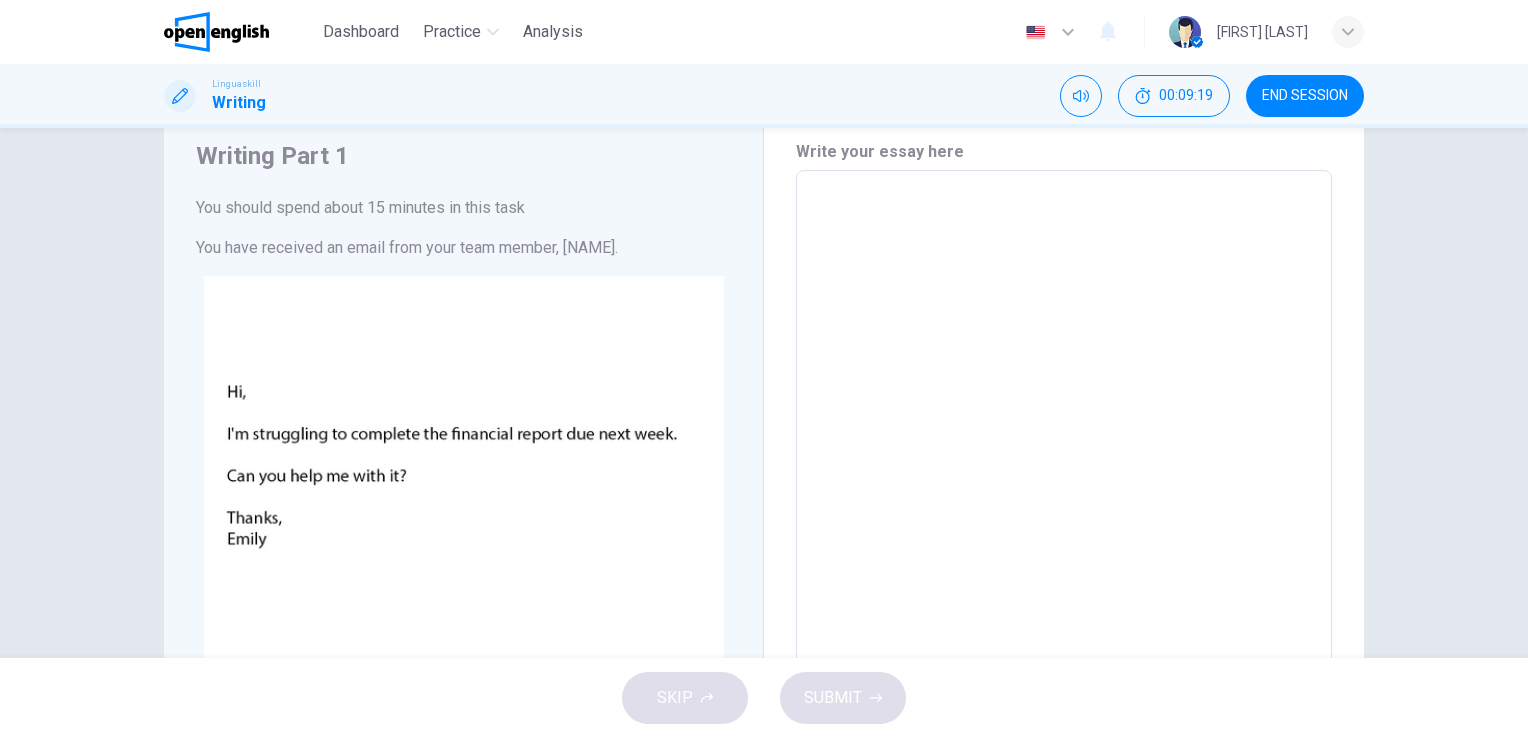 click at bounding box center [1064, 543] 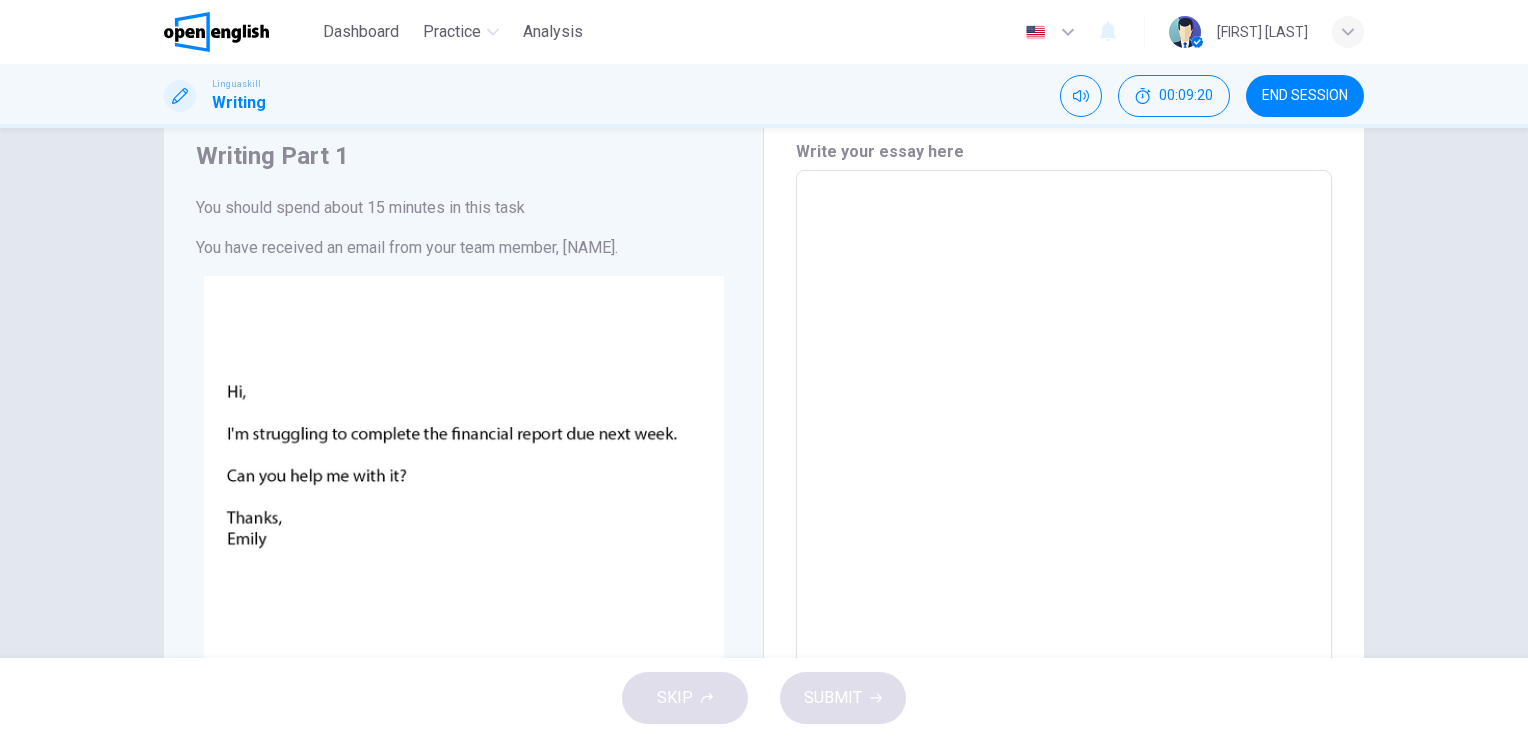 type on "*" 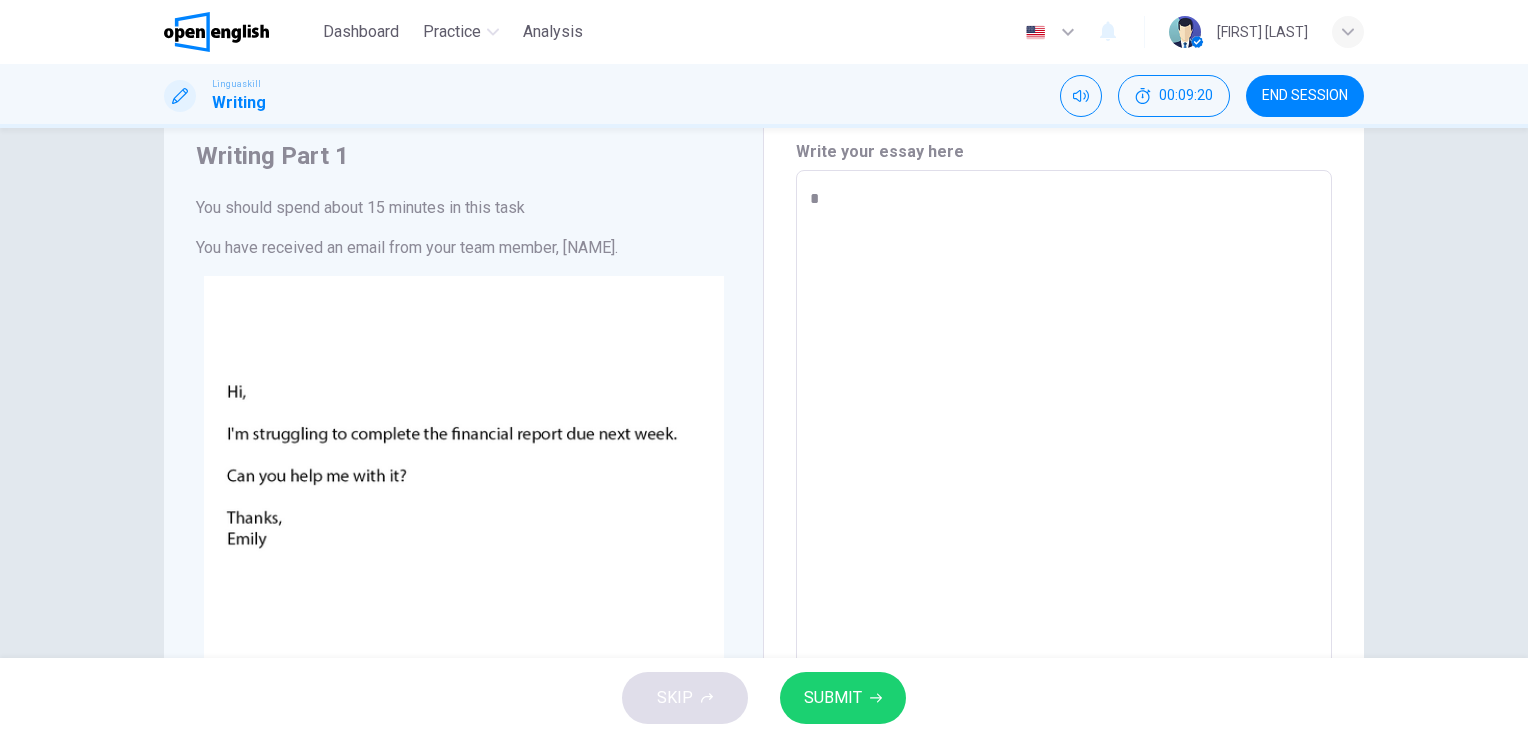 type on "*" 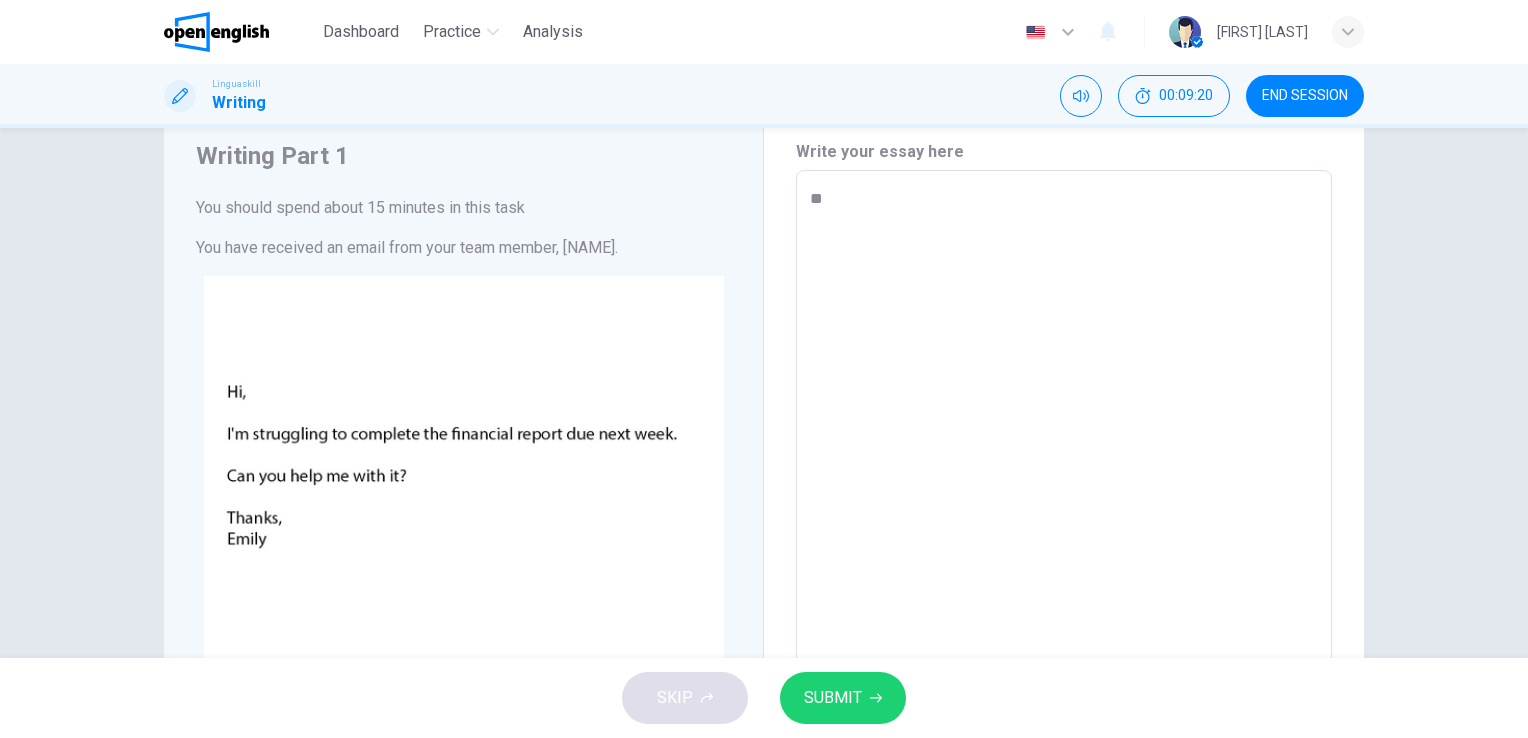 type on "*" 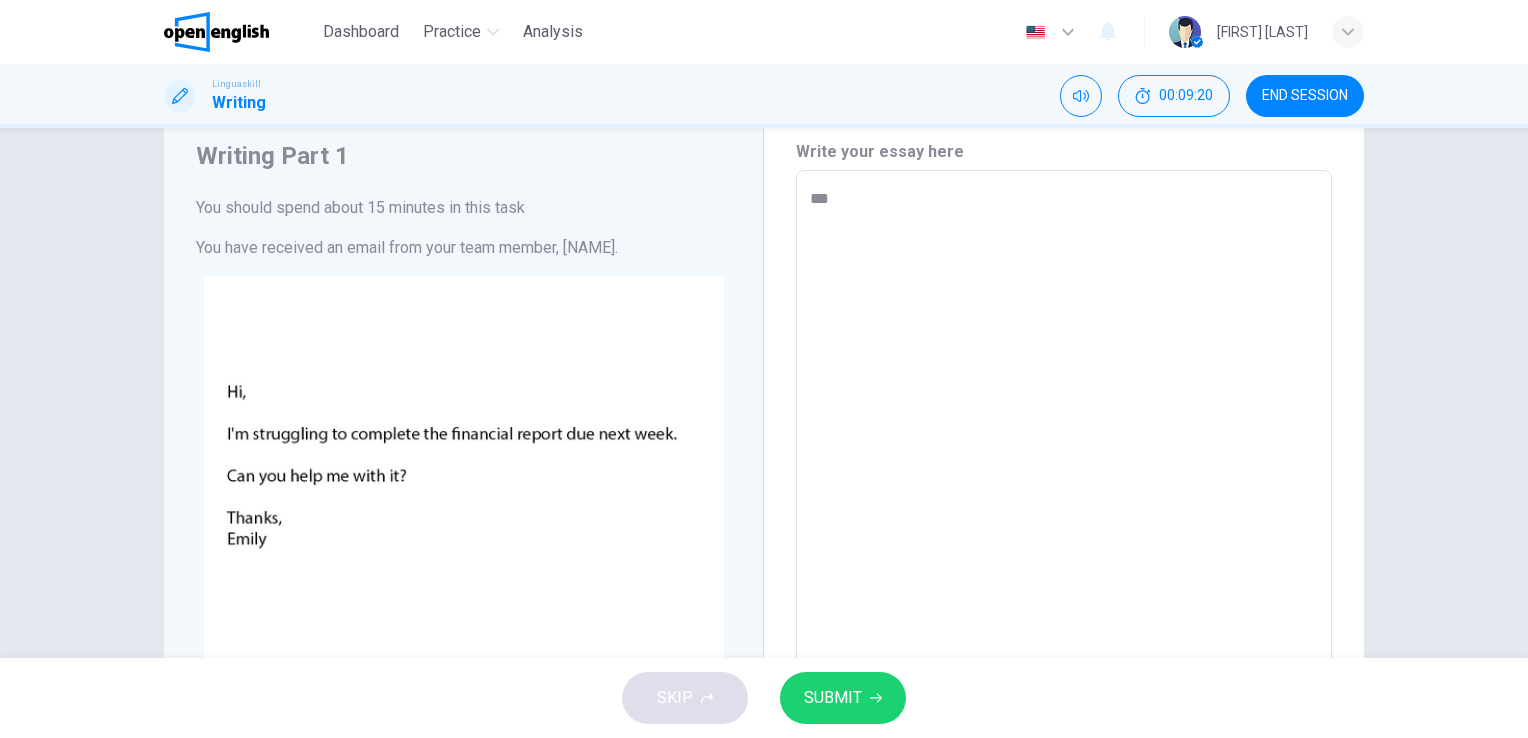 type on "*" 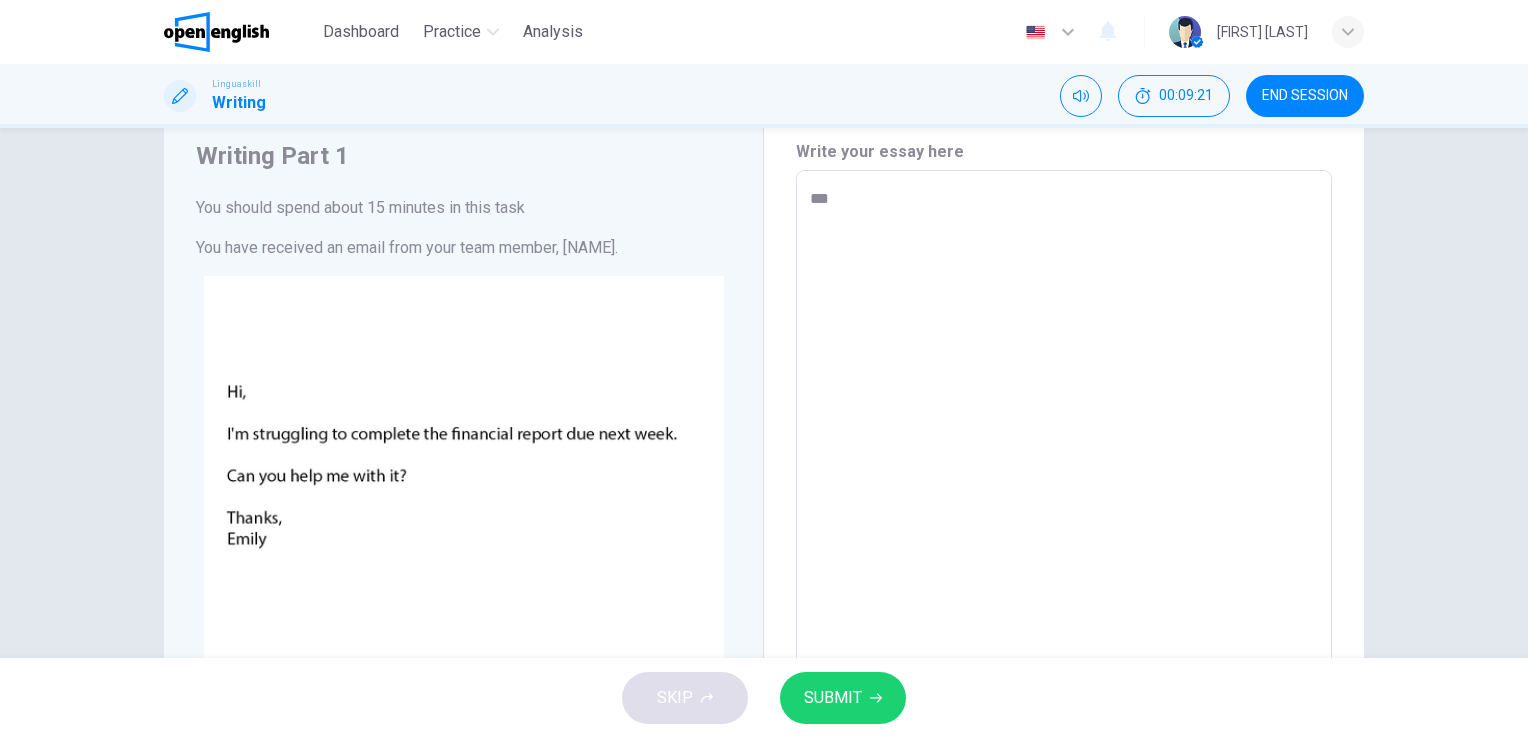 type on "****" 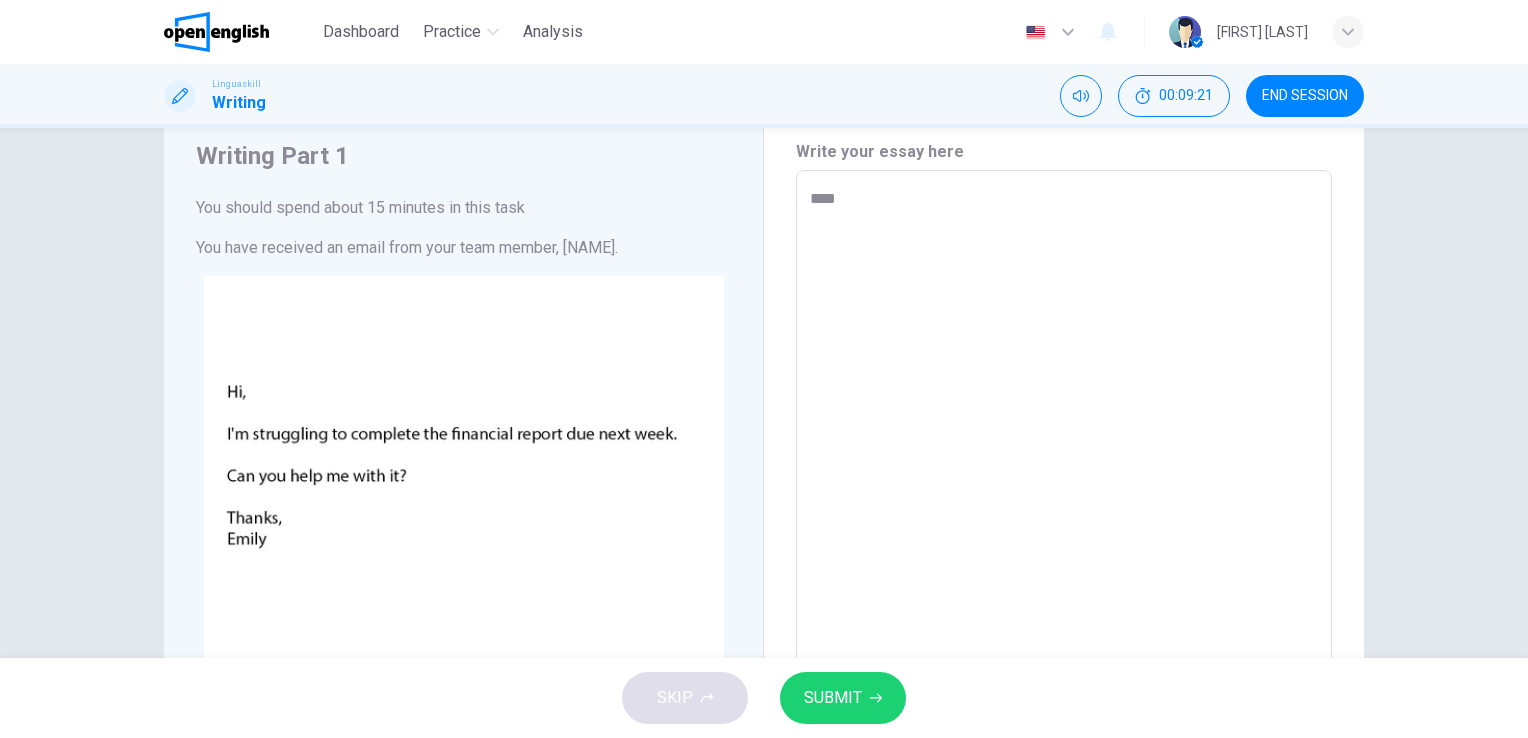 type on "*" 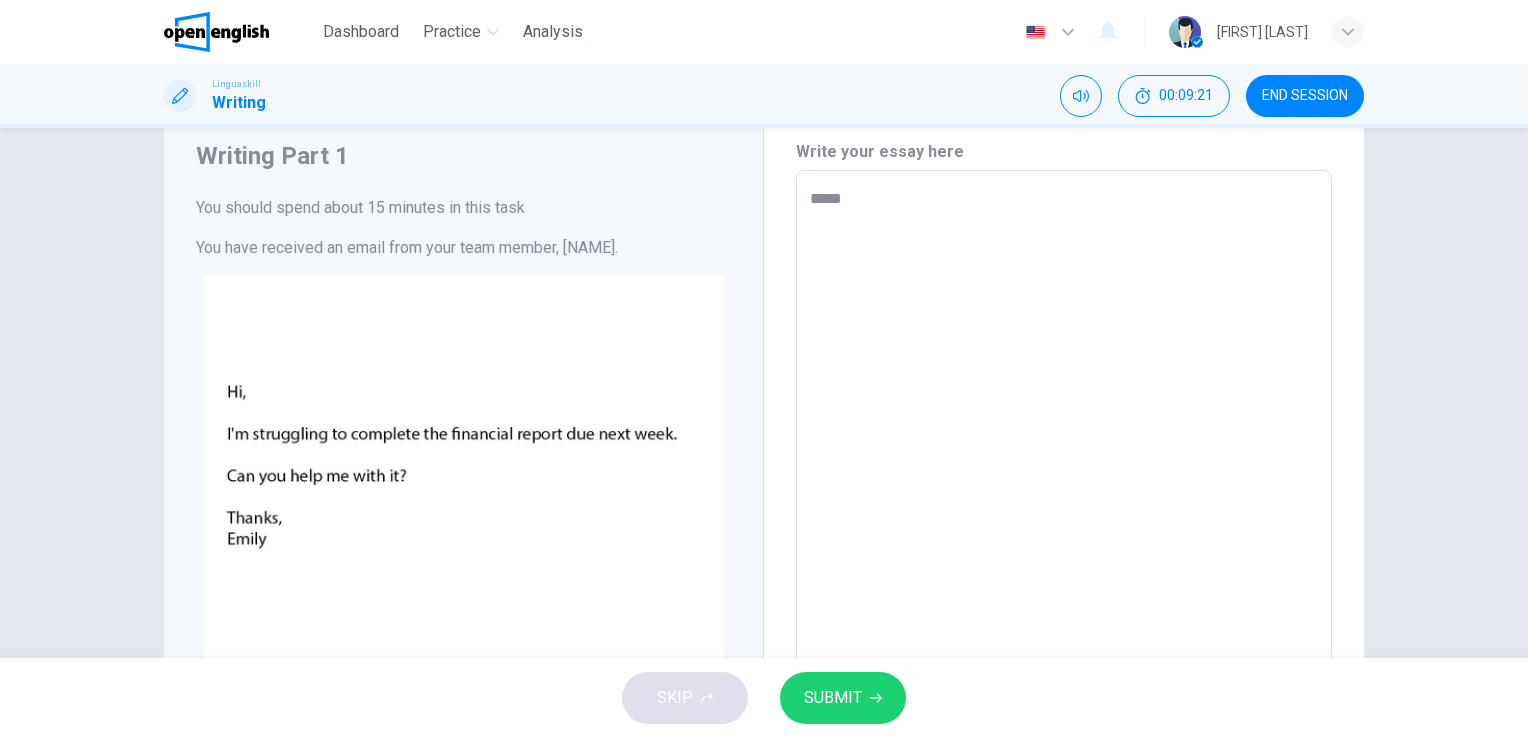 type on "*" 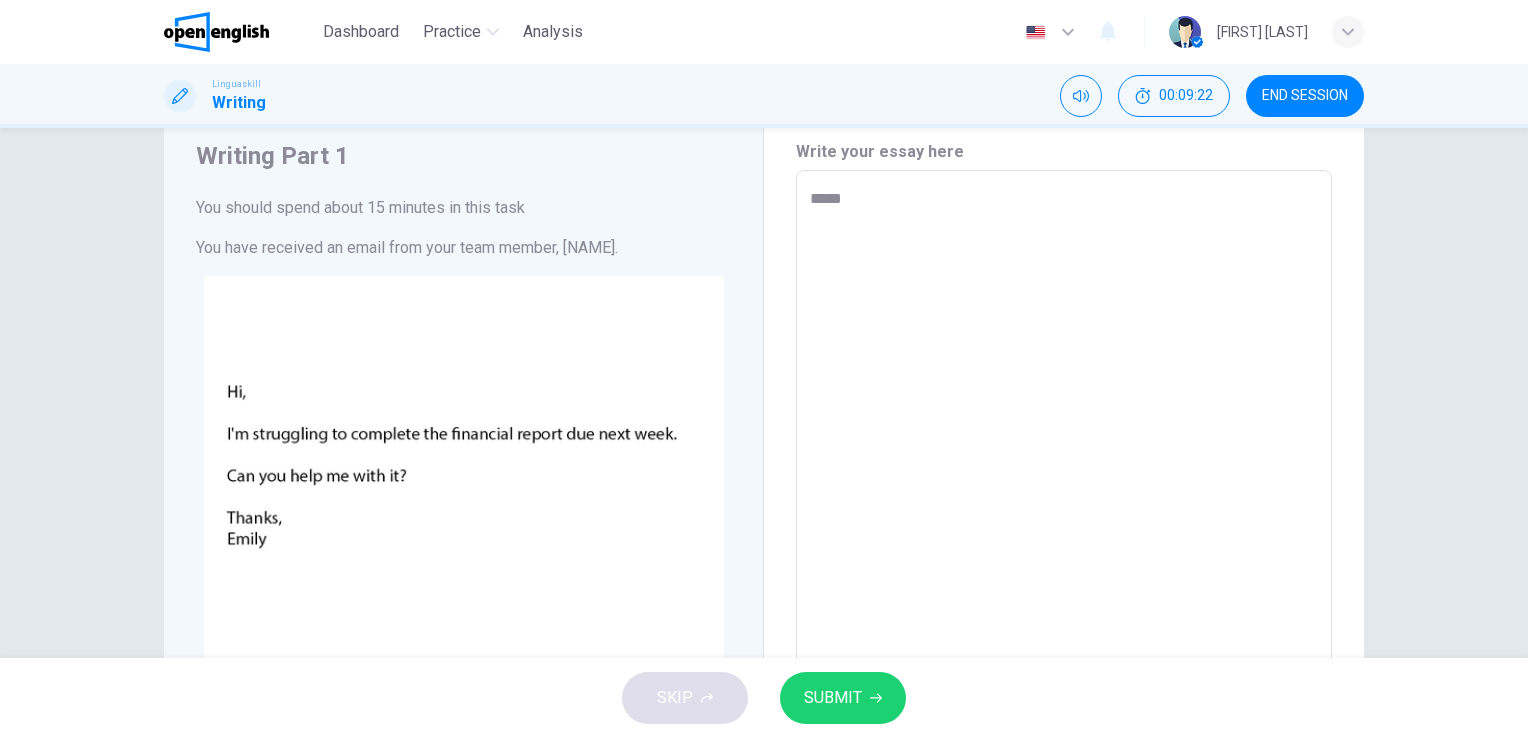 type on "******" 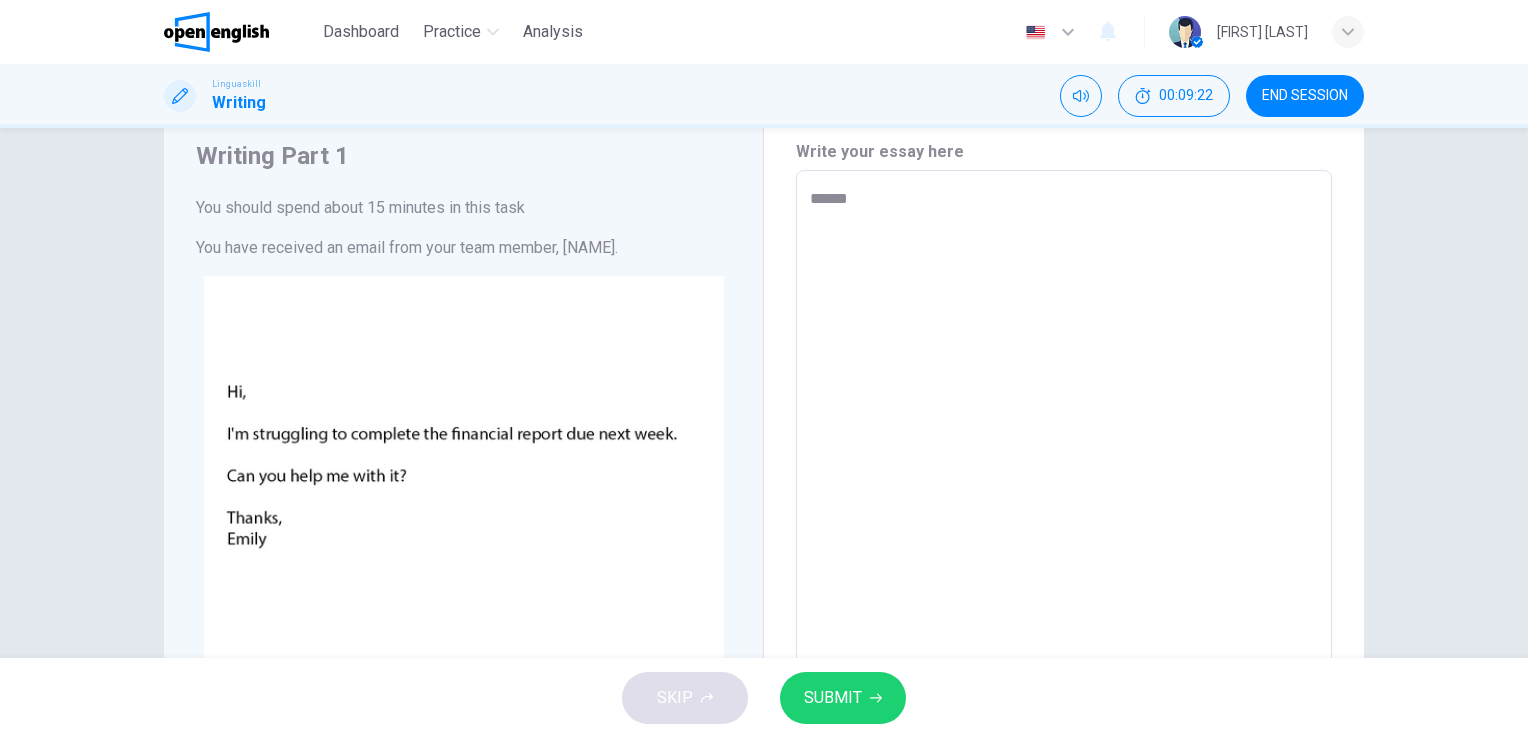 type on "*******" 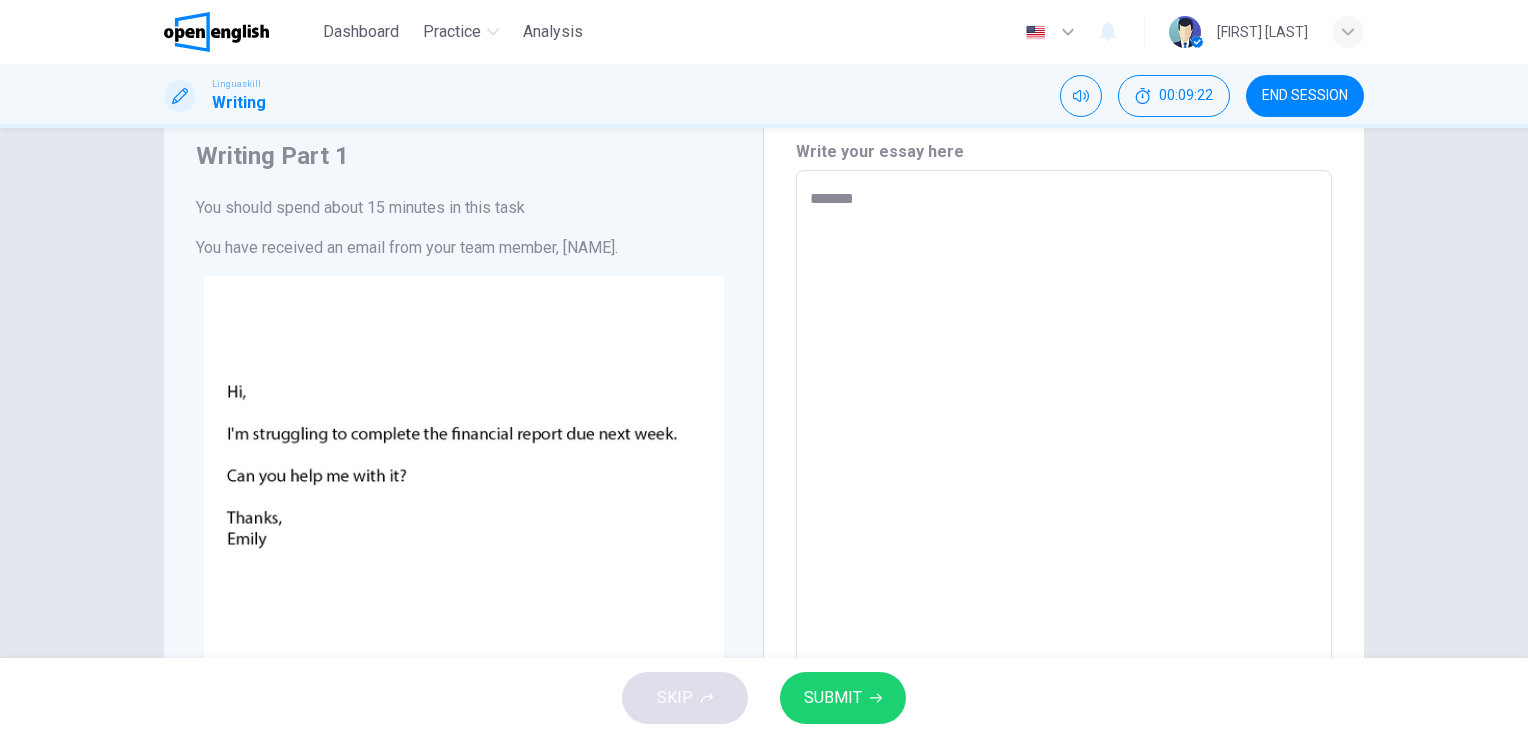 type on "*" 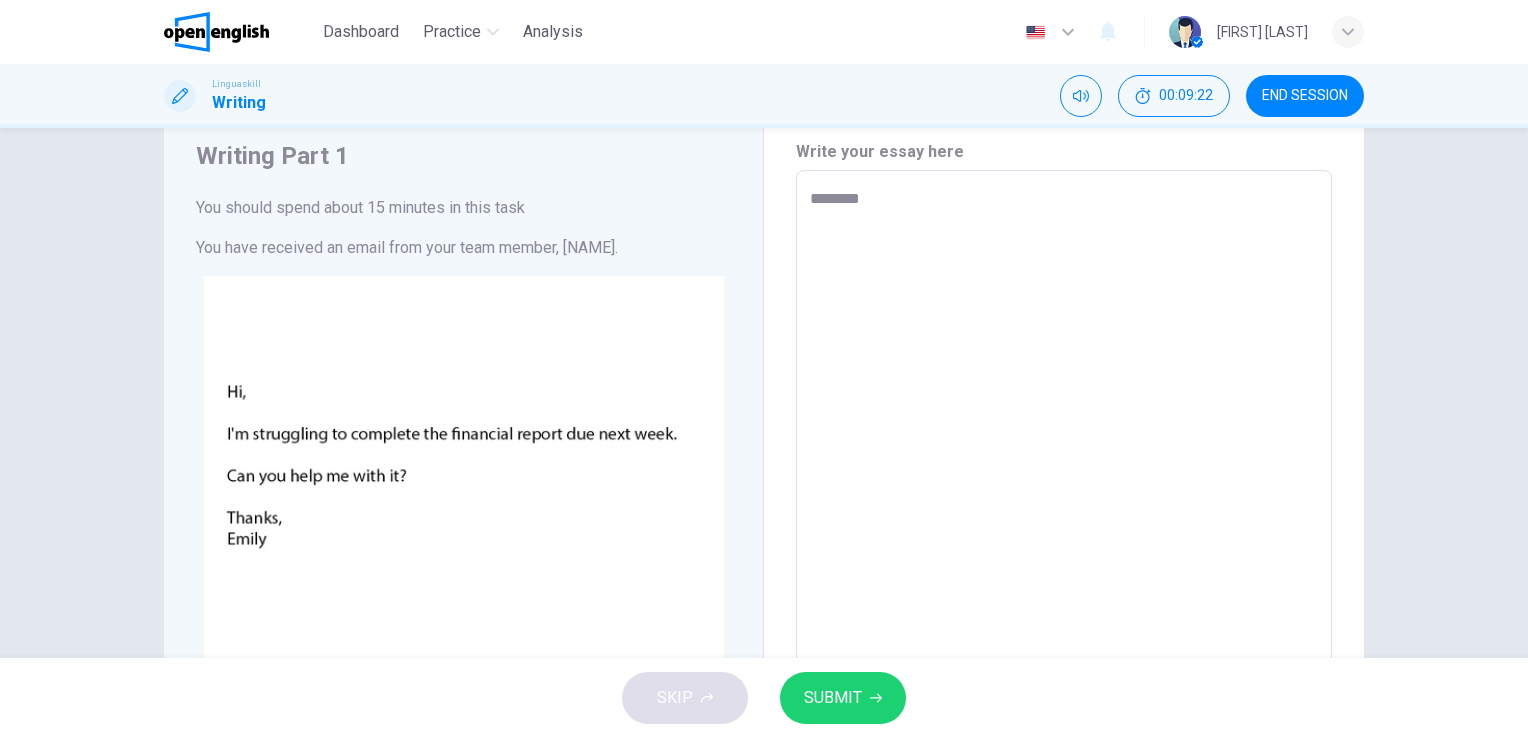 type on "*" 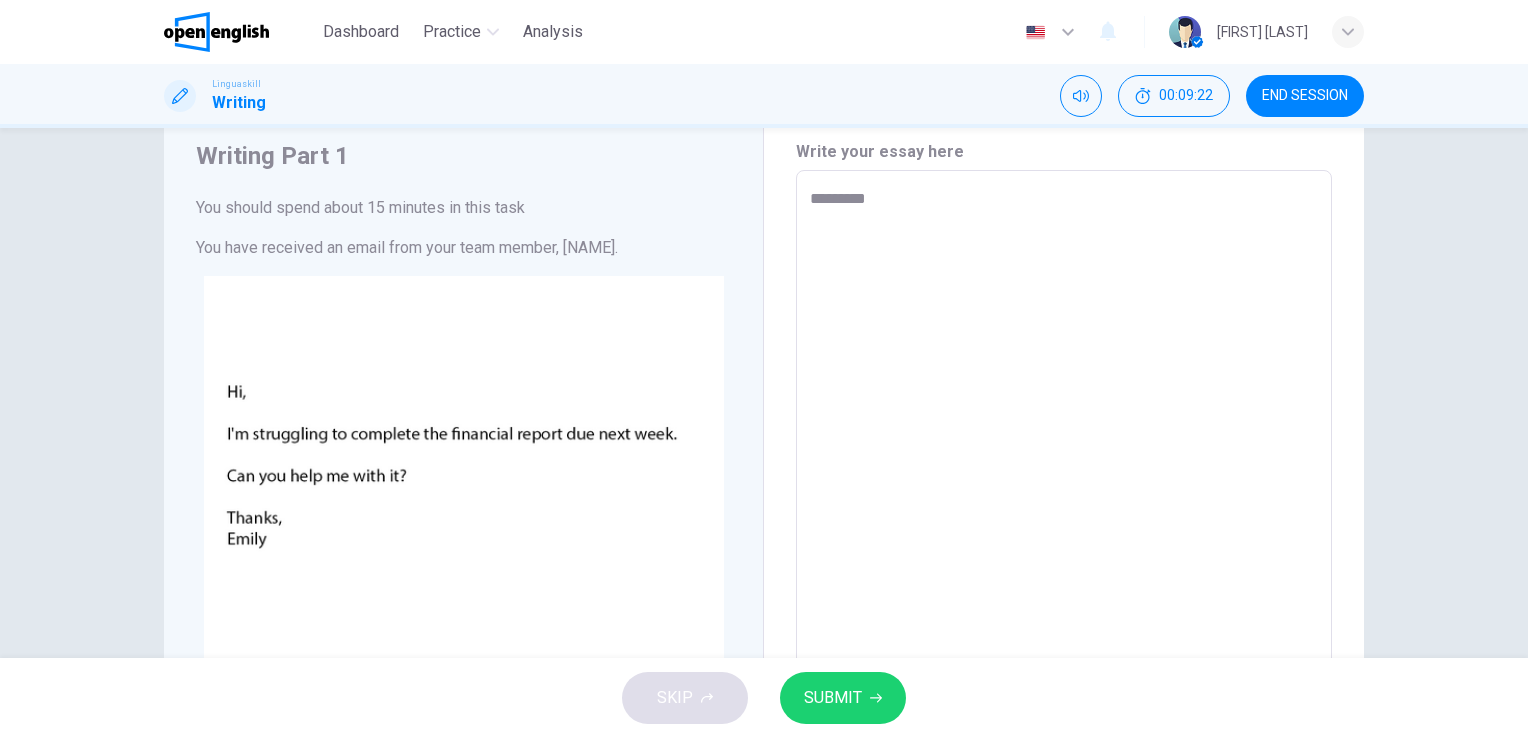 type on "*" 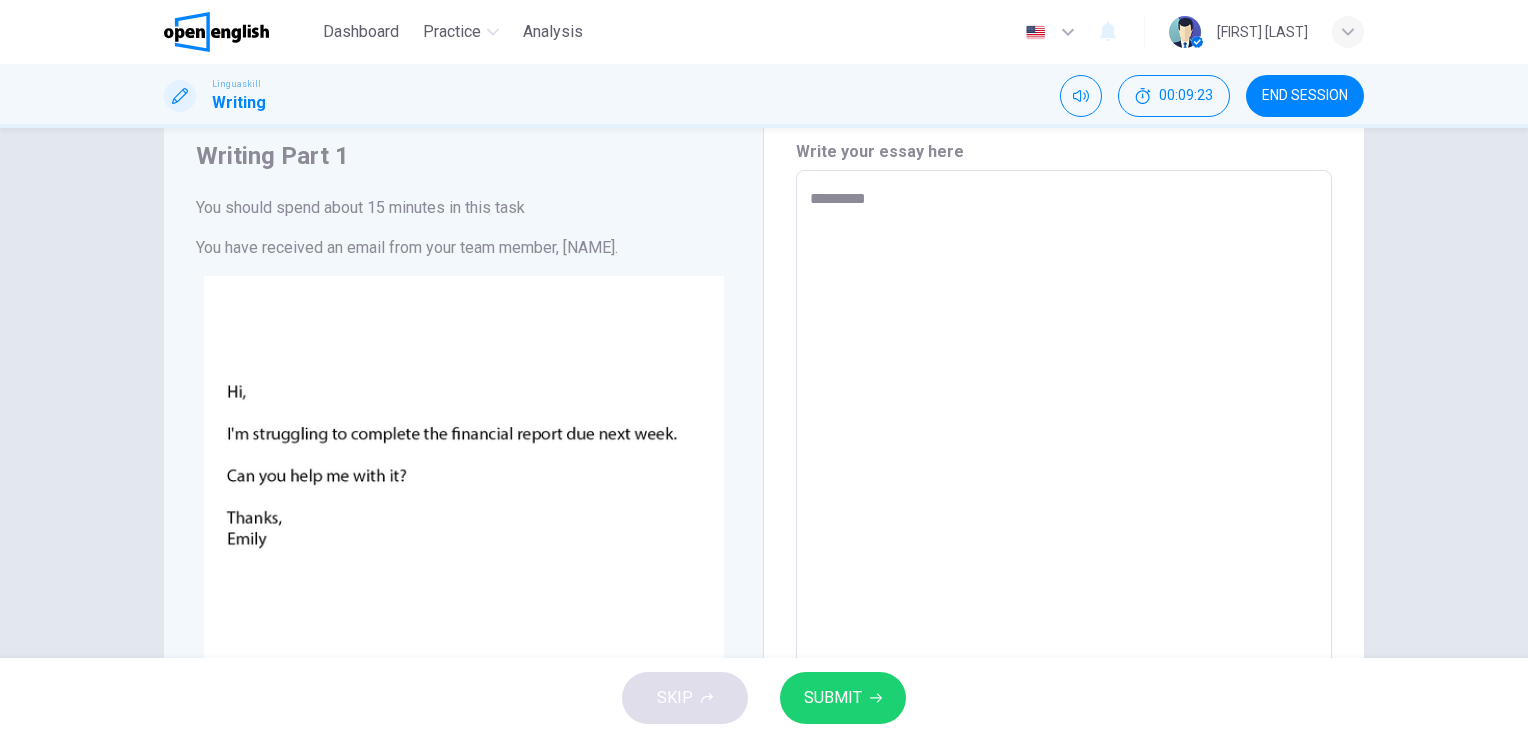 type on "********" 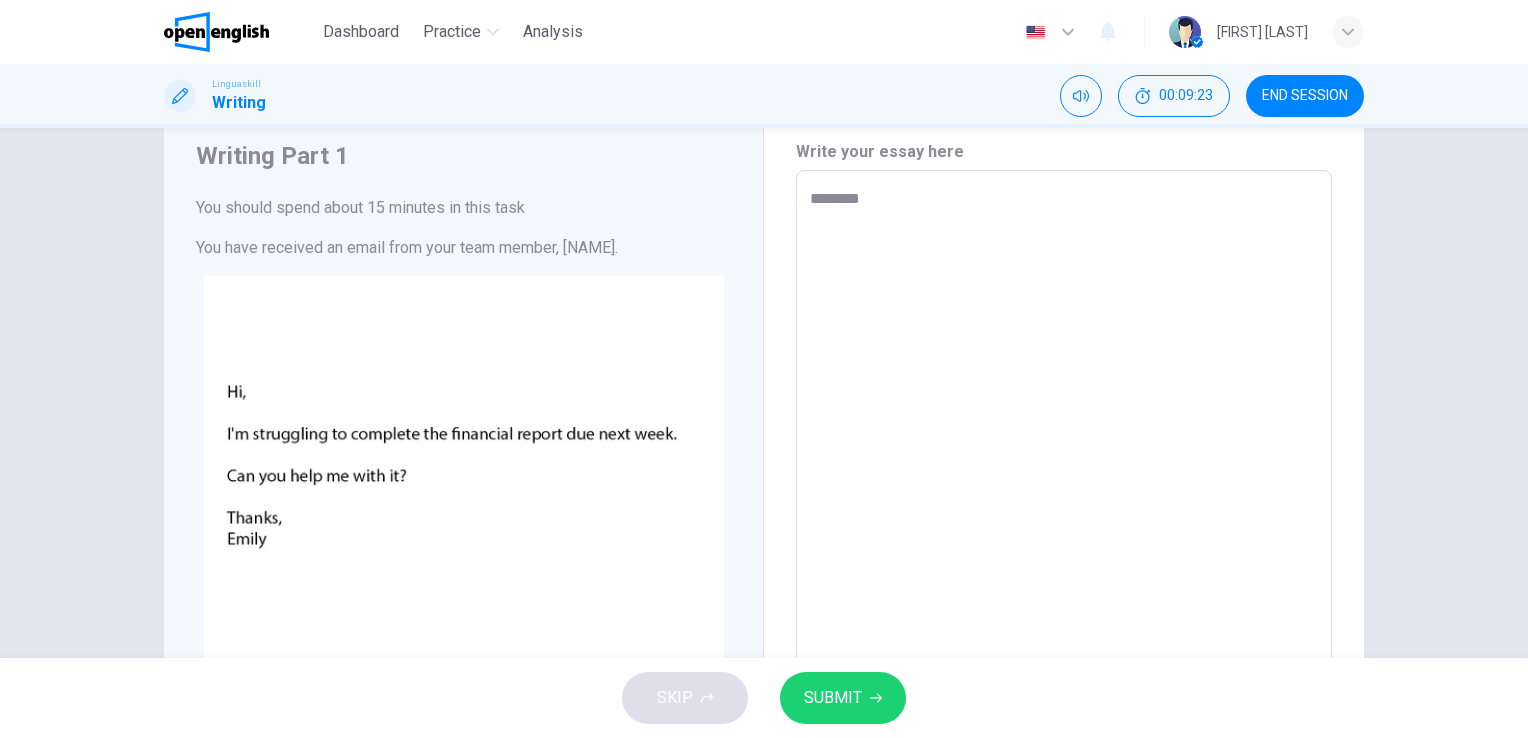 type on "*******" 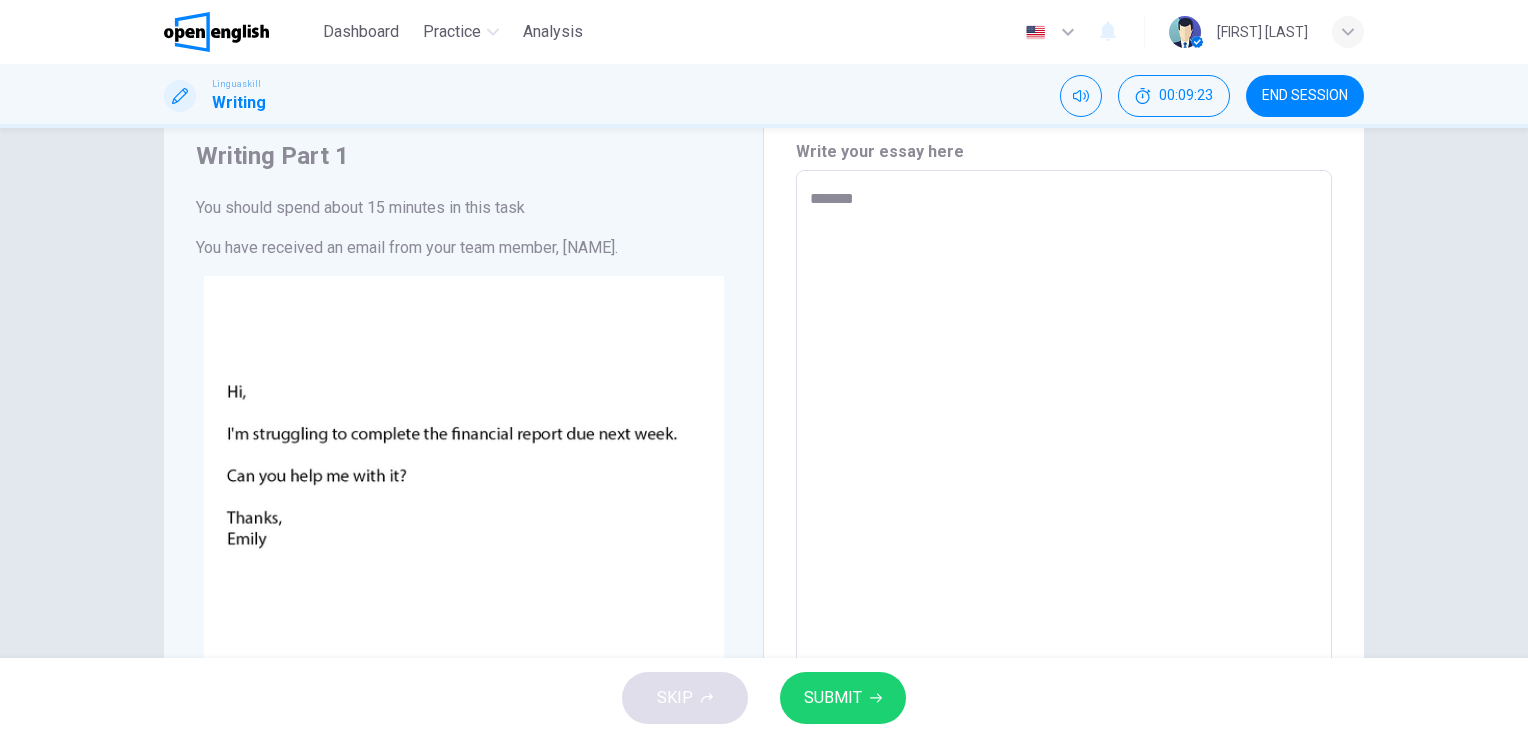 type on "*" 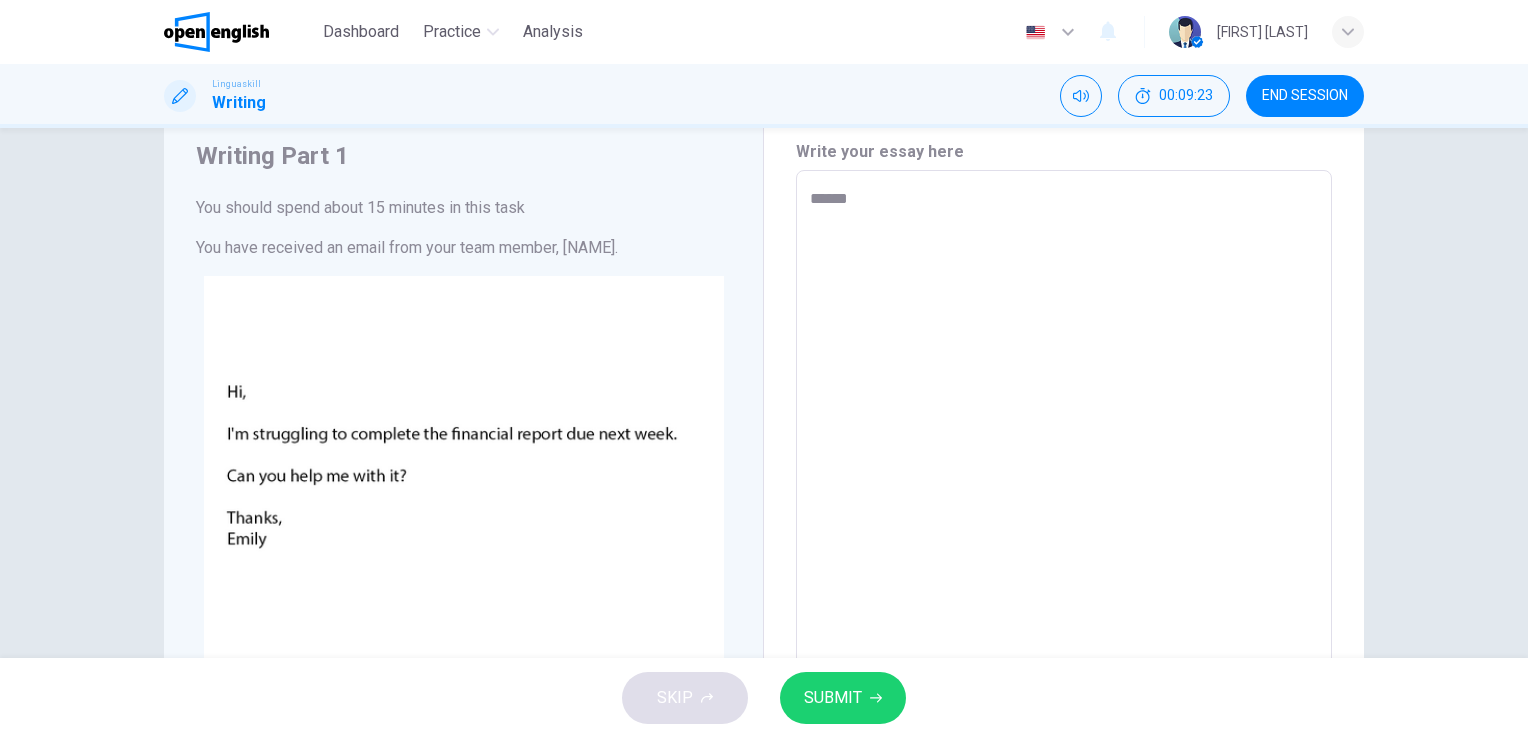 type on "*" 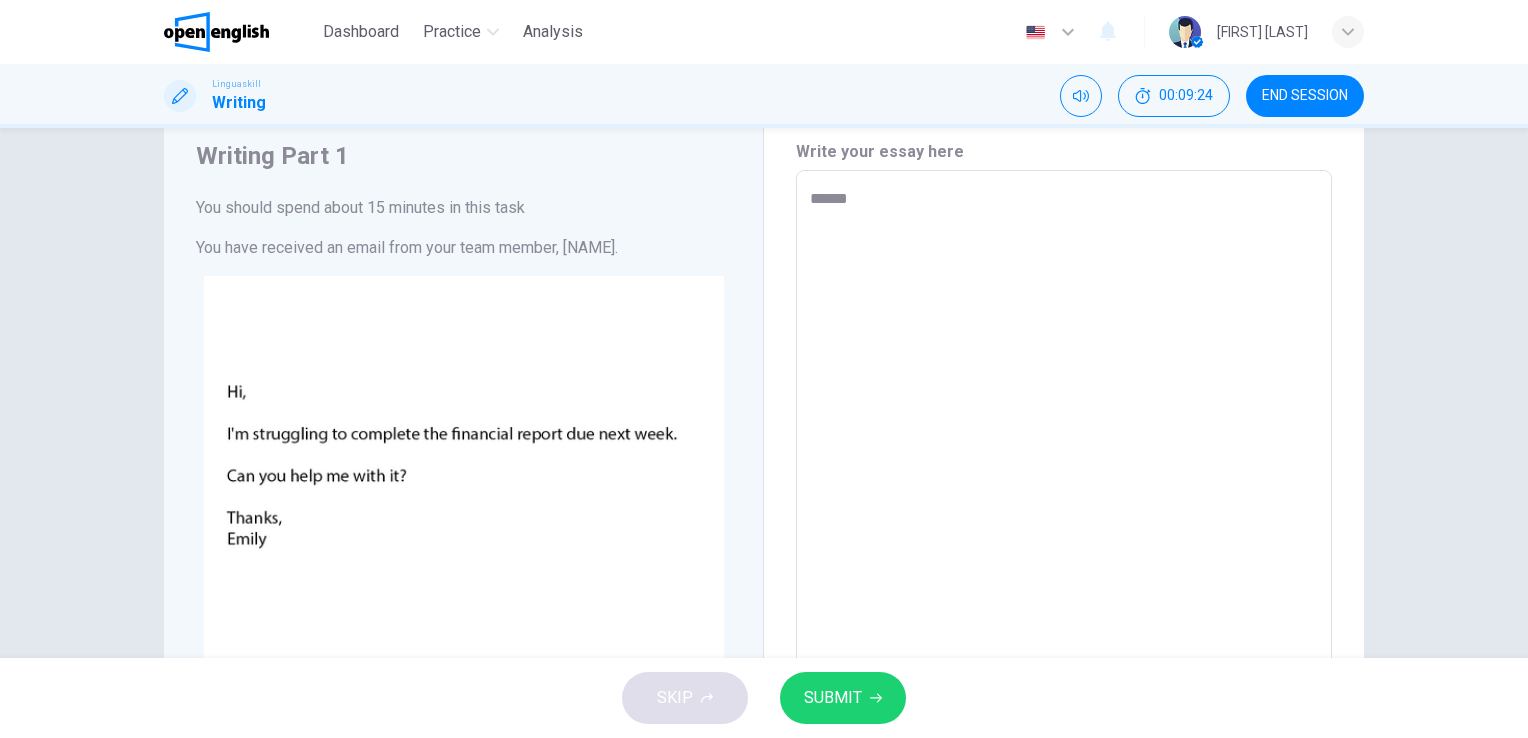type on "*******" 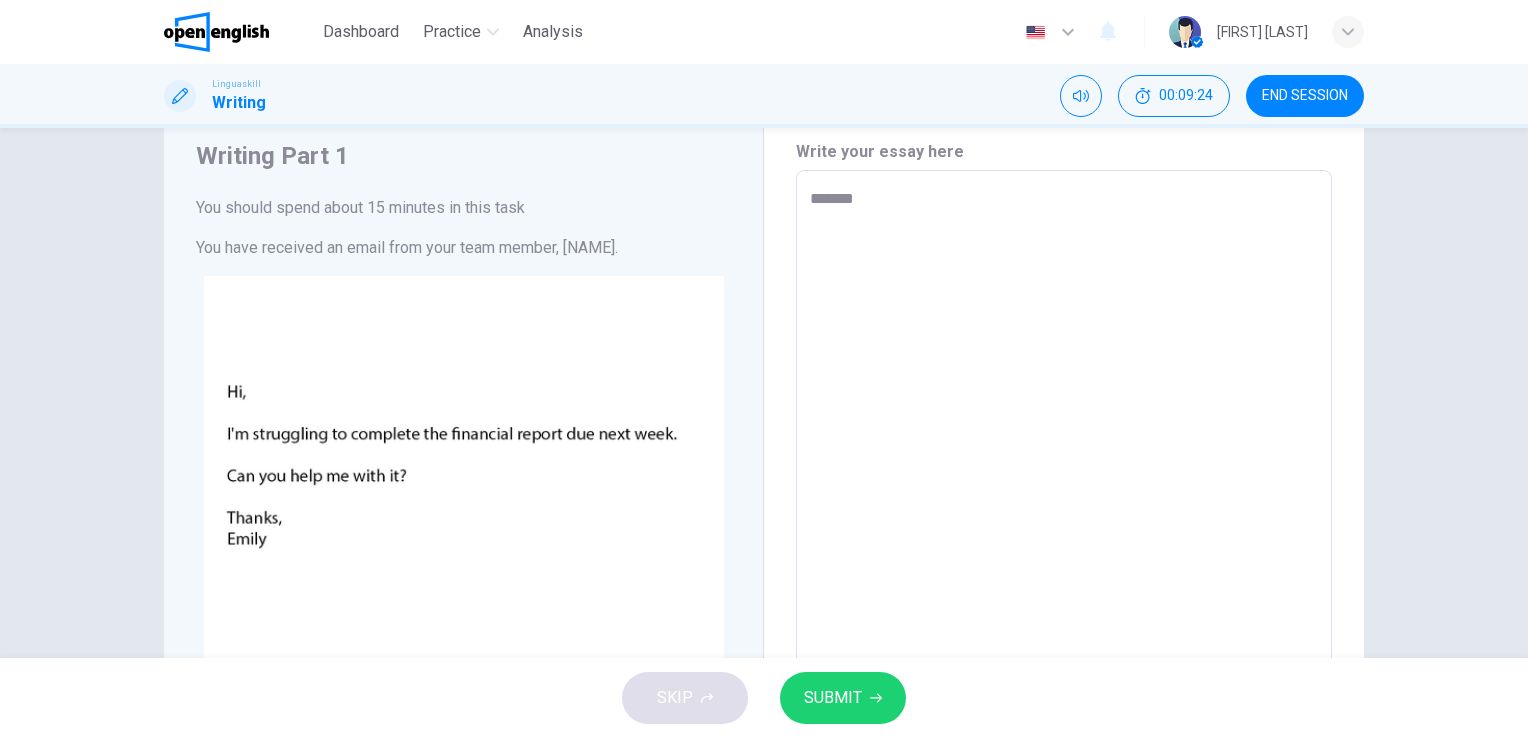 type on "********" 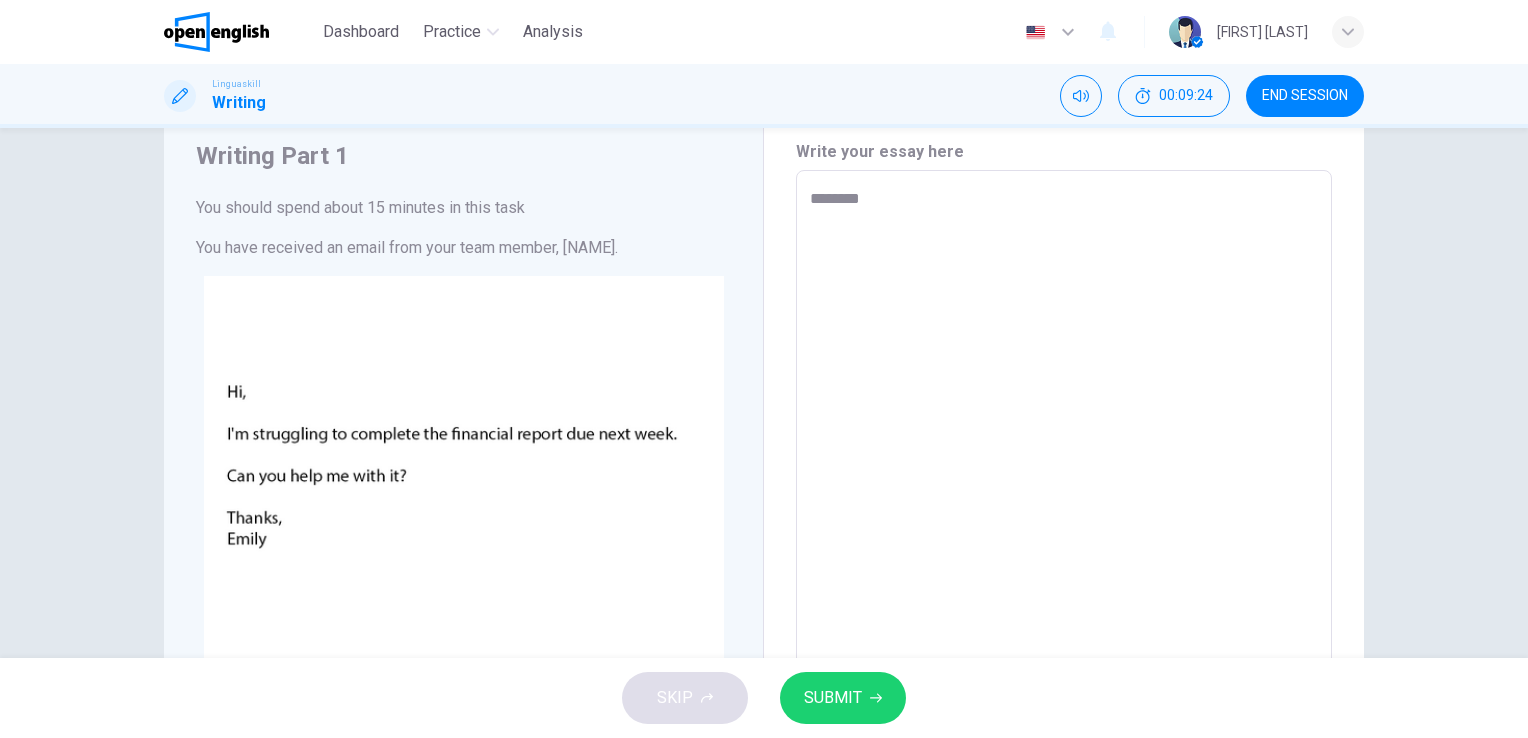 type on "*" 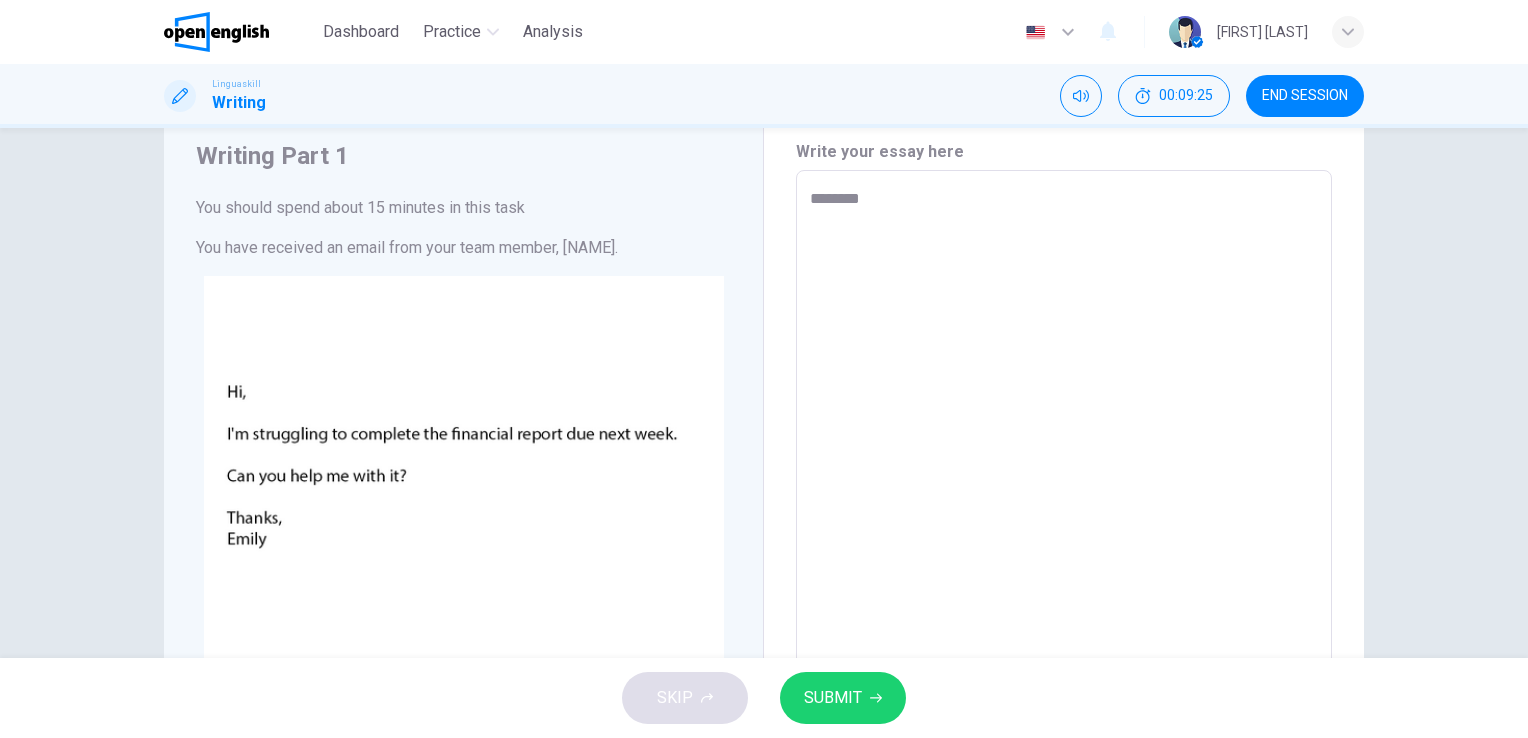 type on "*********" 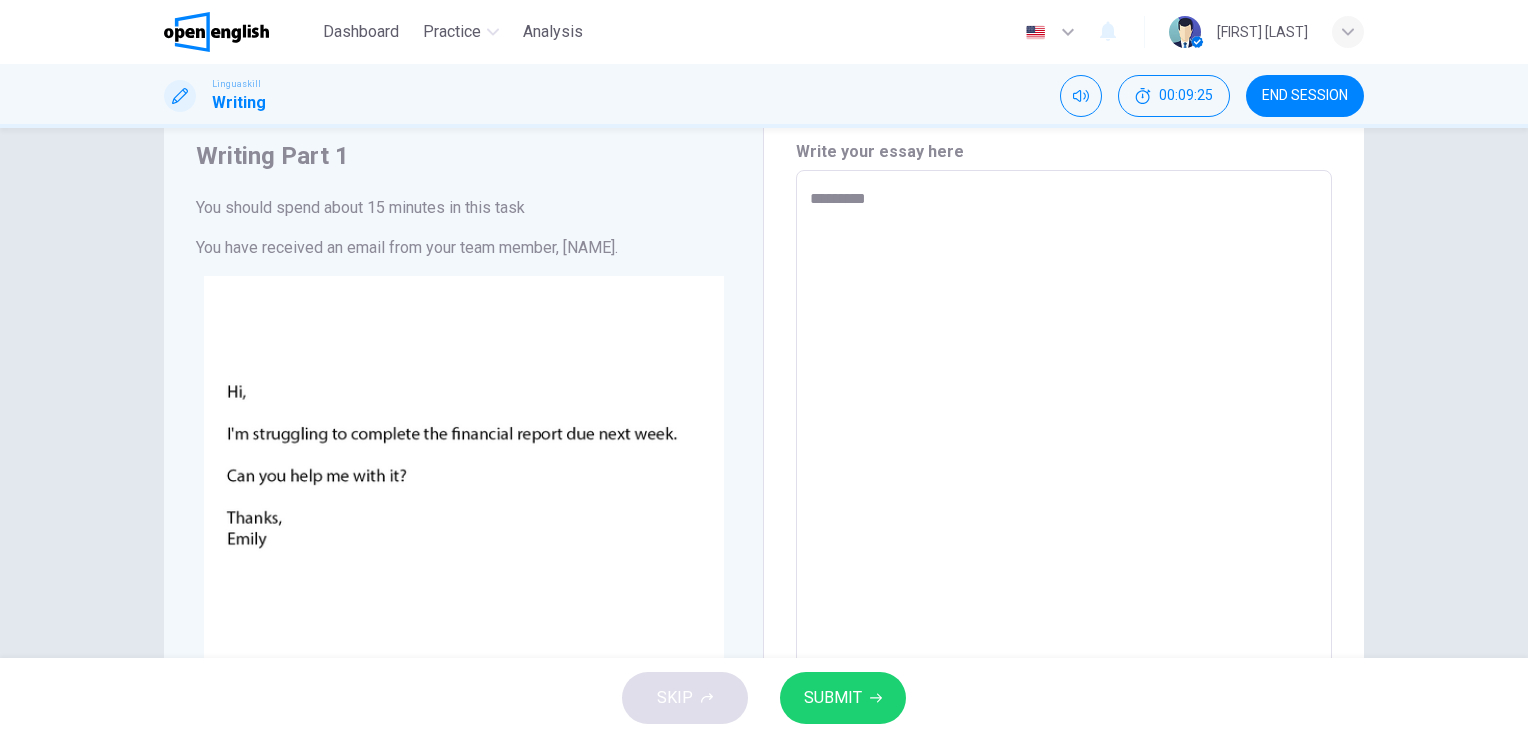 type on "*********" 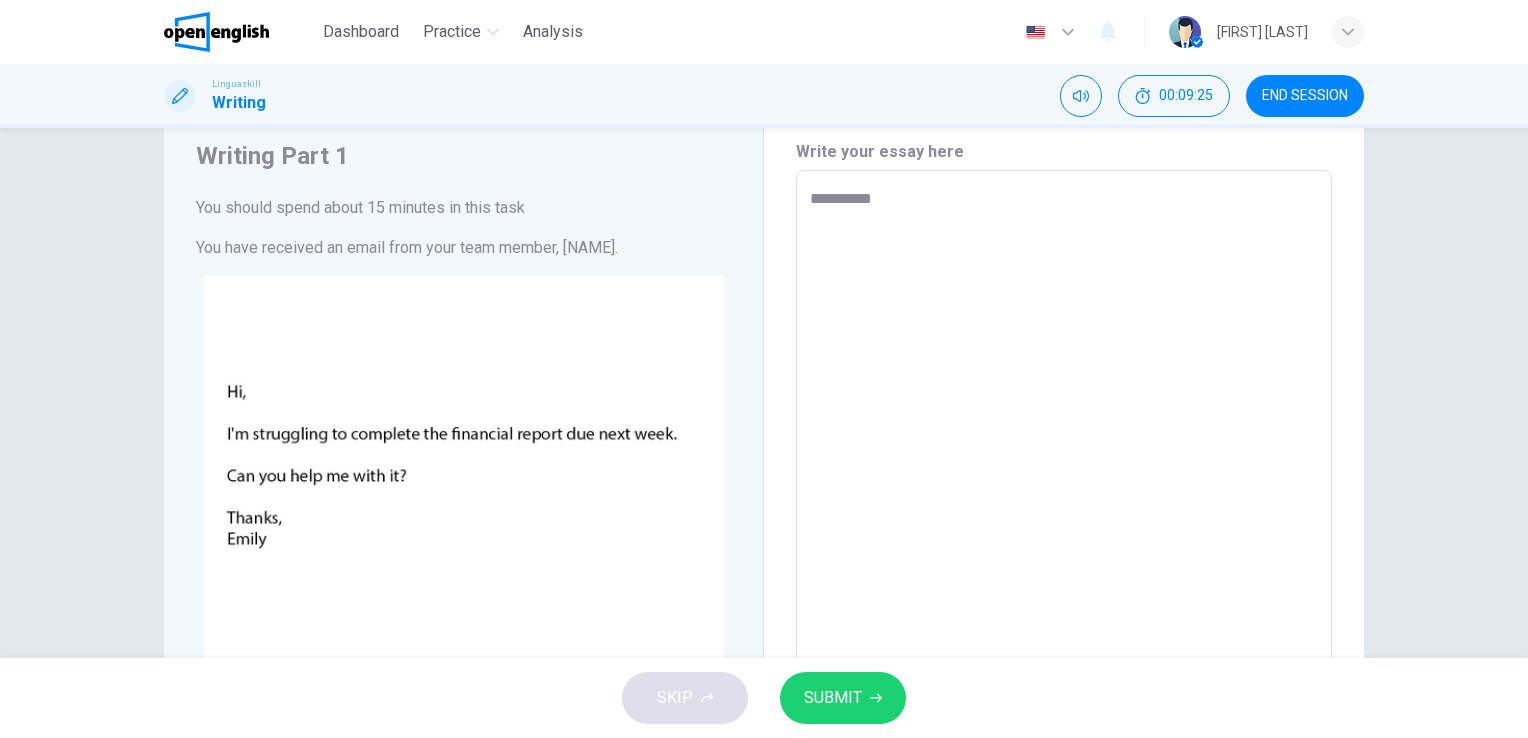 type on "*" 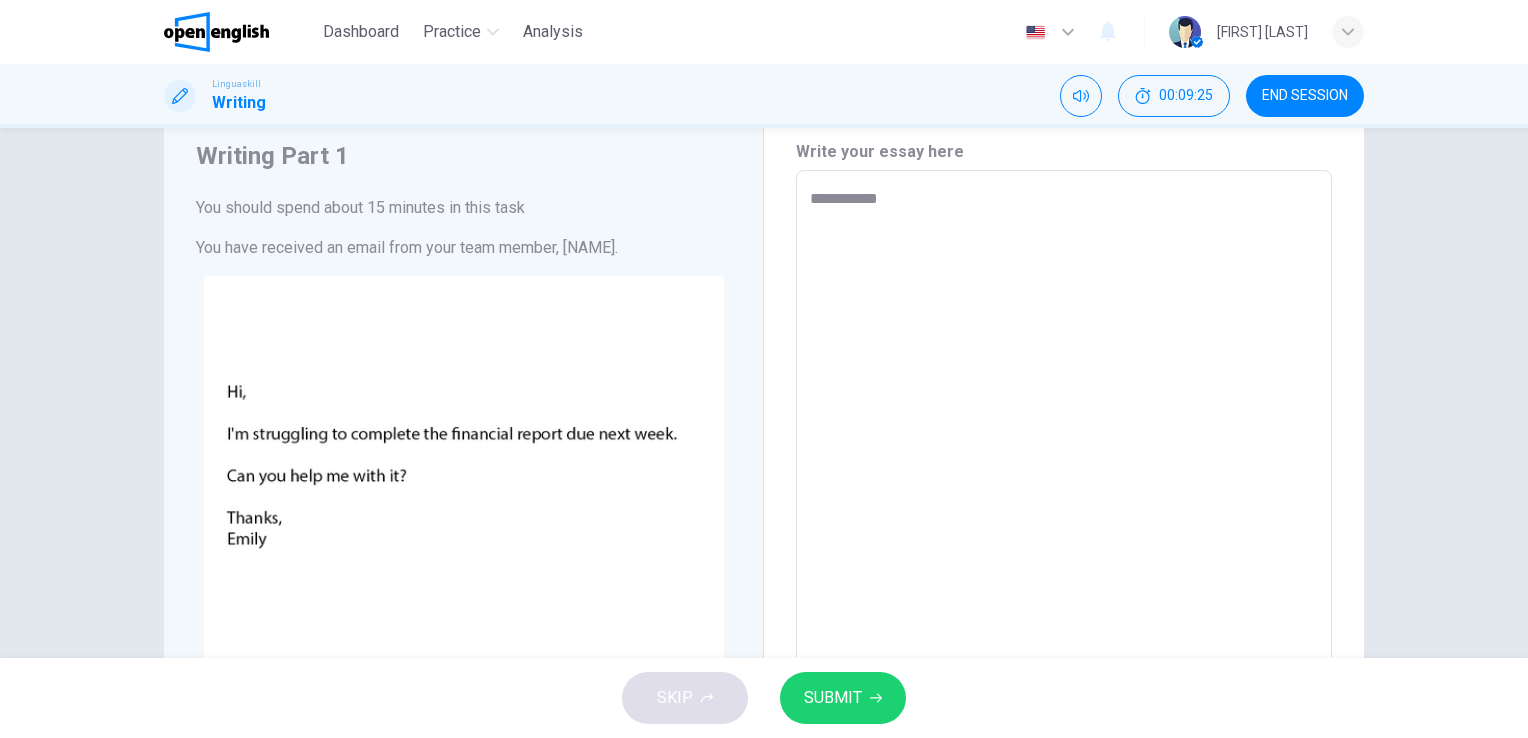 type on "*" 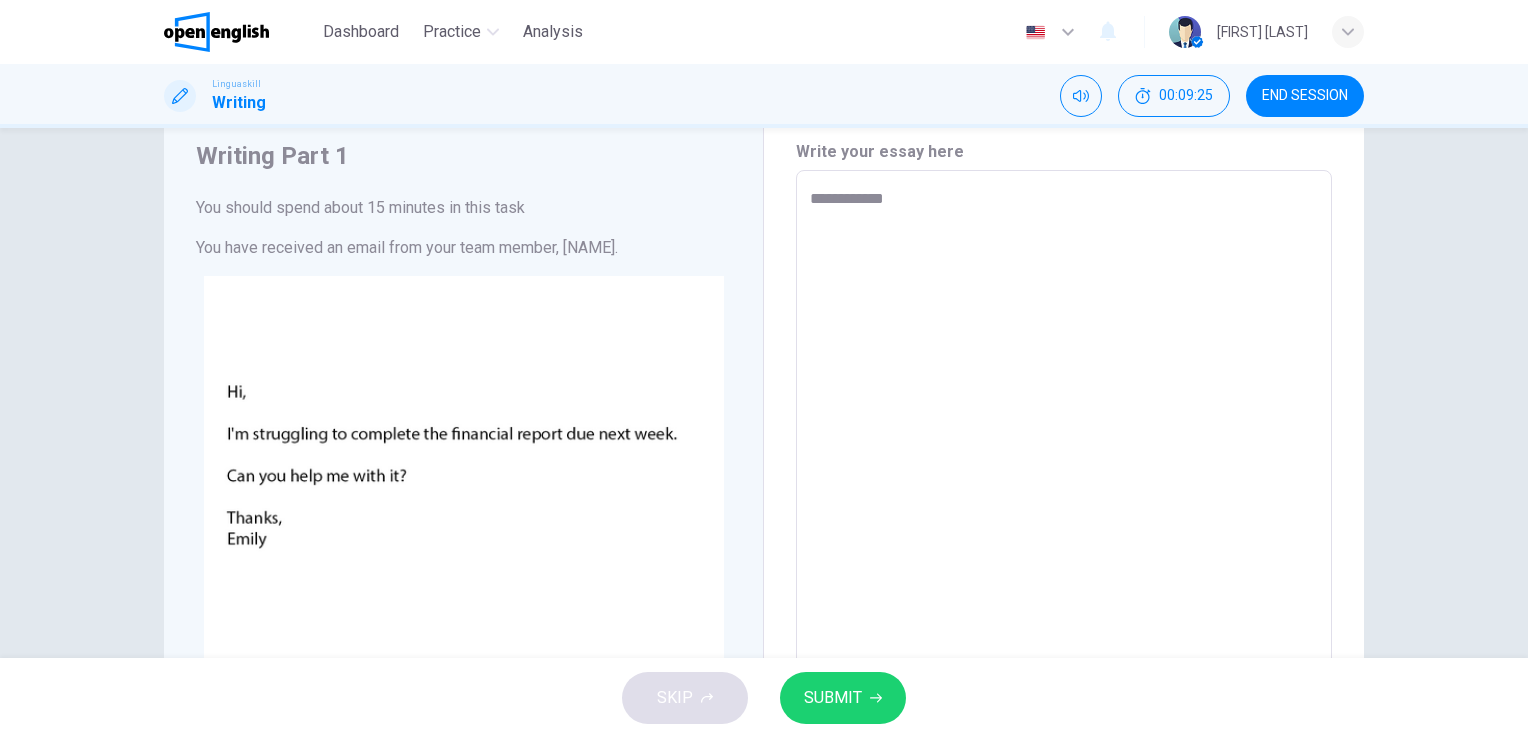 type on "*" 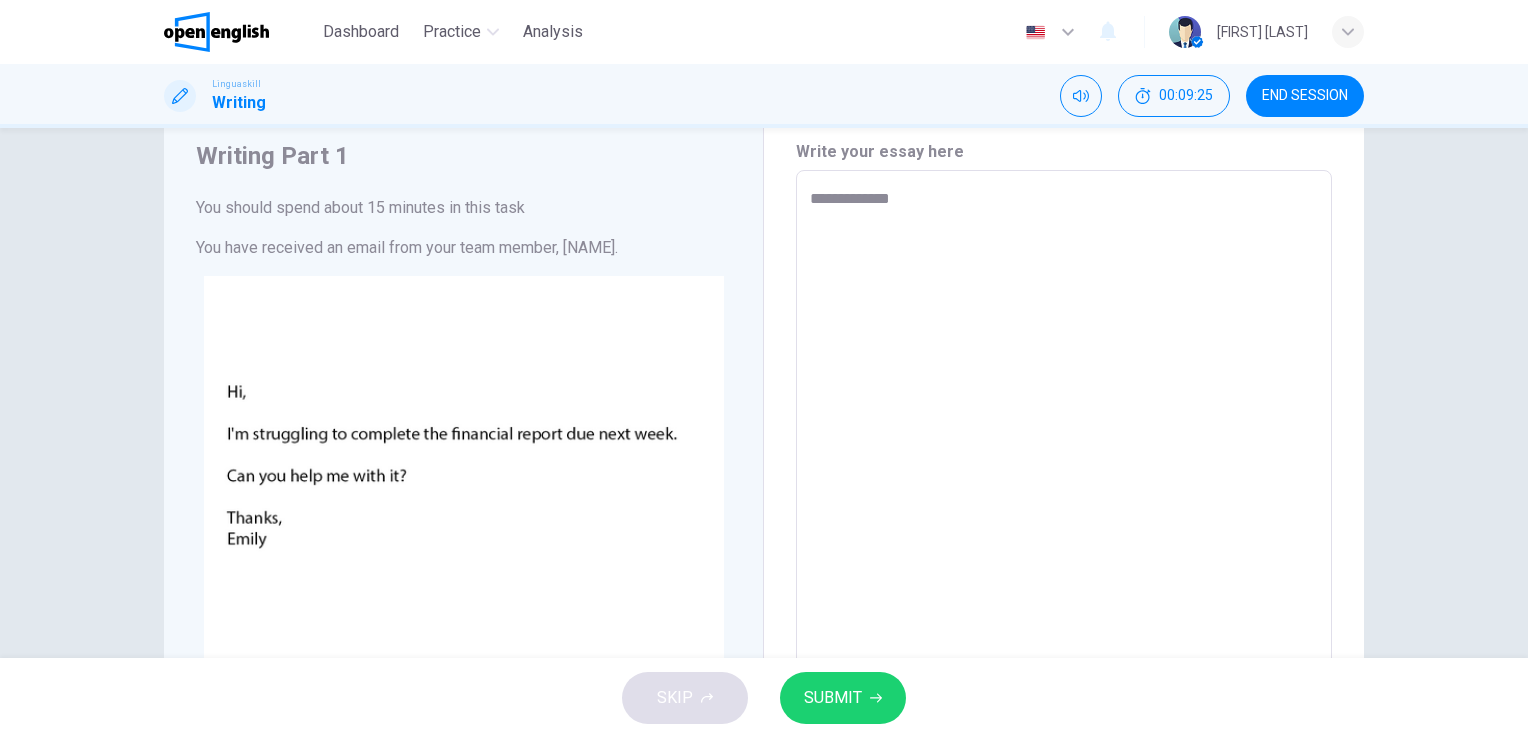 type on "*" 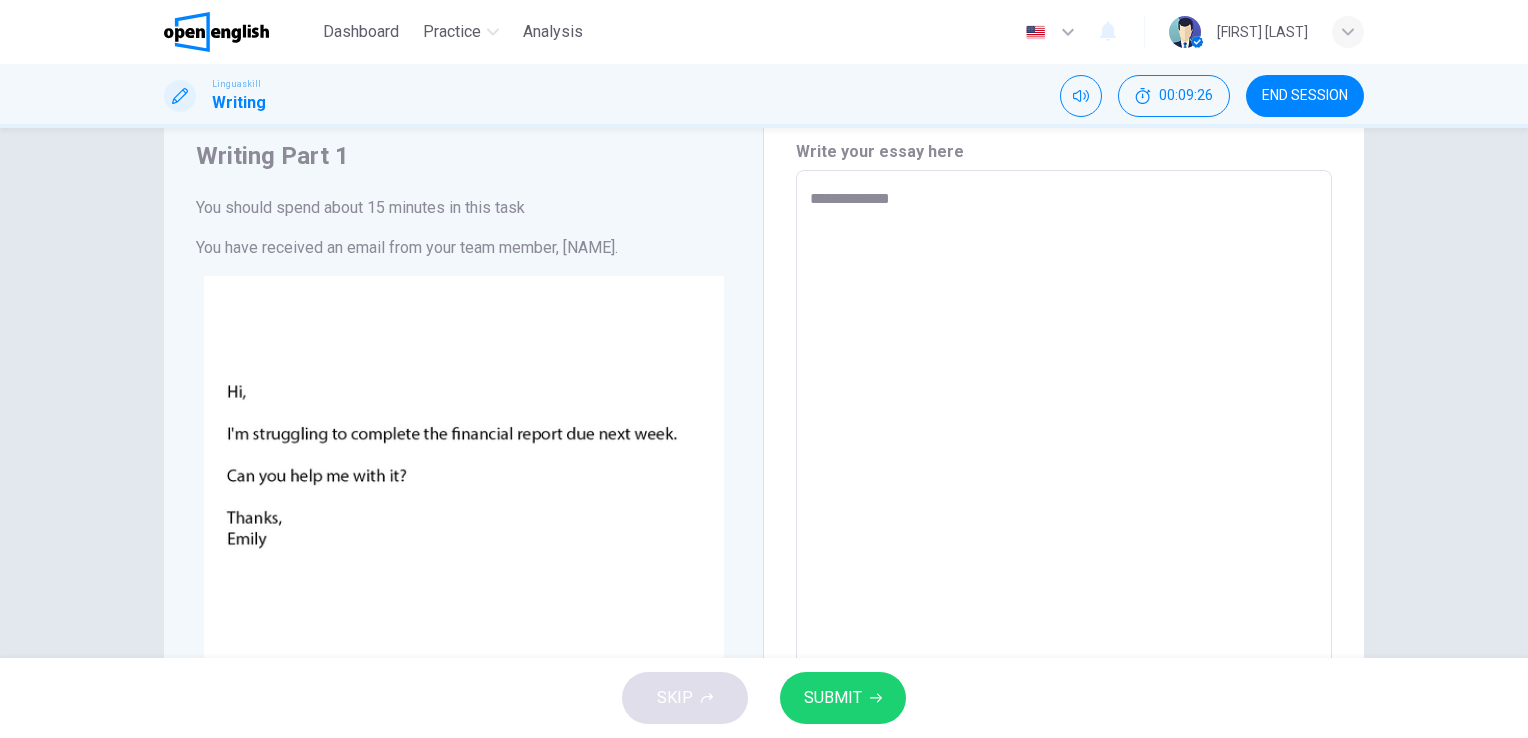 type on "**********" 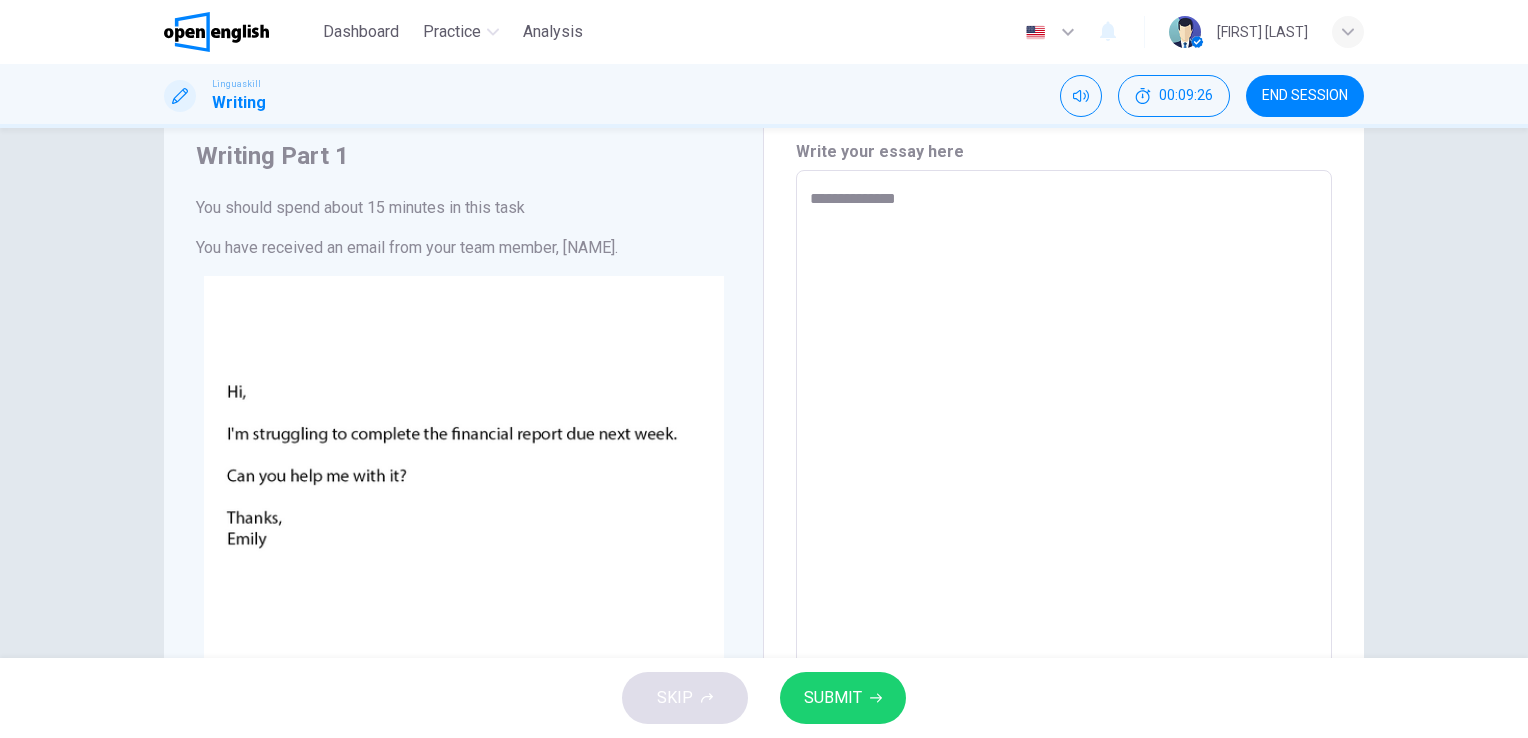 type on "**********" 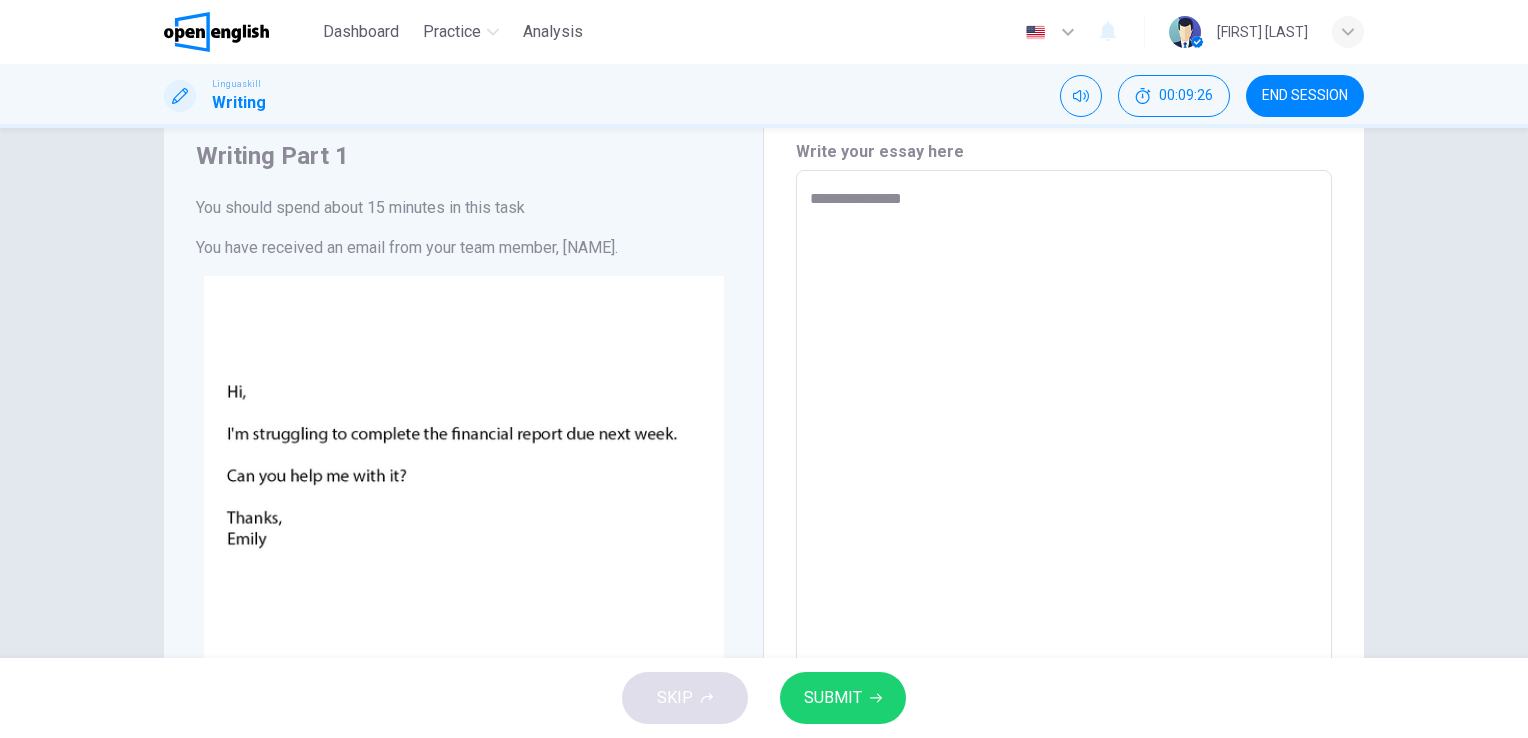 type on "*" 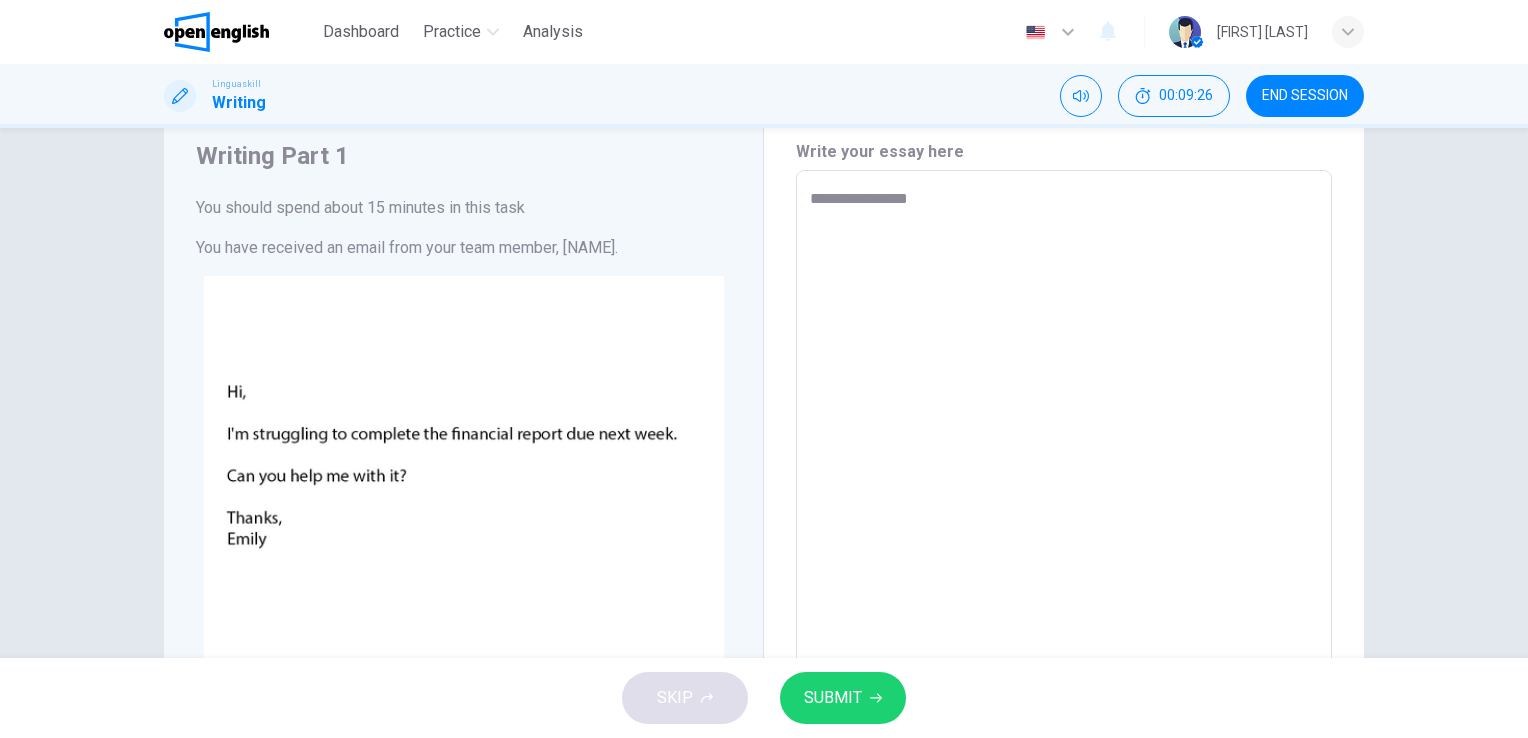 type on "*" 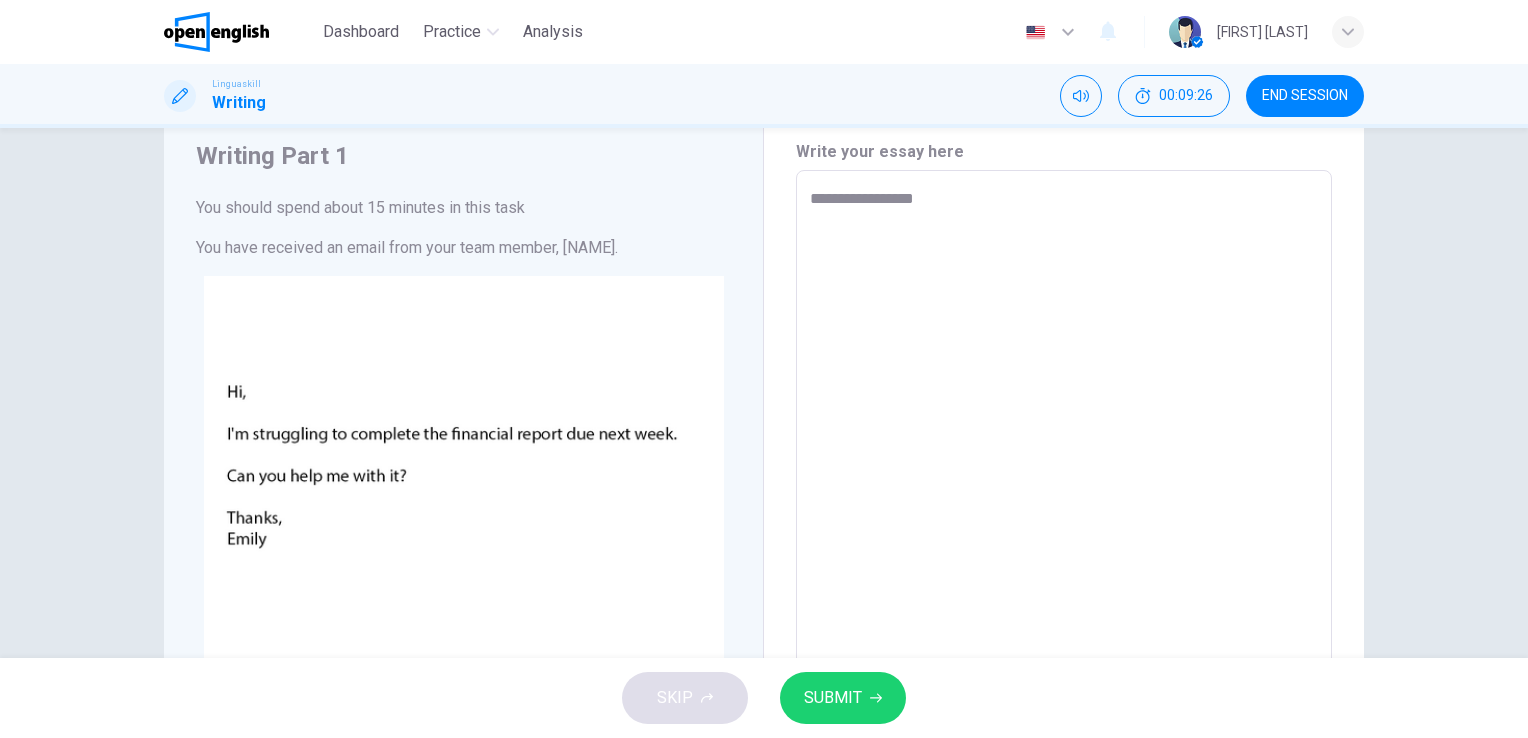 type on "*" 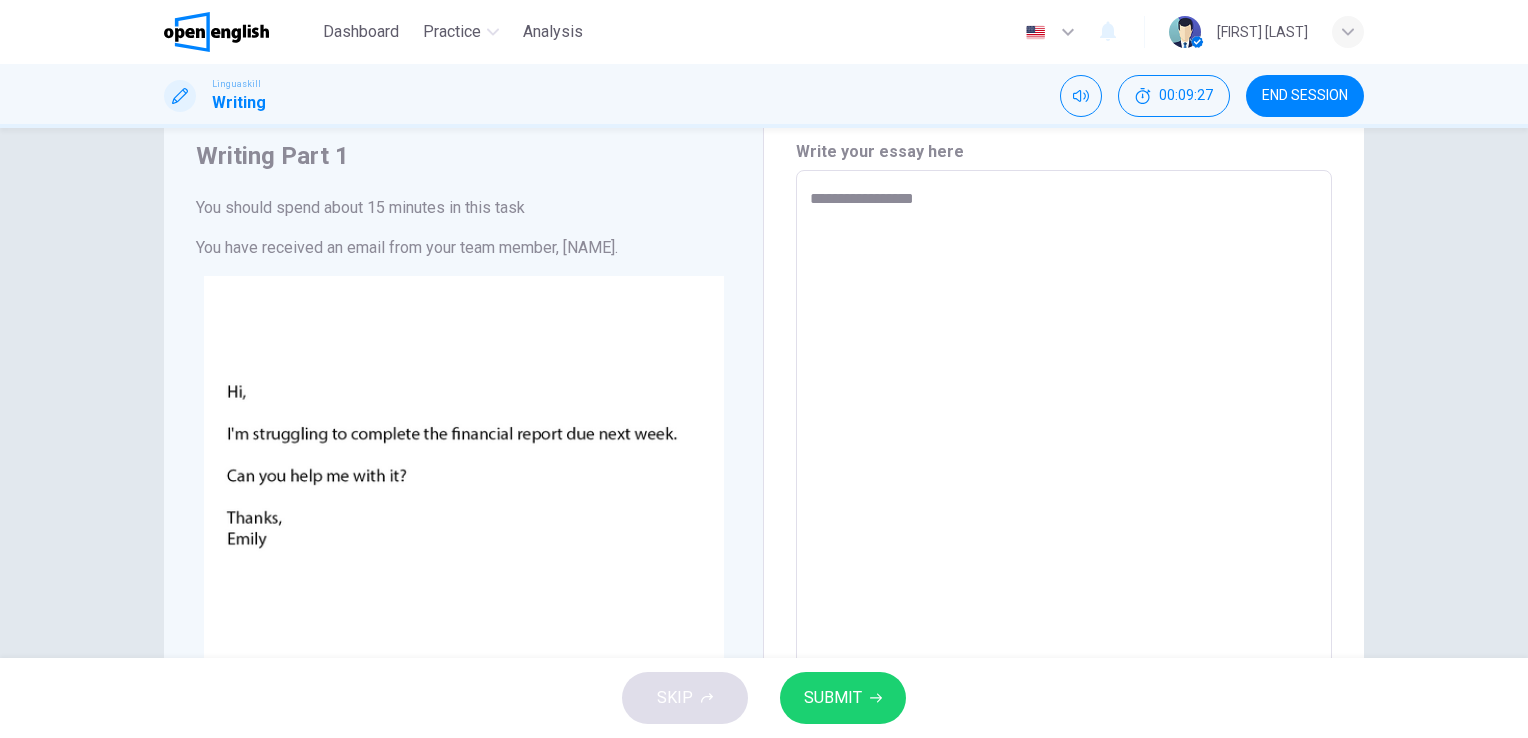 type on "**********" 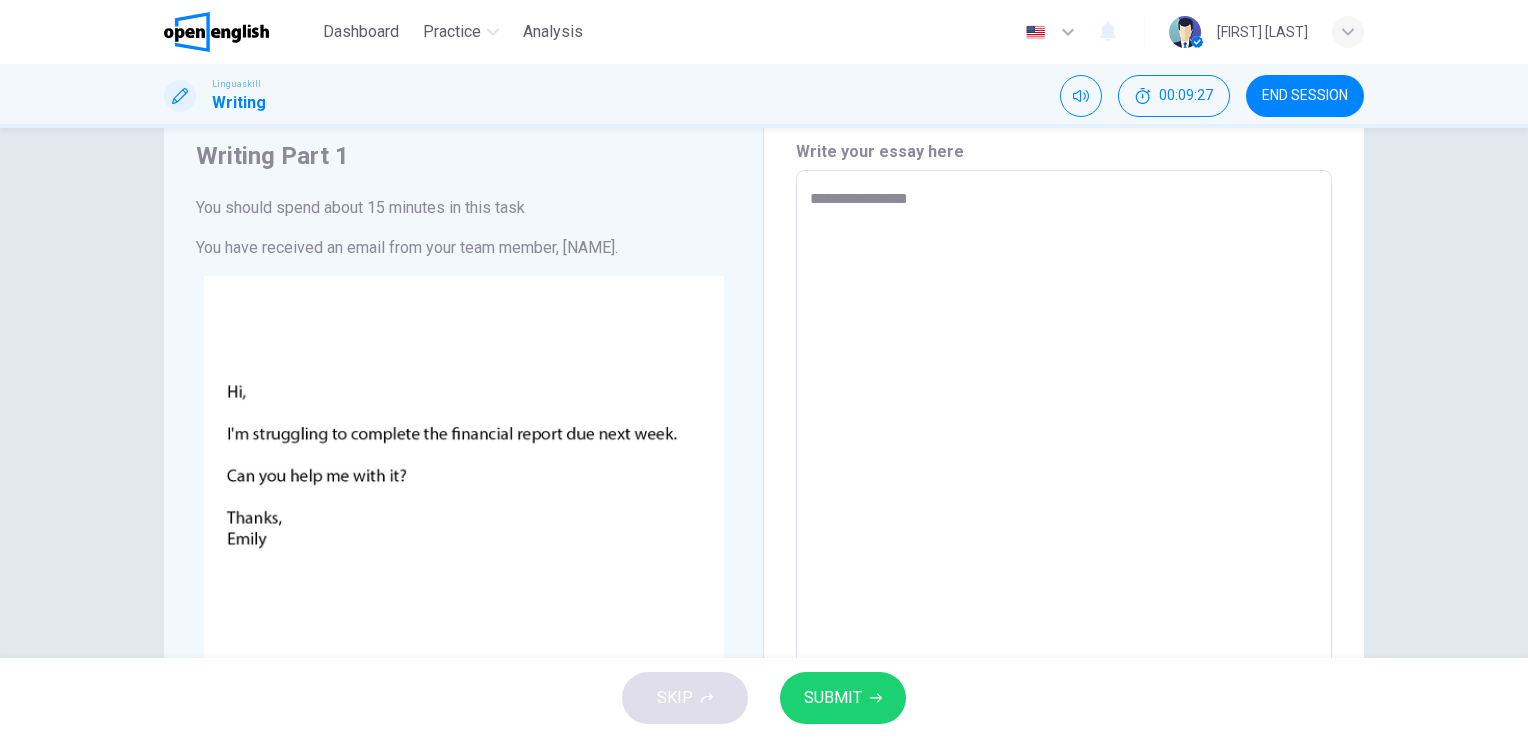 type on "**********" 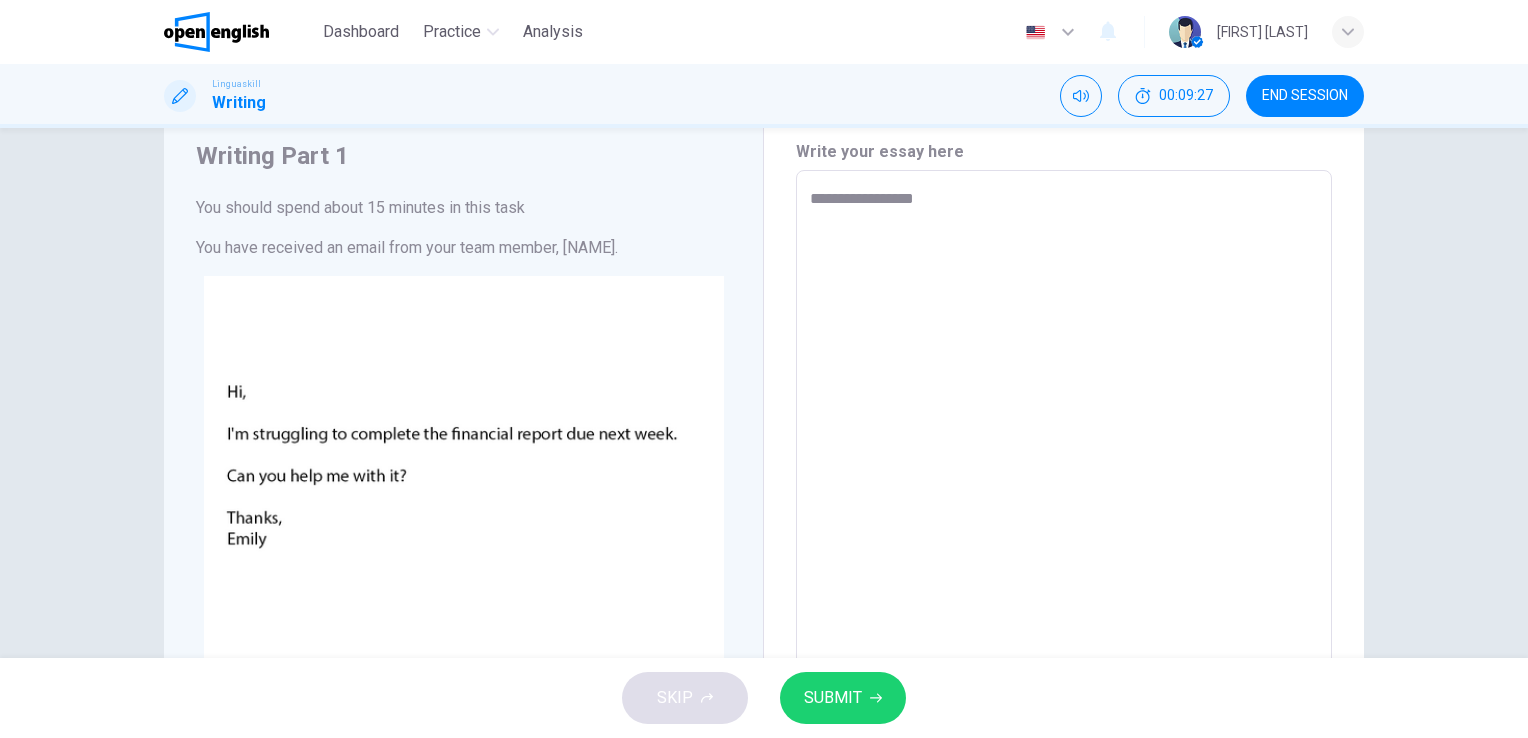 type on "*" 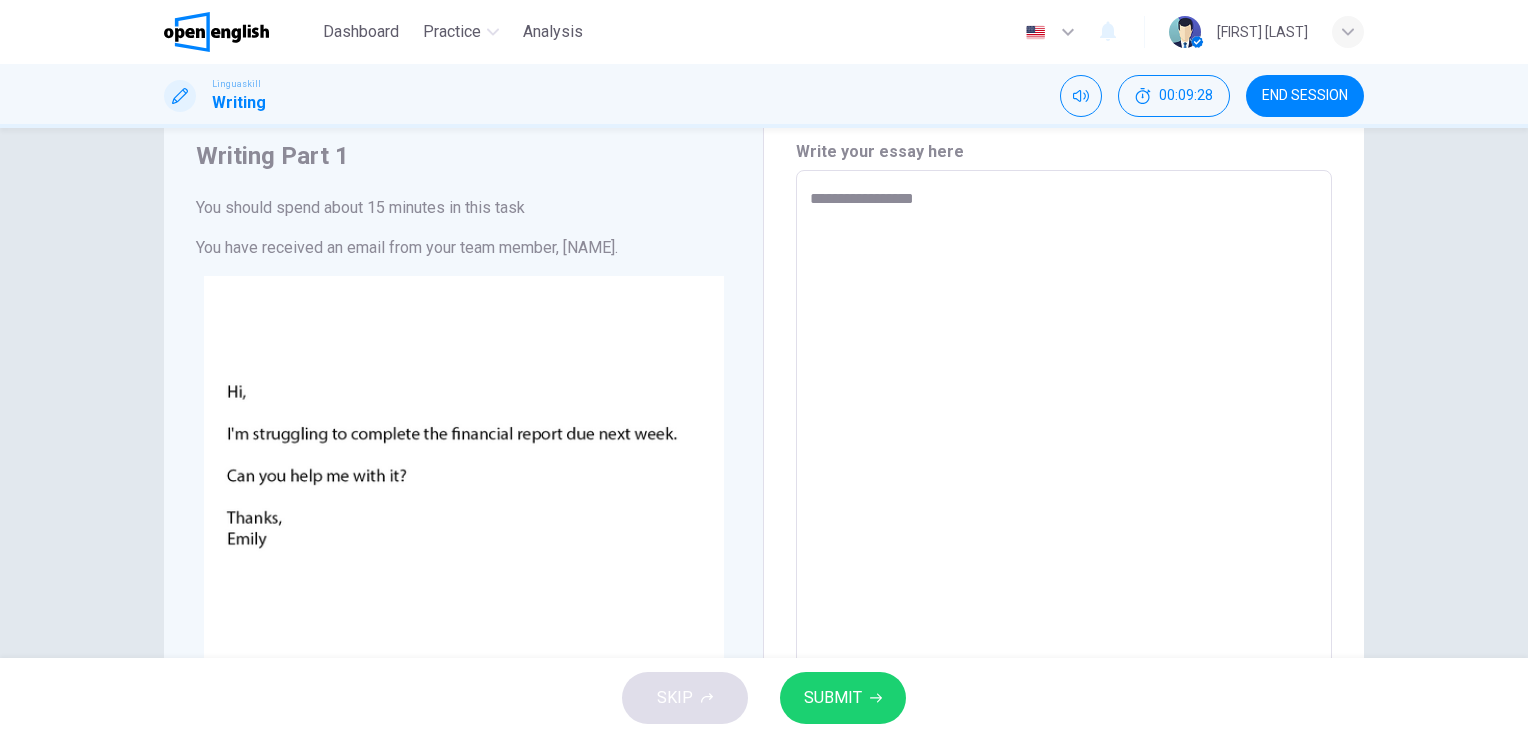 type on "**********" 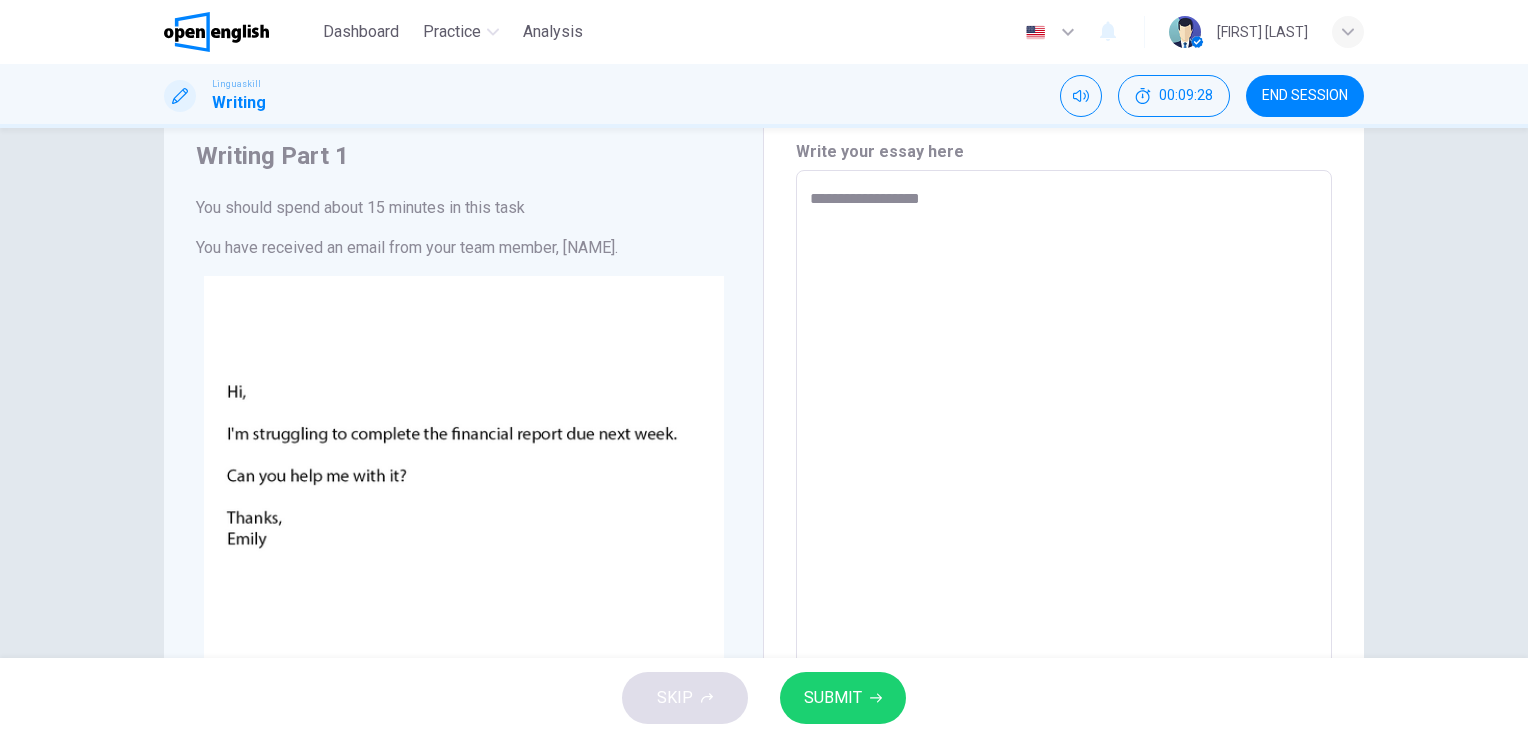 type on "**********" 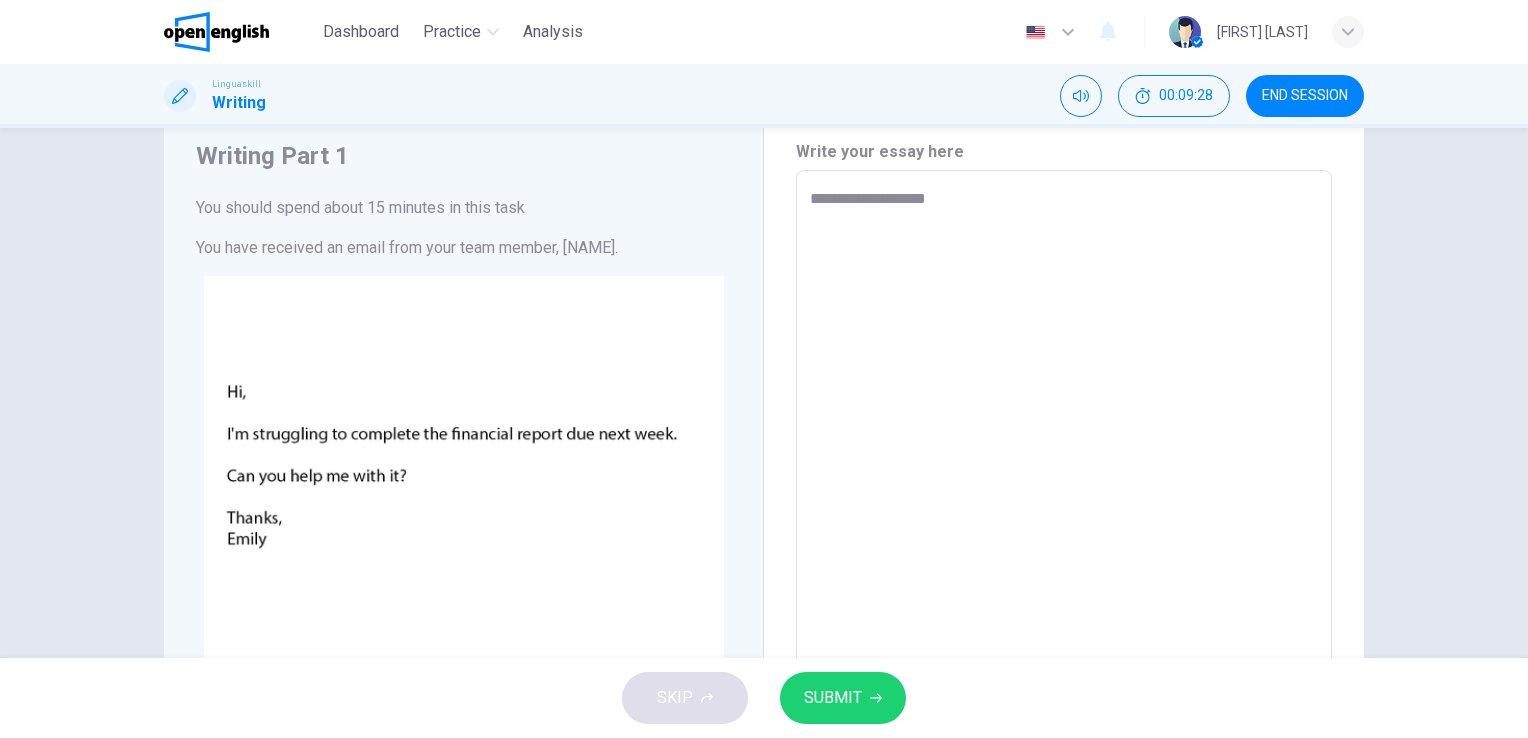 type on "*" 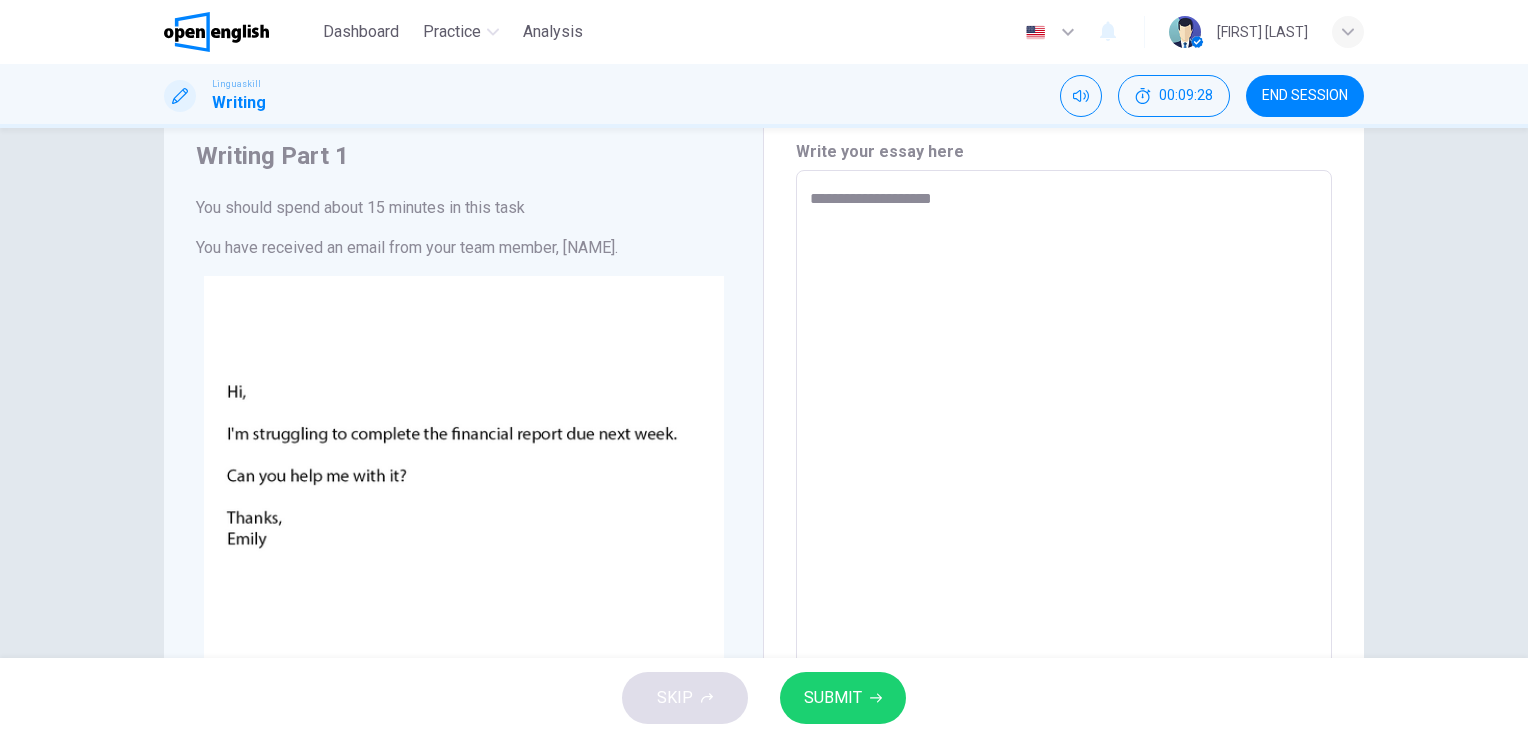 type on "*" 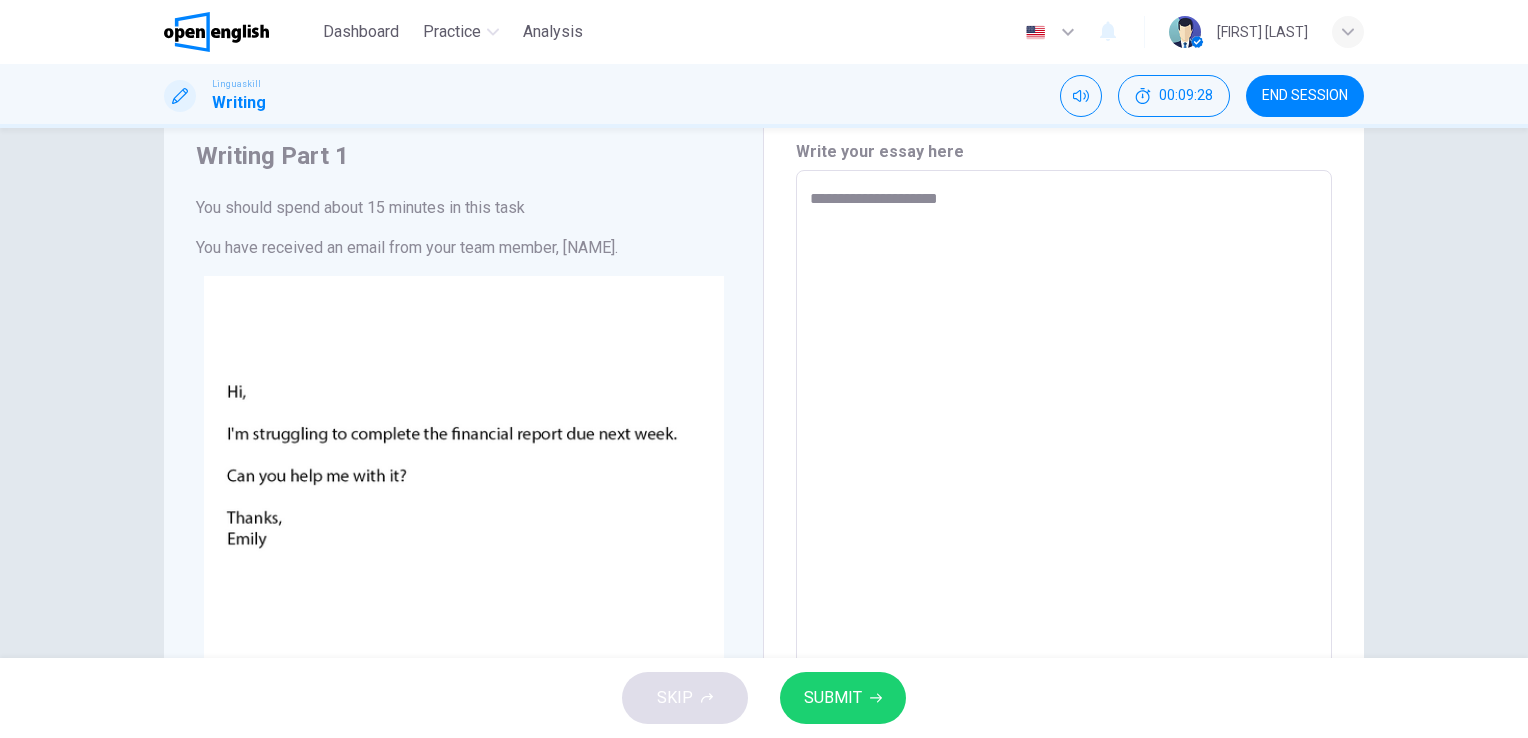 type on "*" 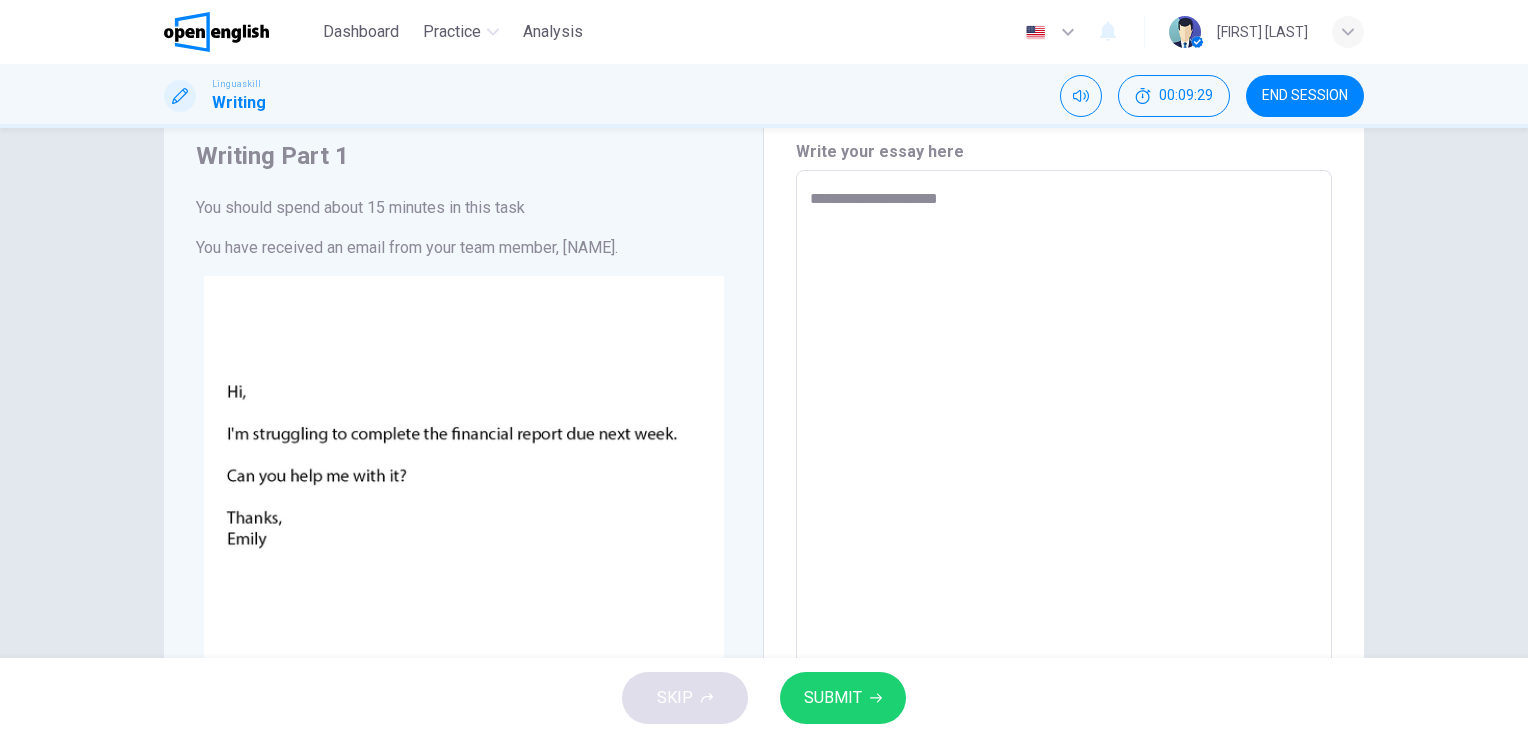 type on "**********" 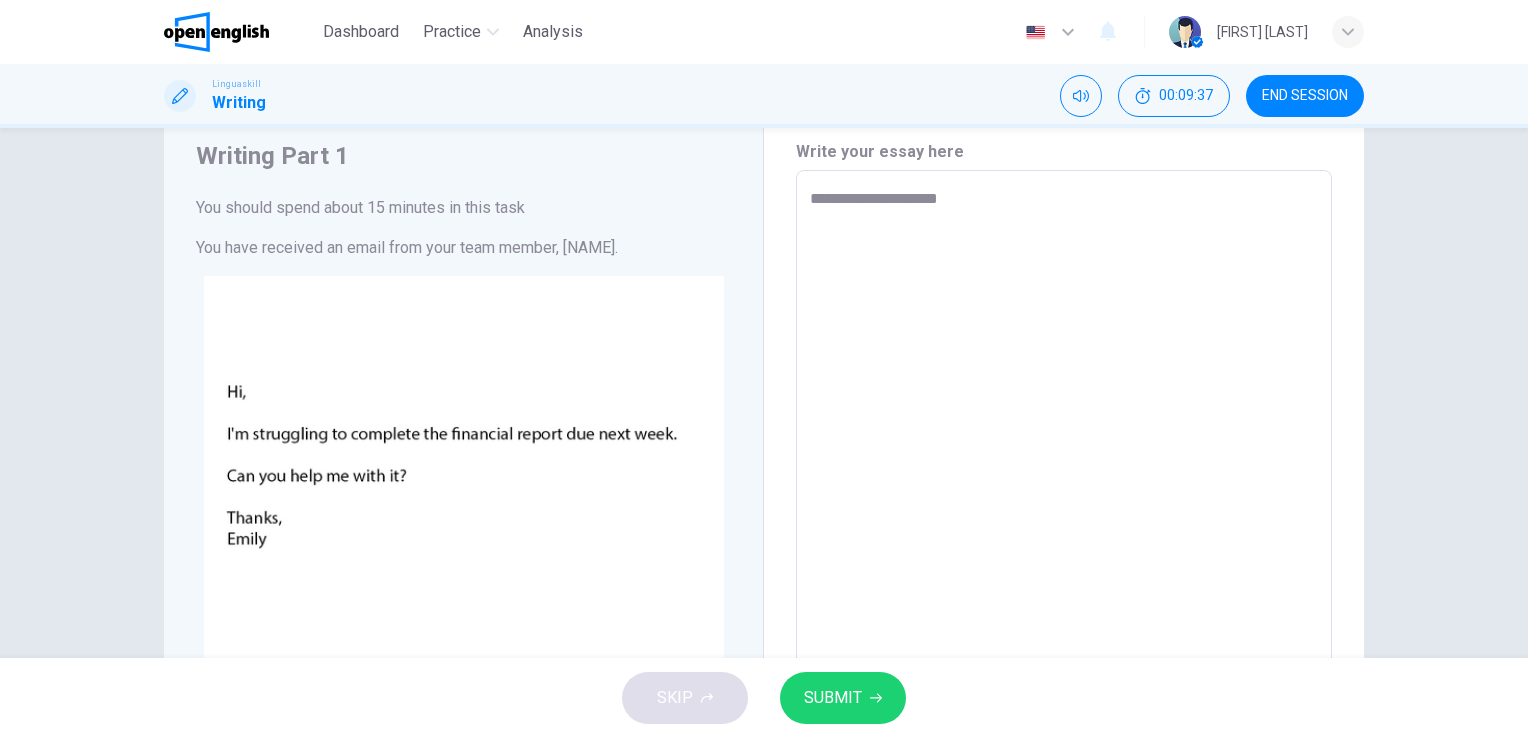 type on "*" 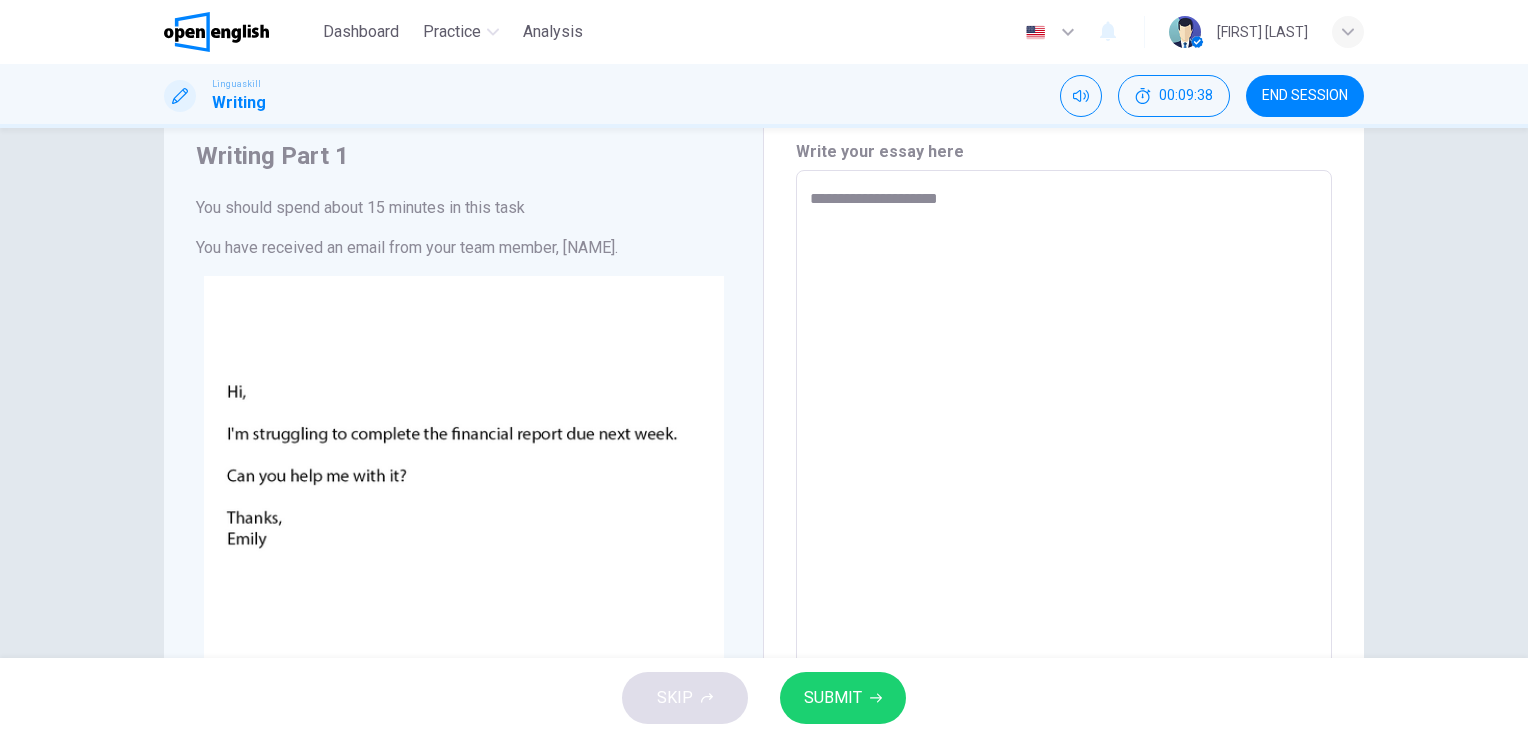 type on "**********" 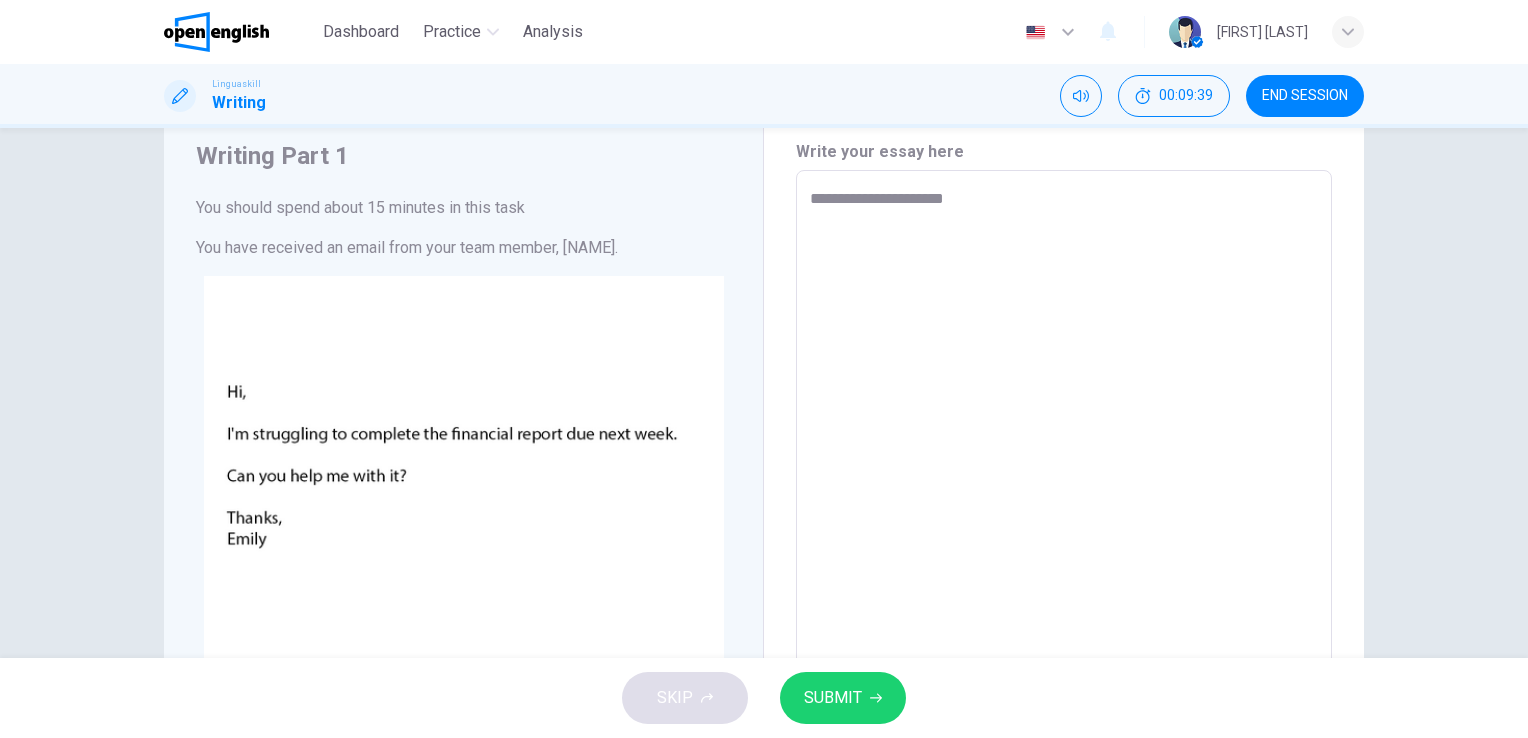 type on "**********" 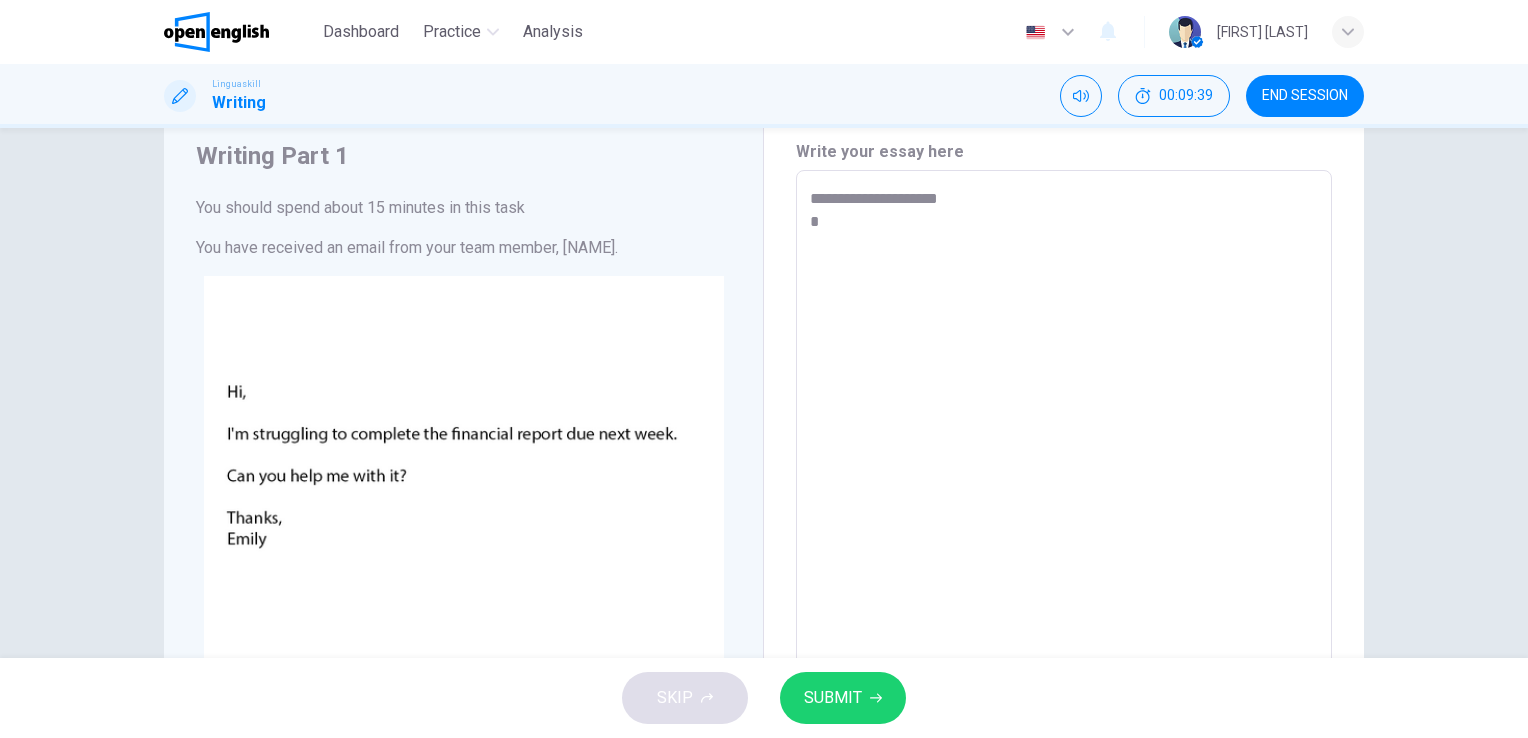 type on "**********" 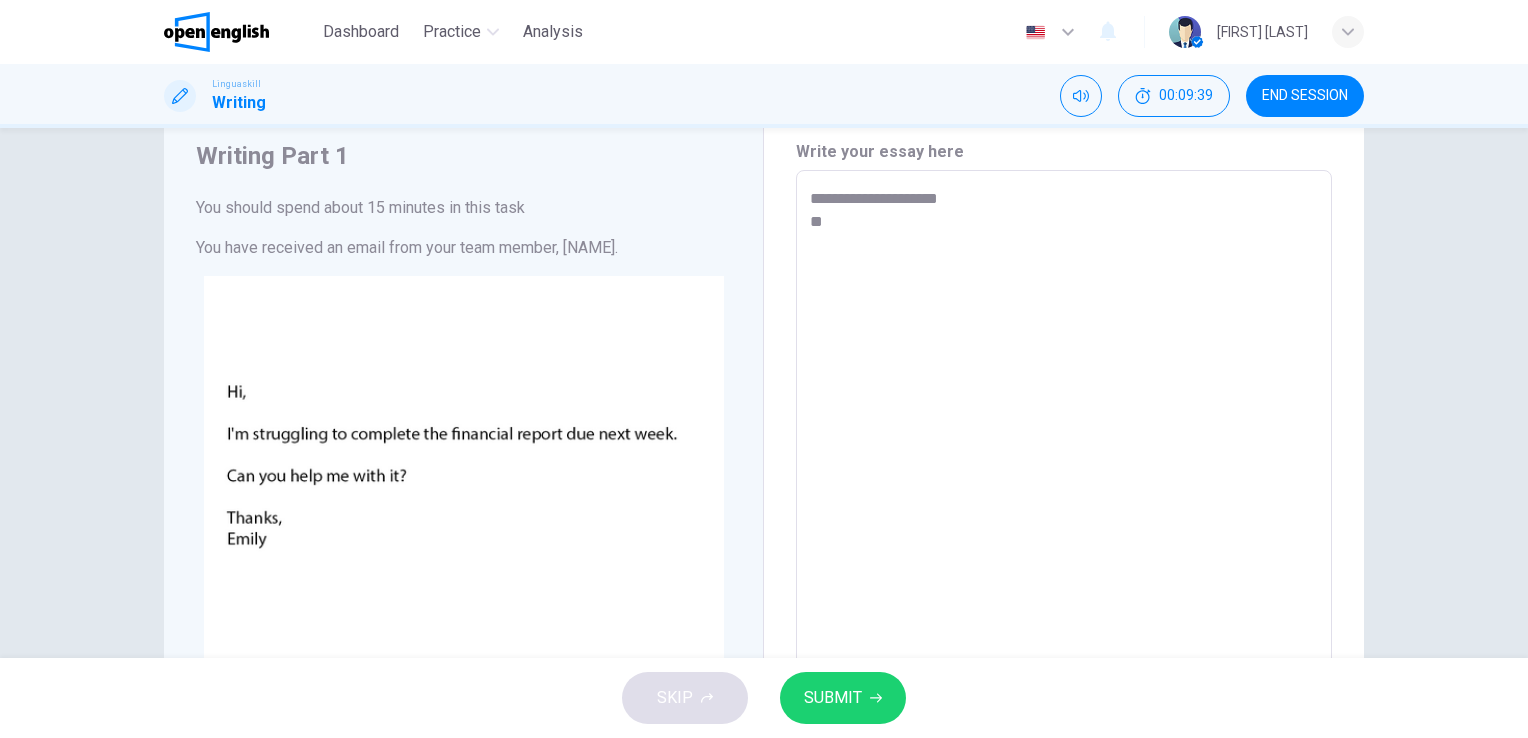 type on "*" 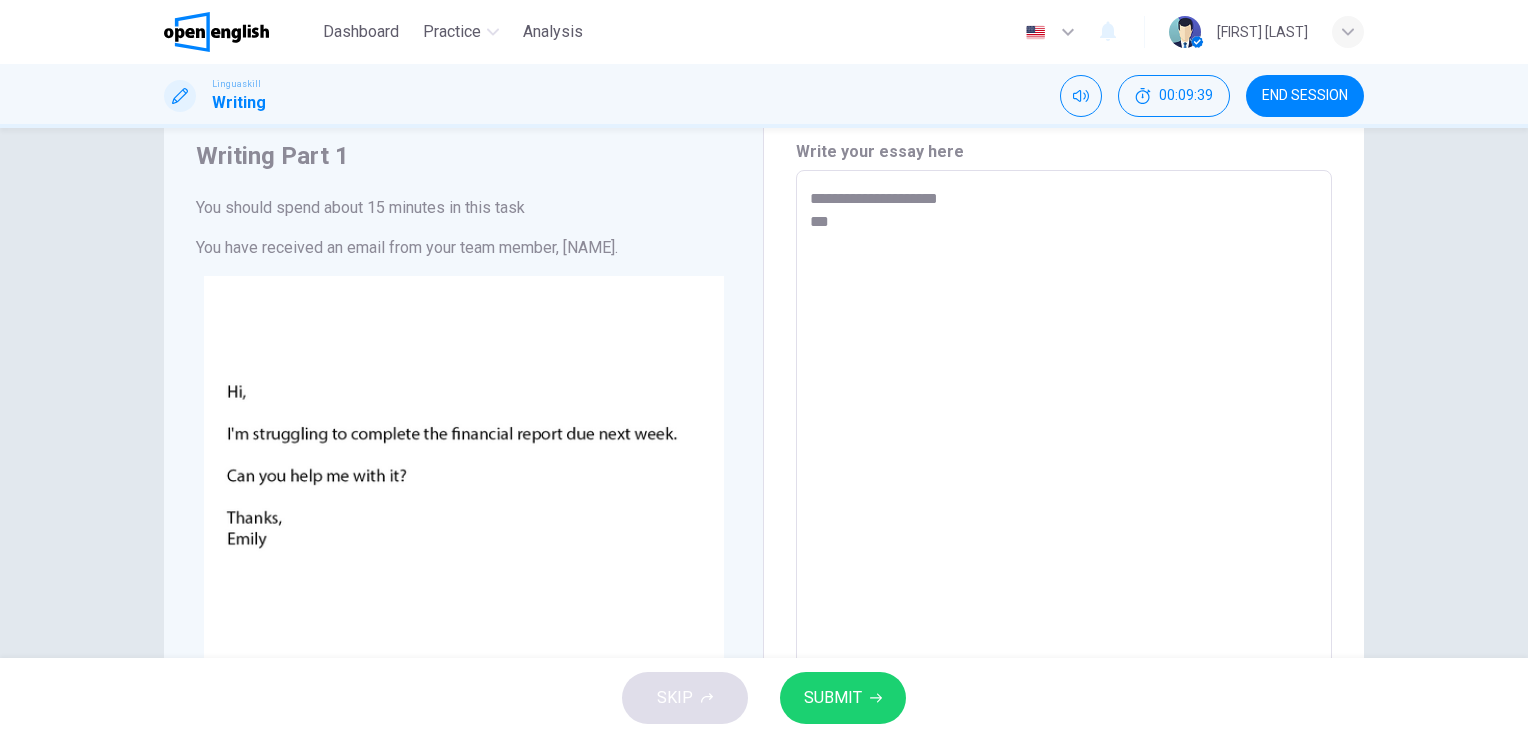 type on "*" 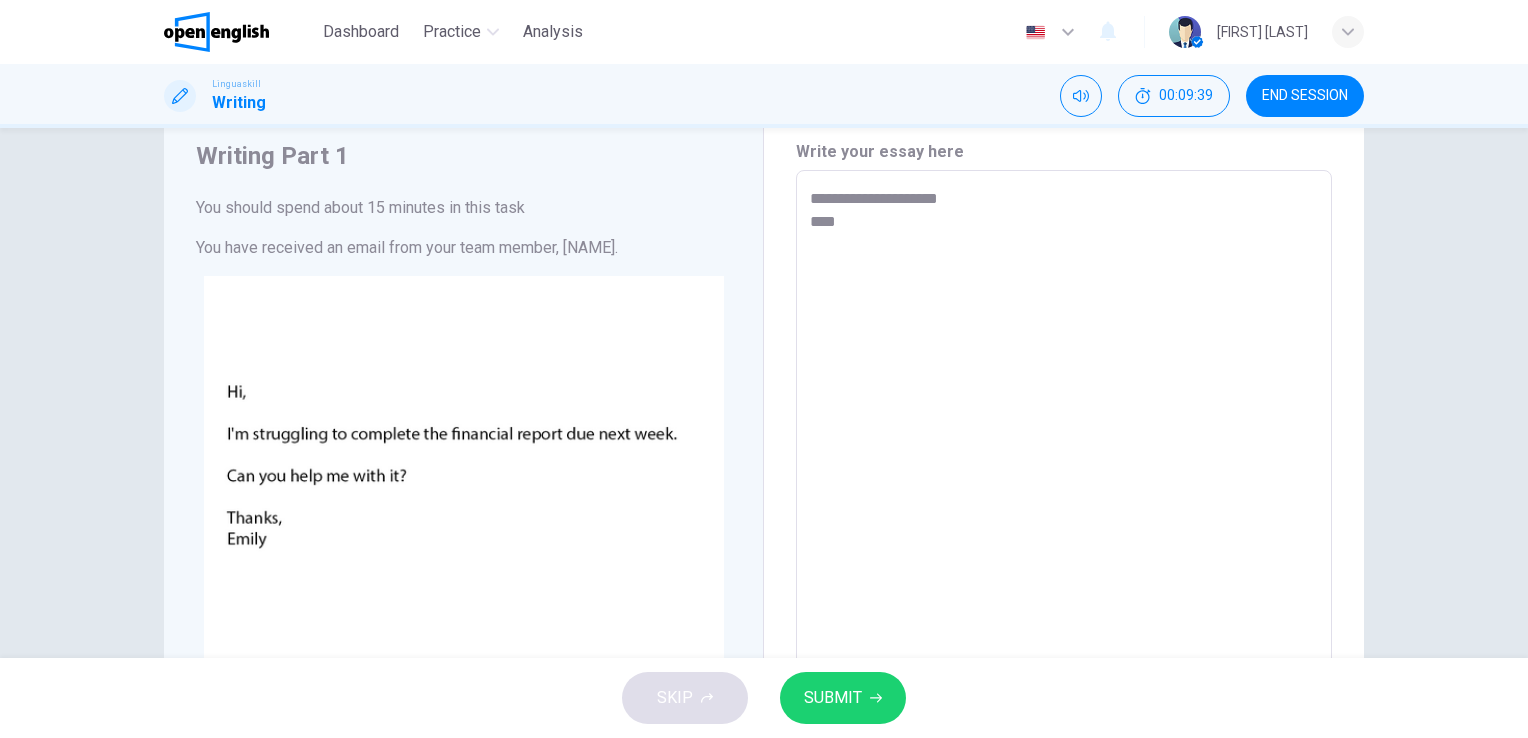type on "*" 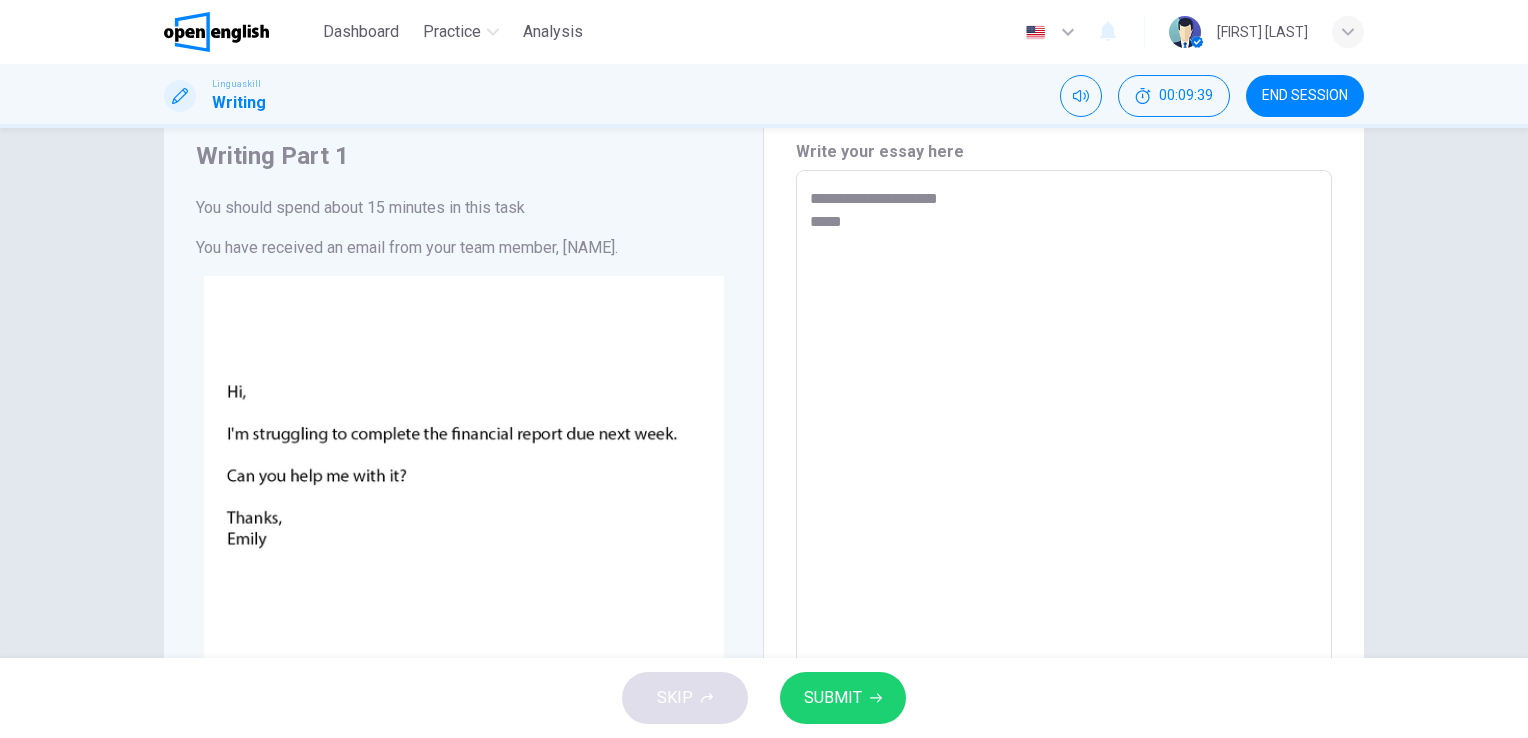 type on "*" 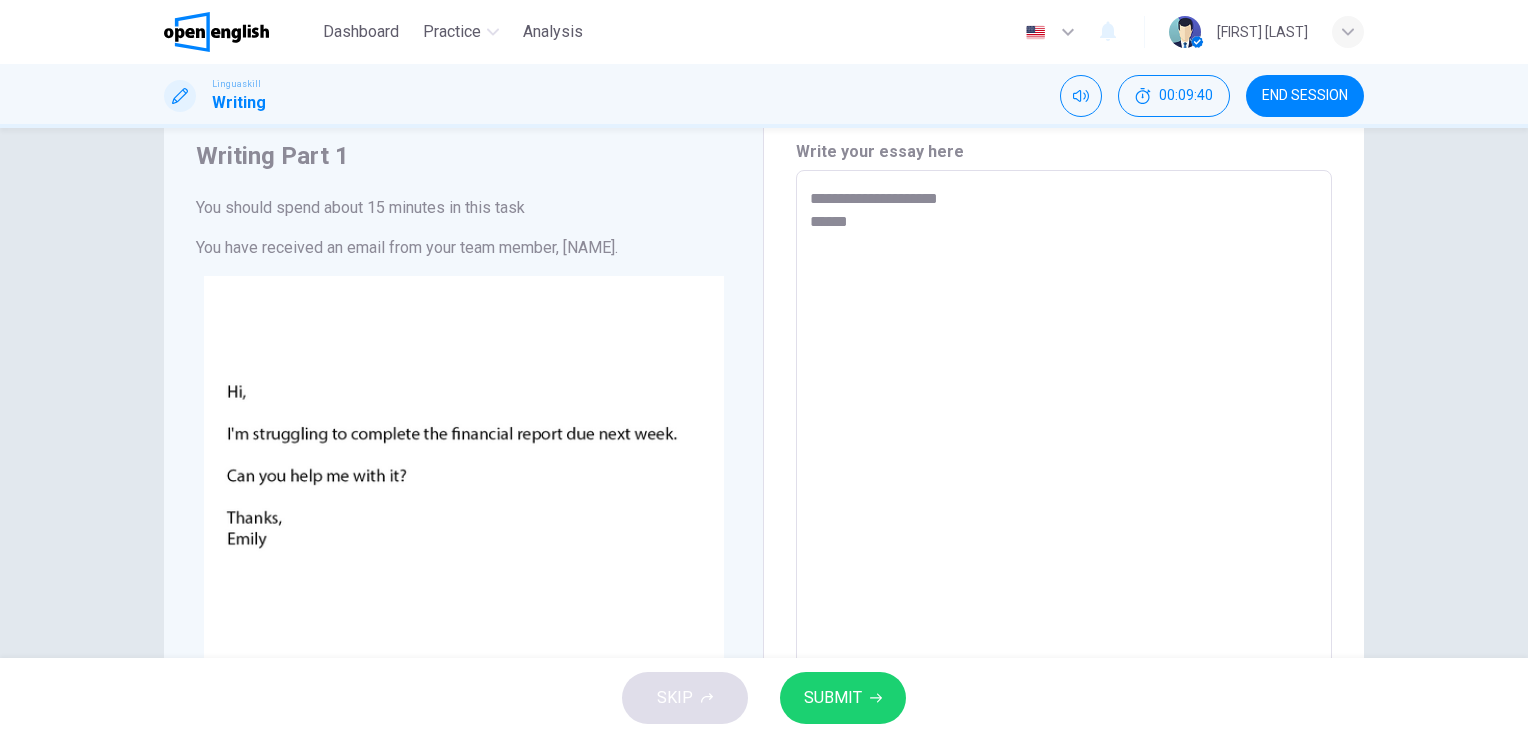 type on "**********" 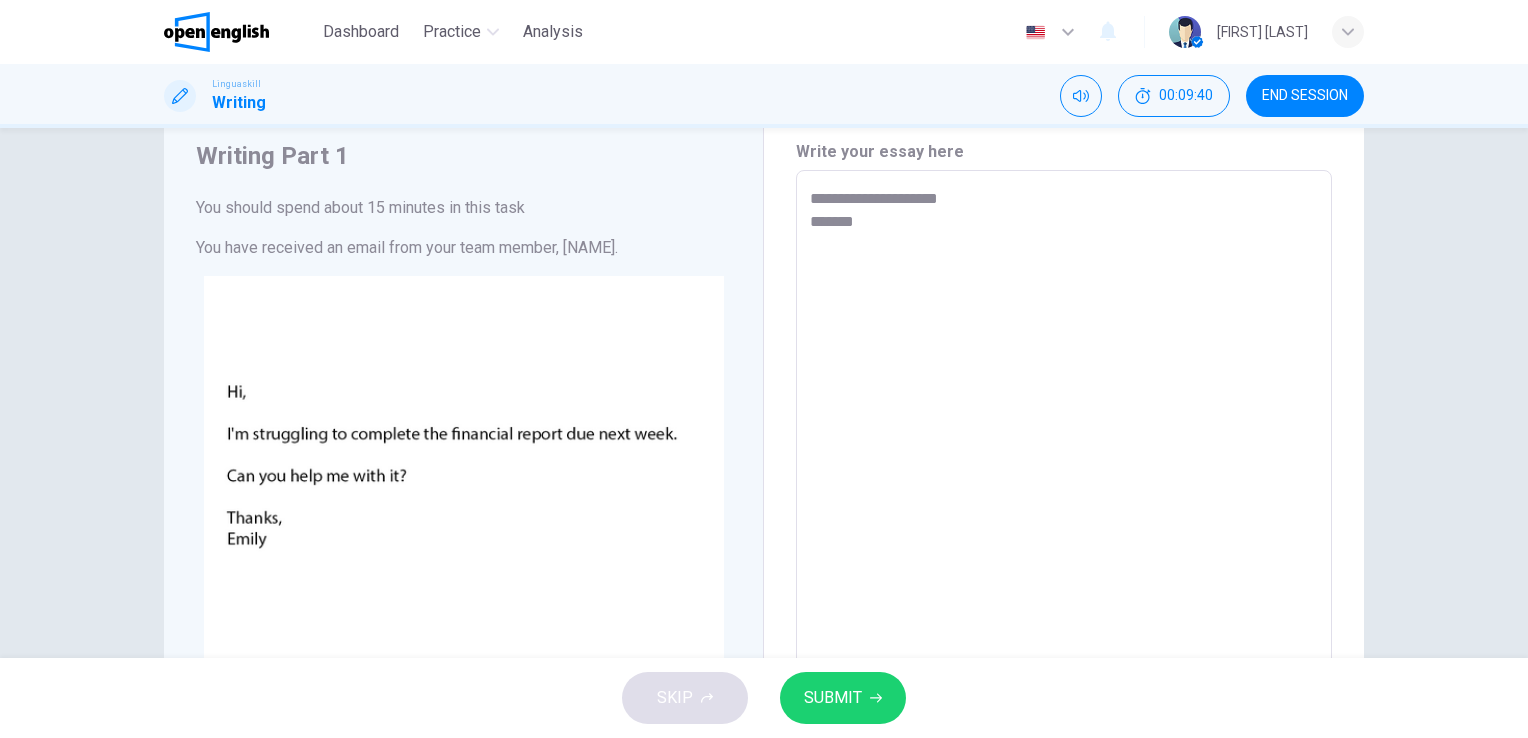 type on "*" 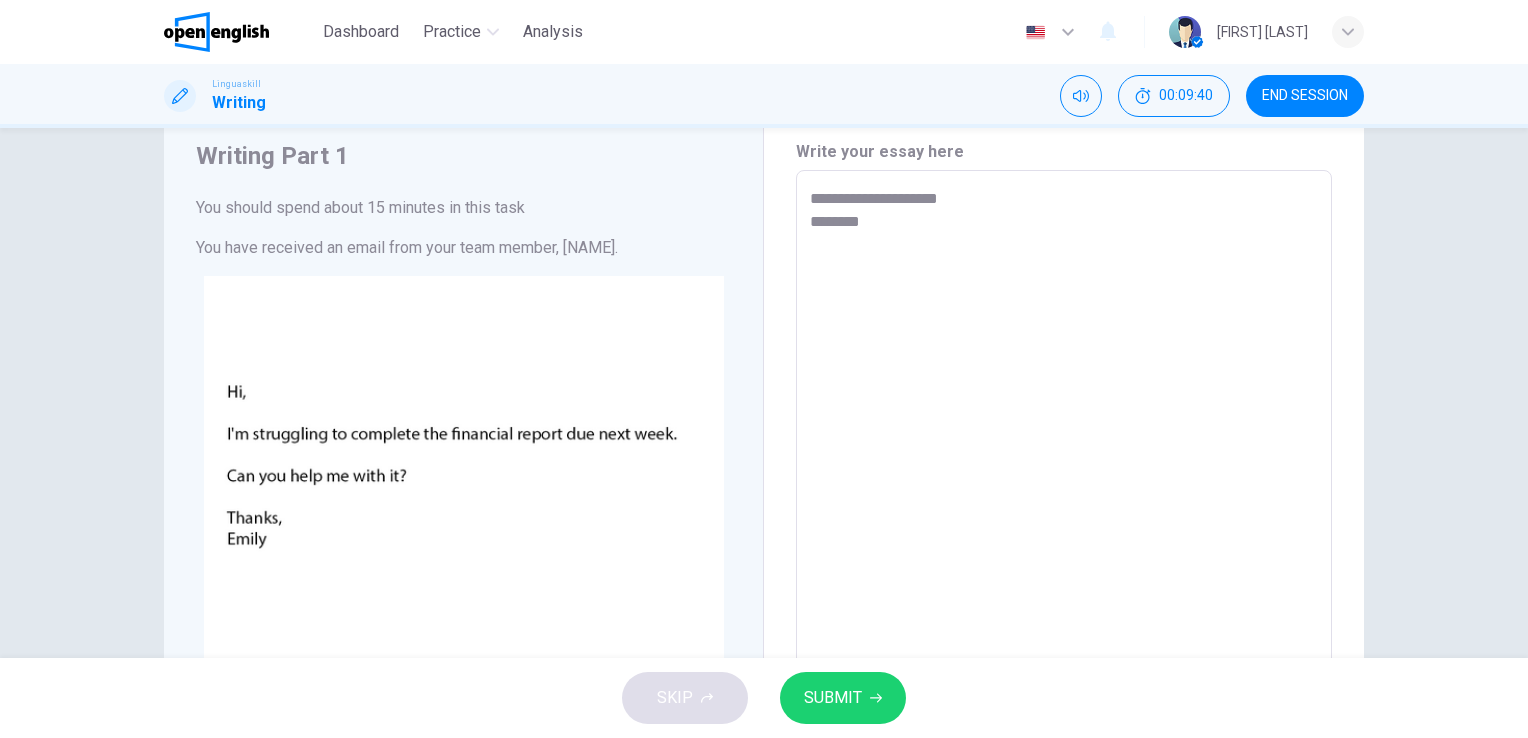 type on "*" 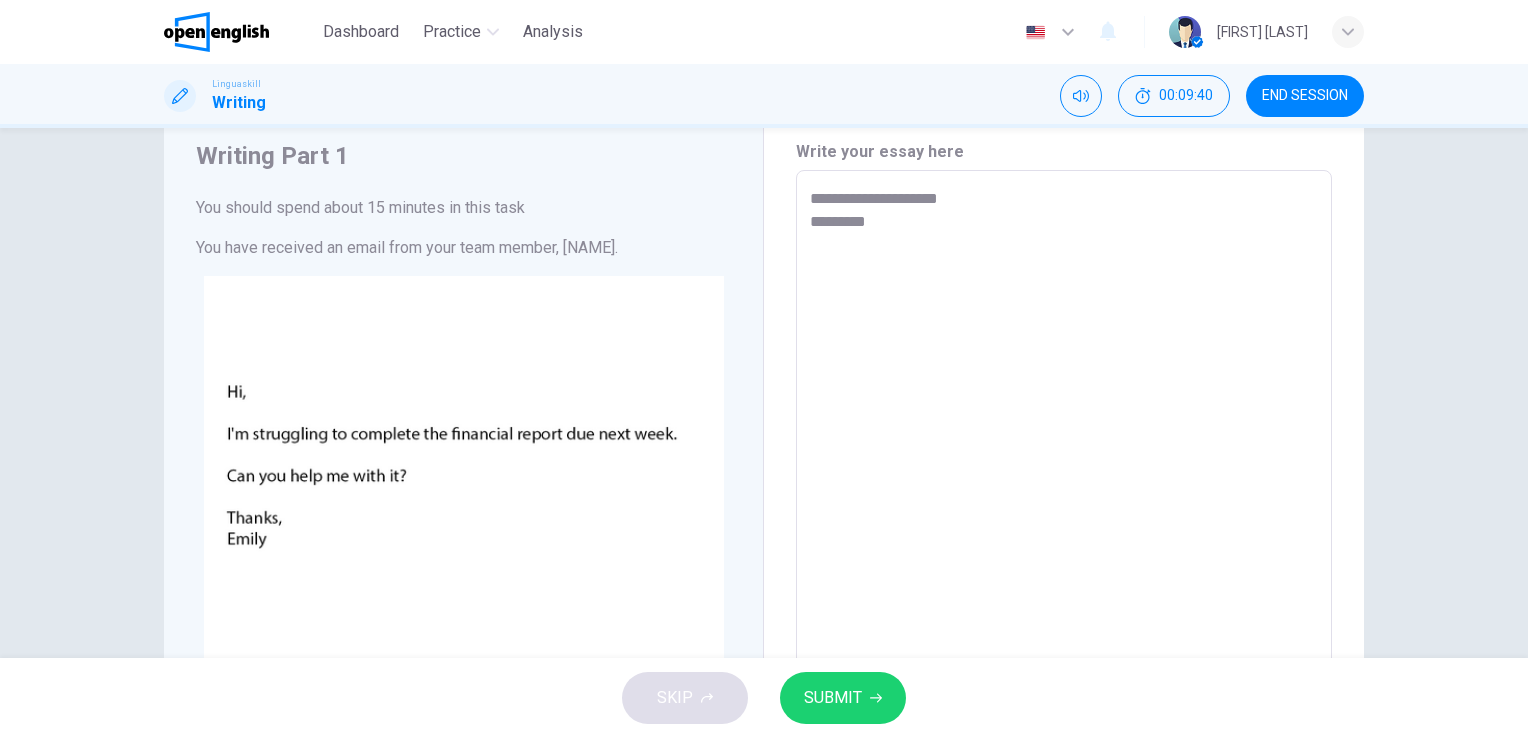 type on "*" 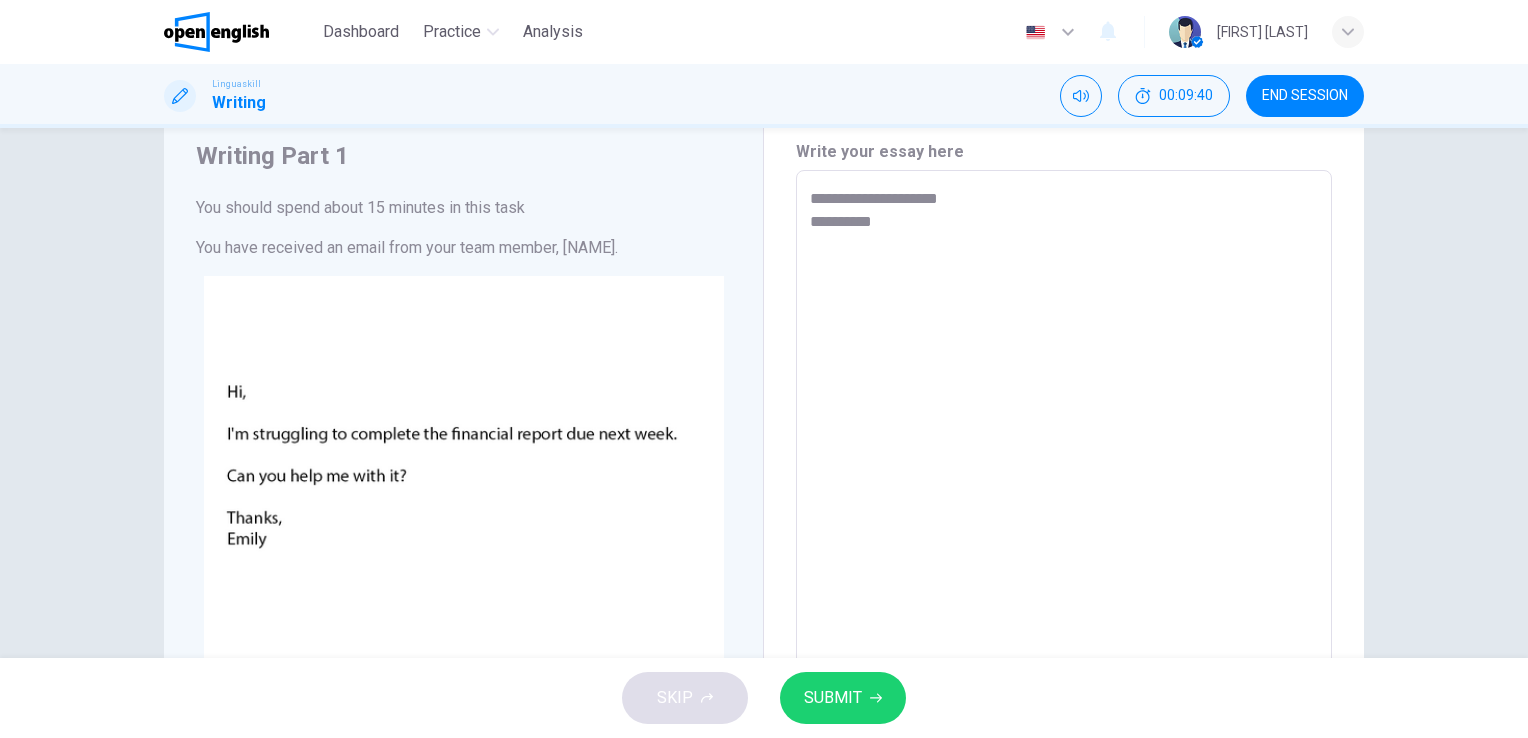 type on "*" 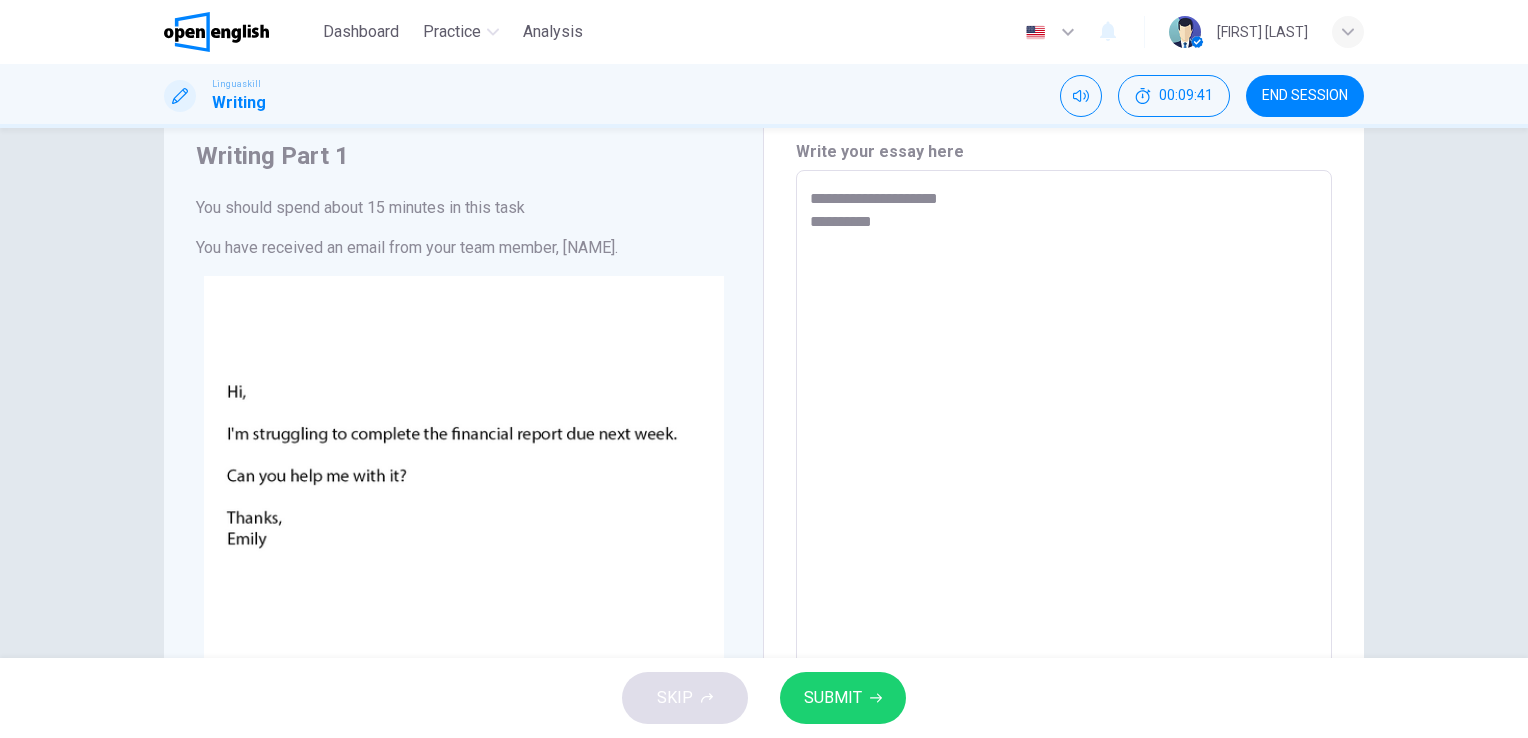 type on "**********" 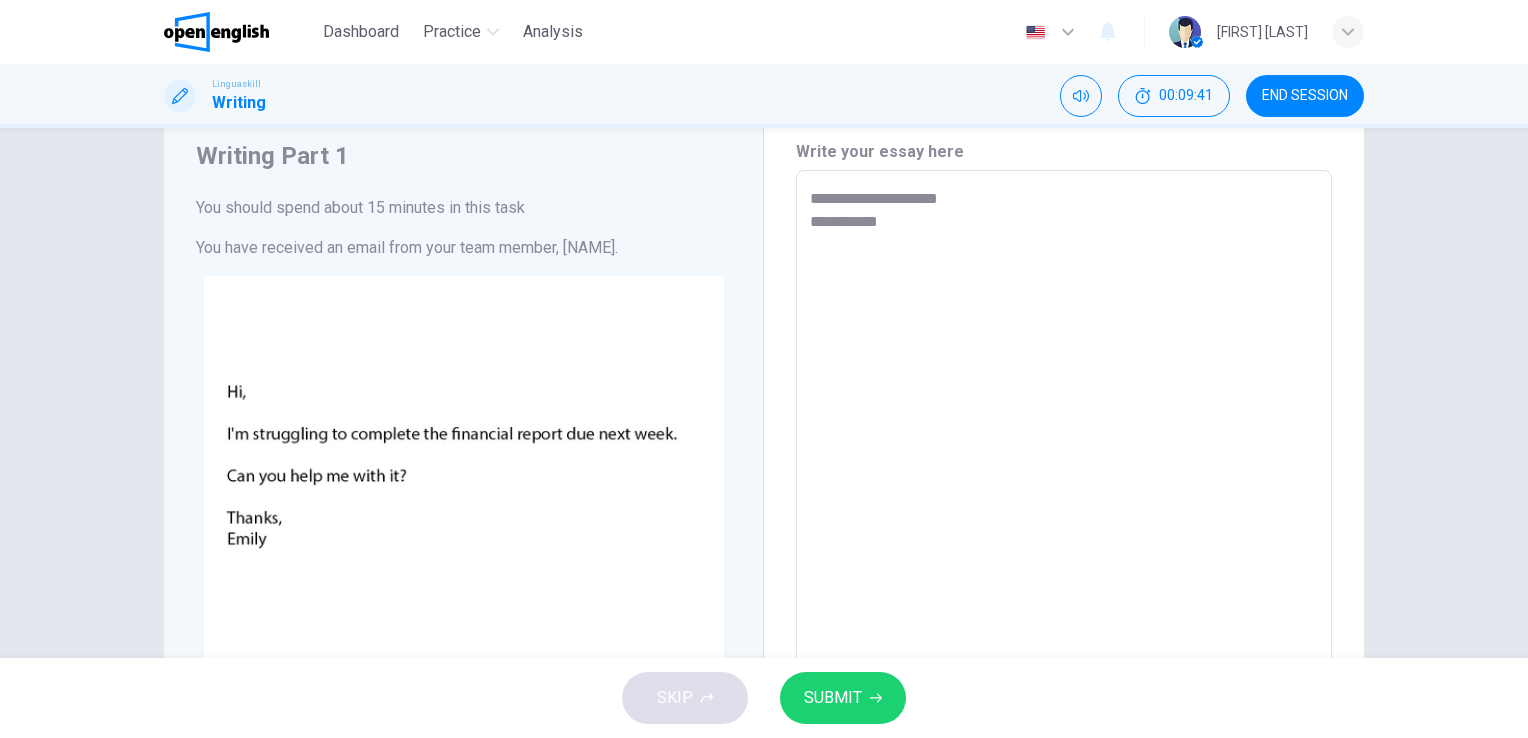 type on "**********" 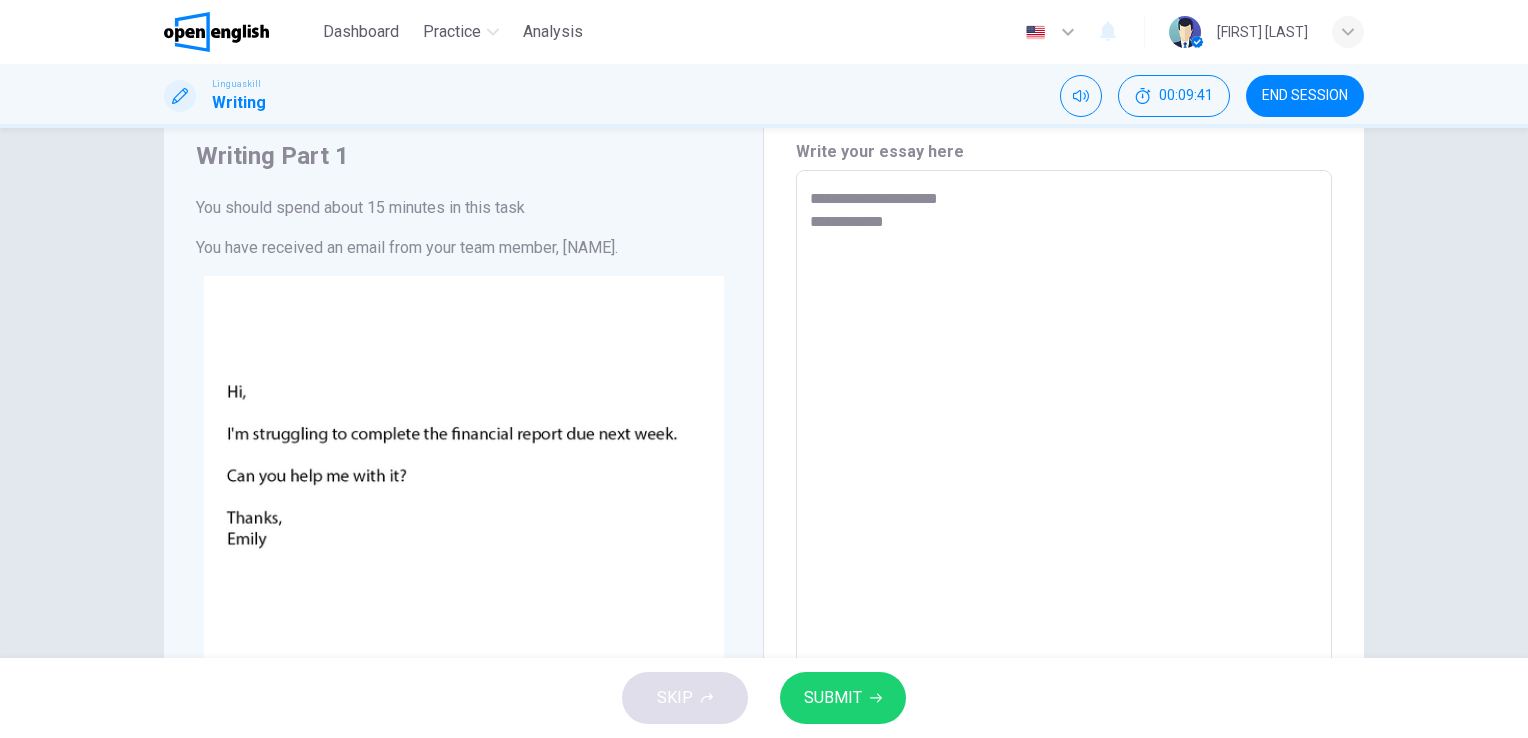 type on "*" 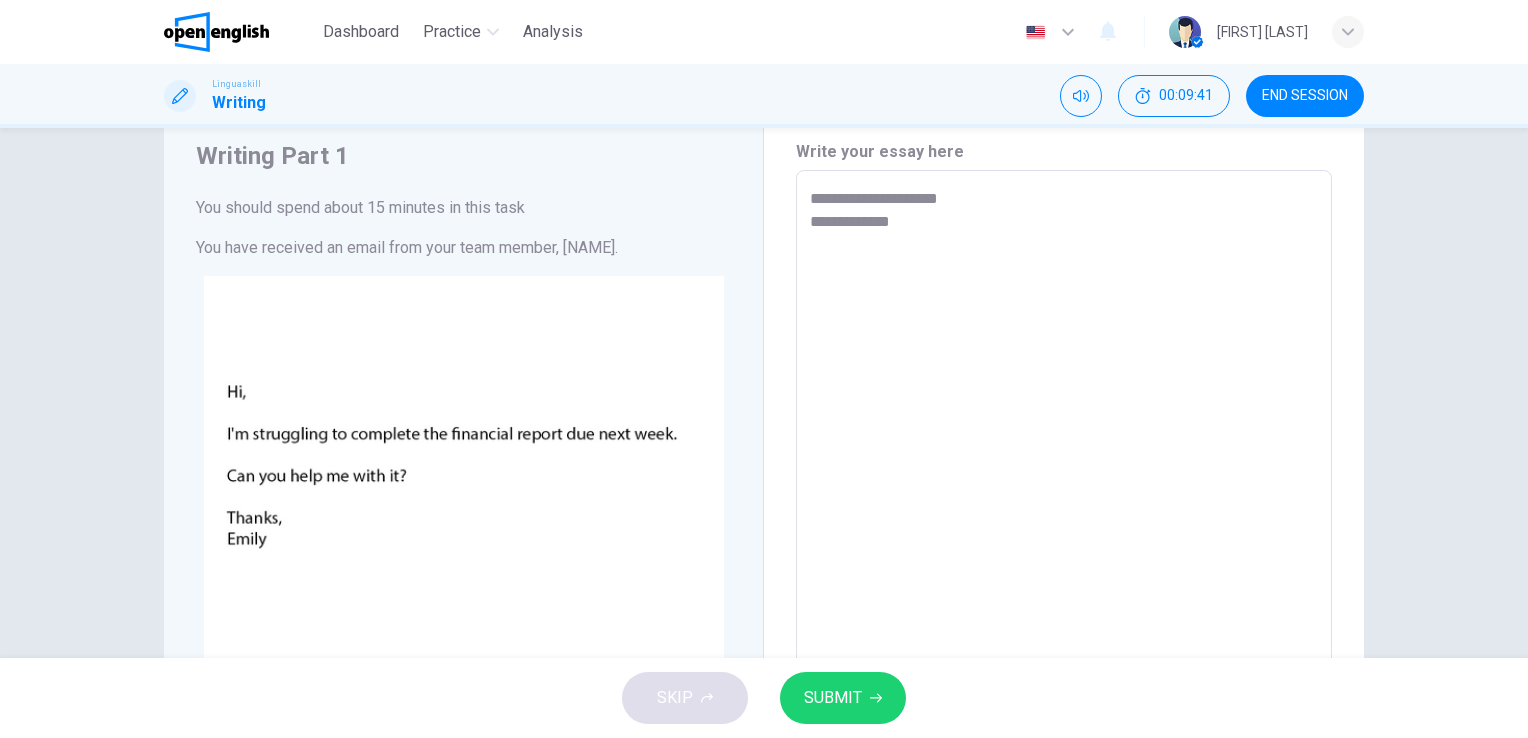 type on "*" 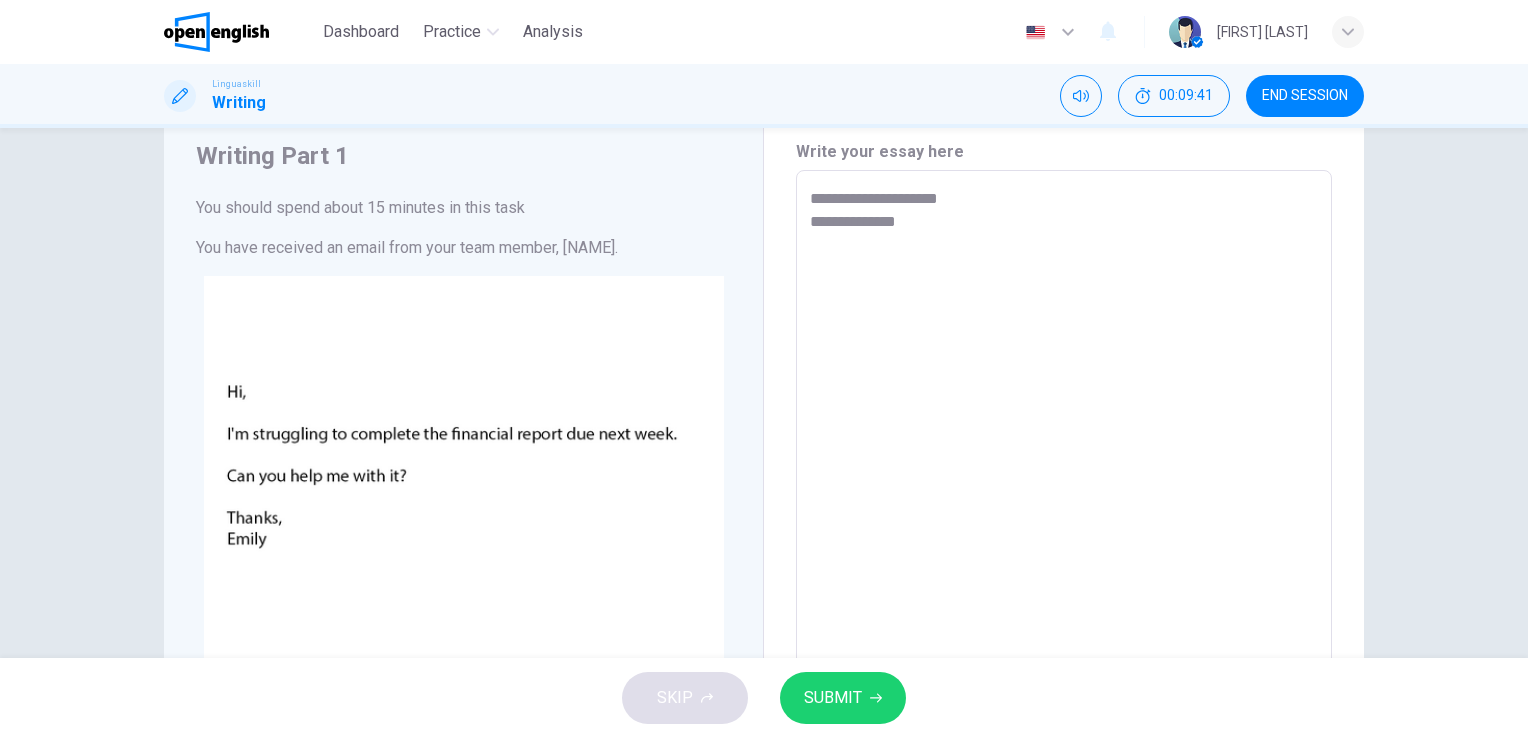 type on "*" 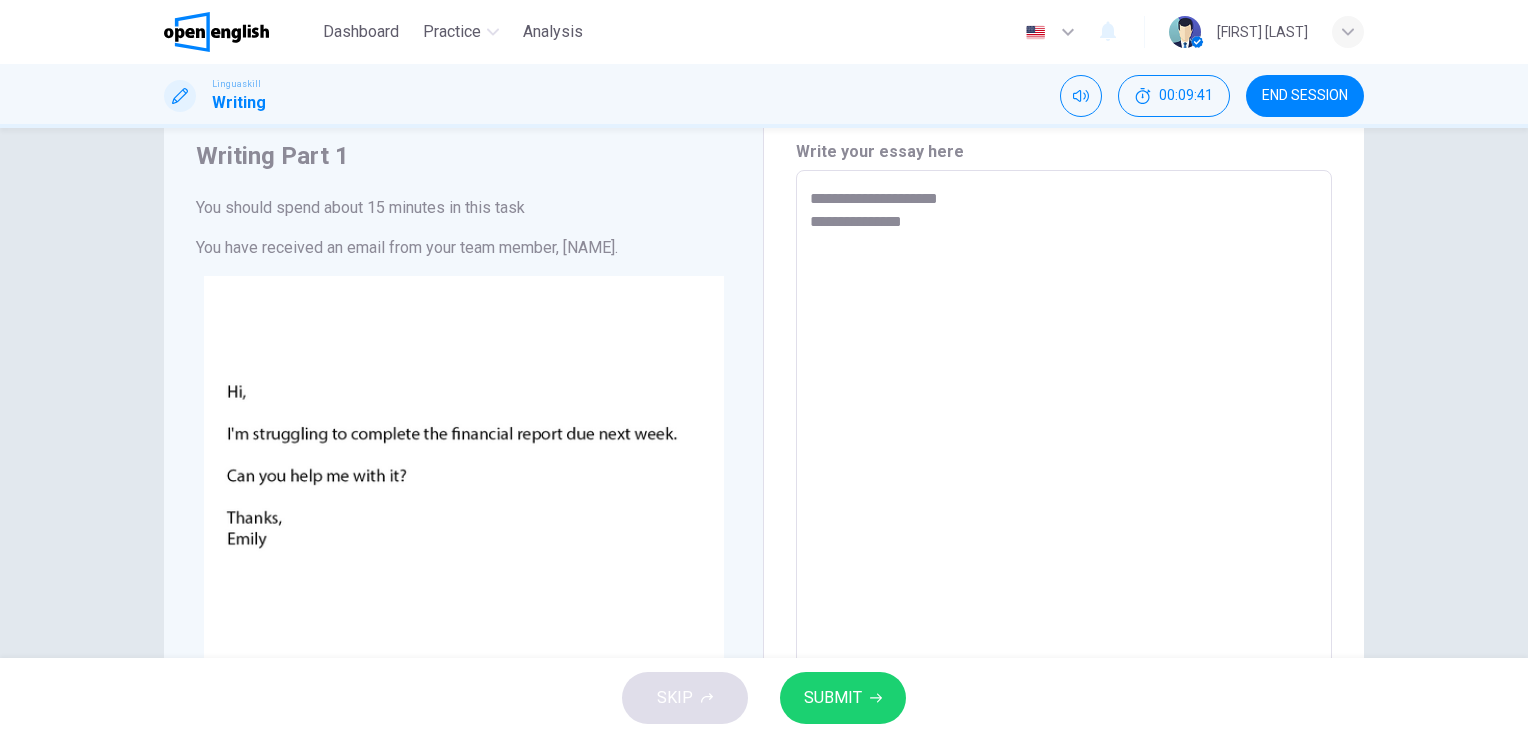 type on "*" 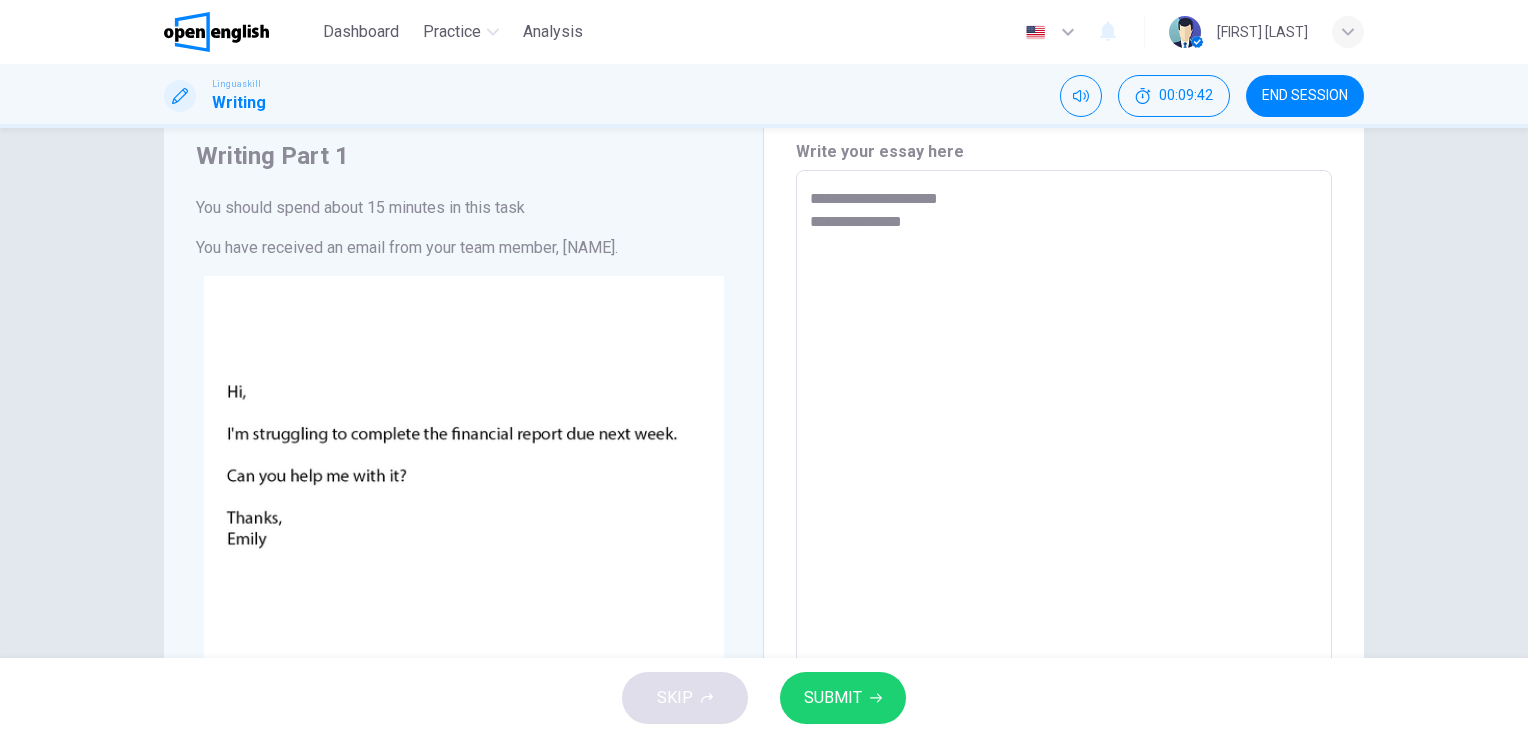 type on "**********" 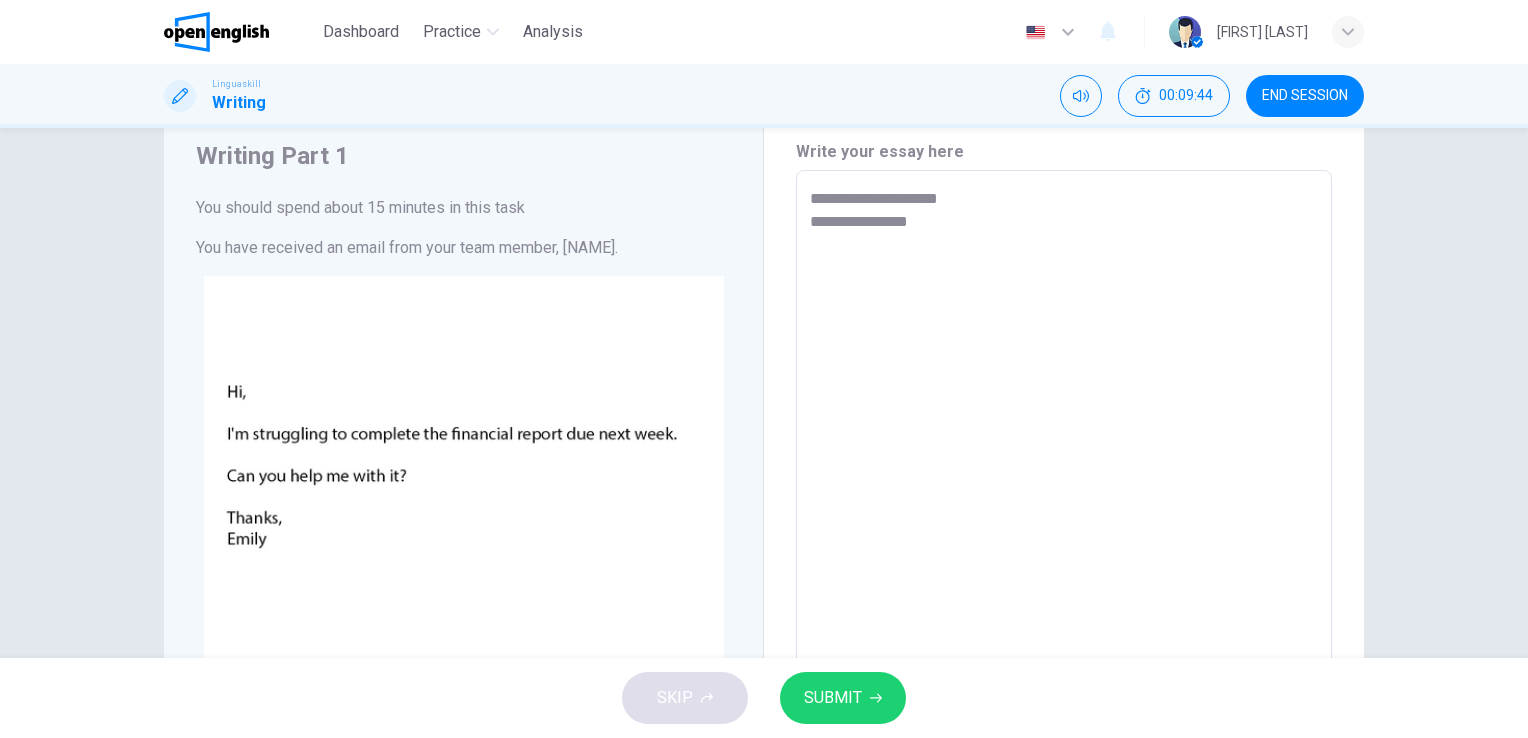 type on "**********" 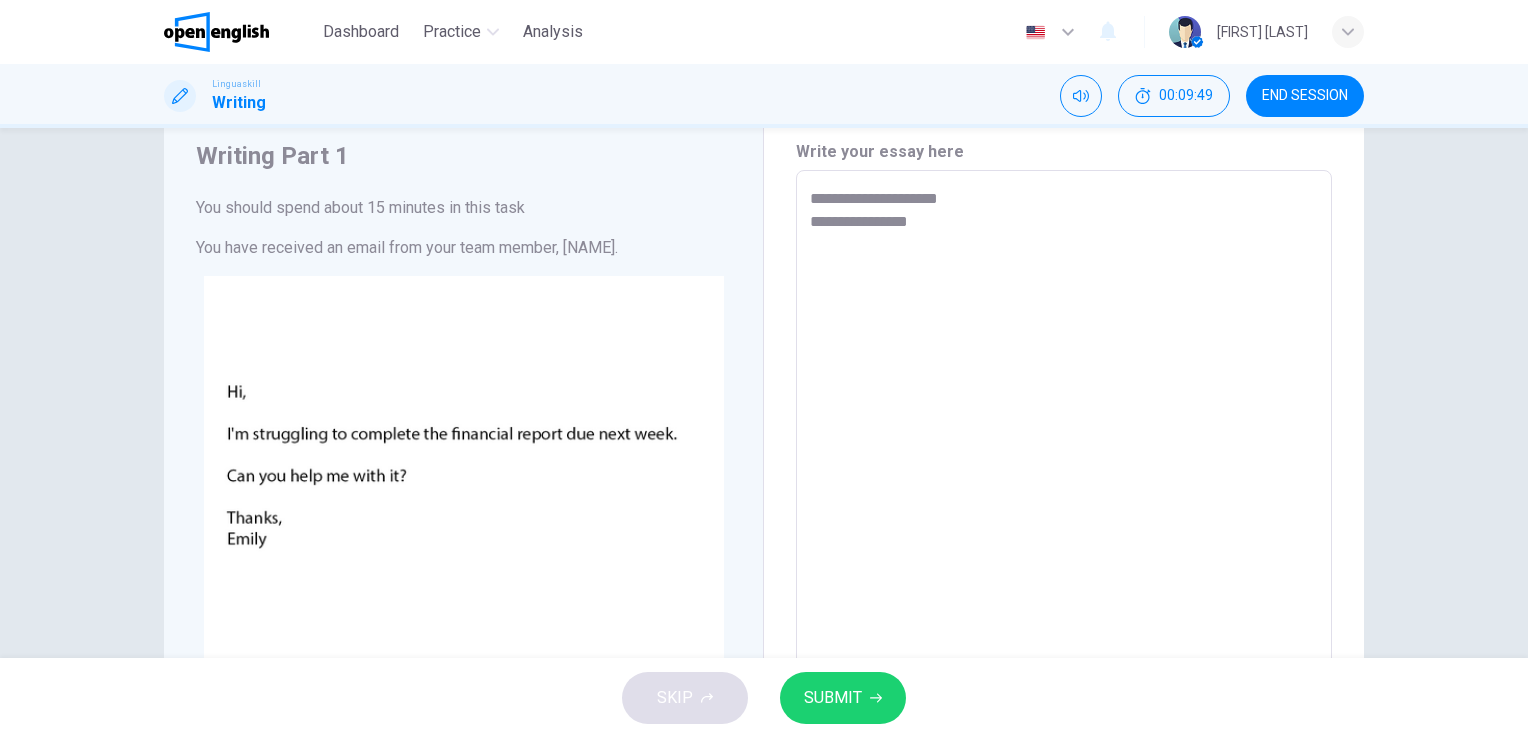 type on "*" 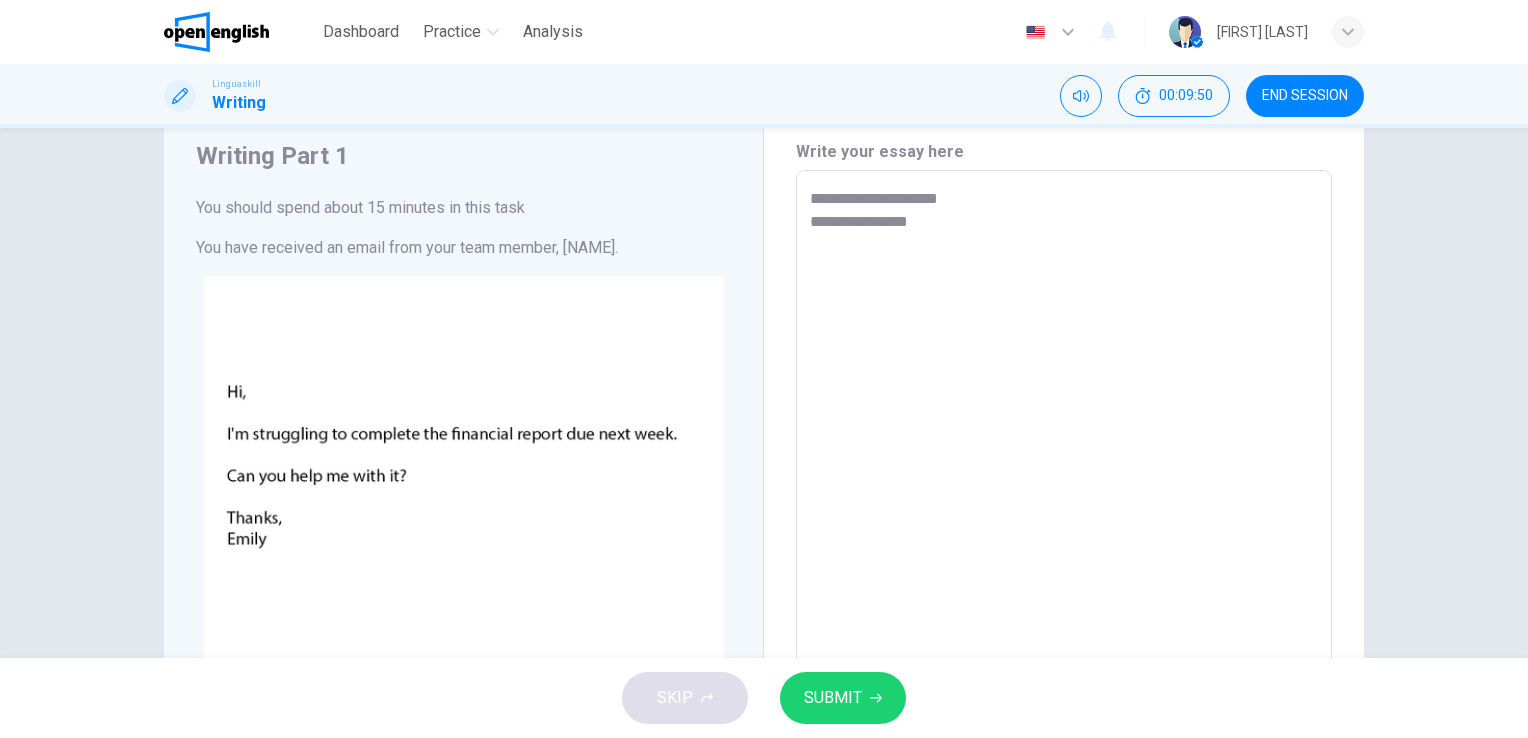 type on "**********" 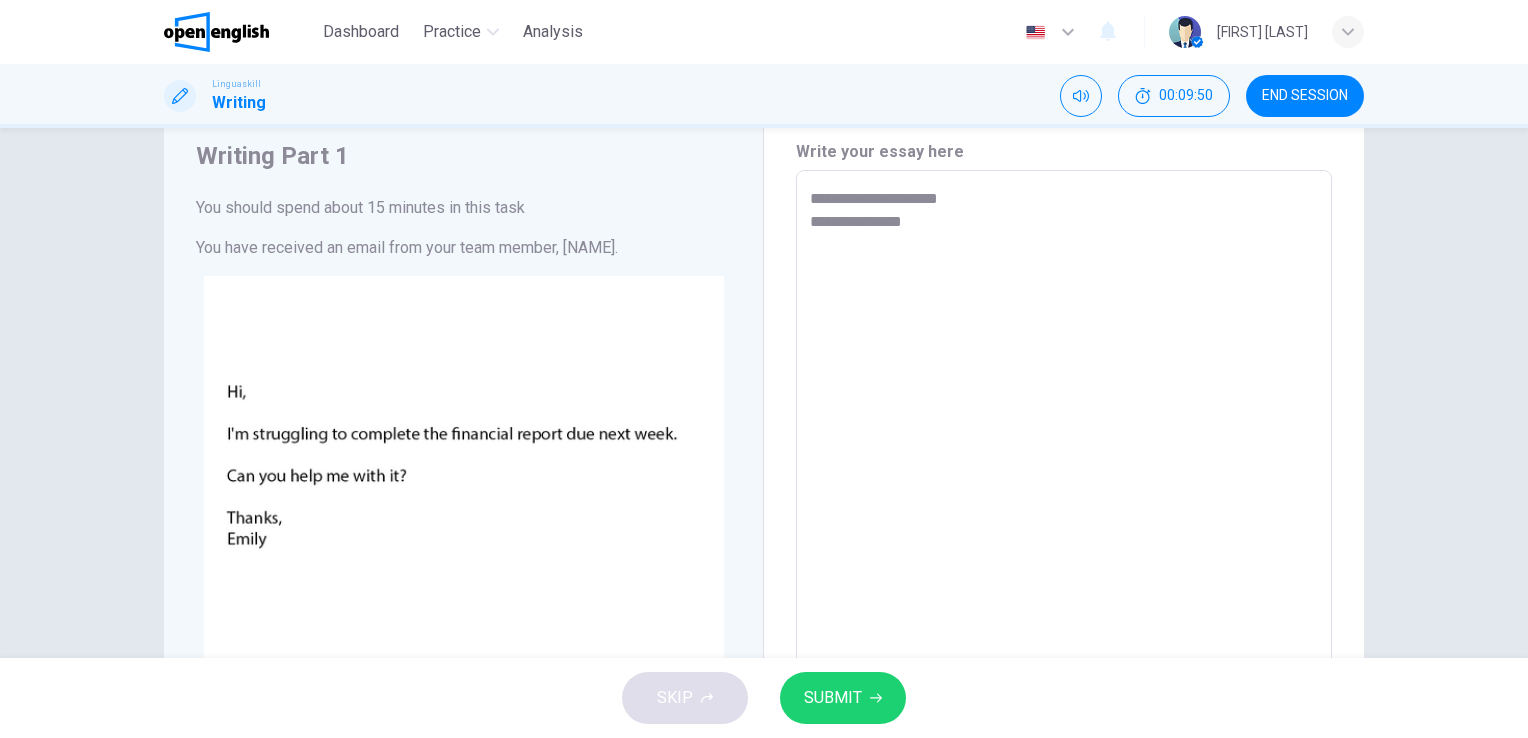 type on "**********" 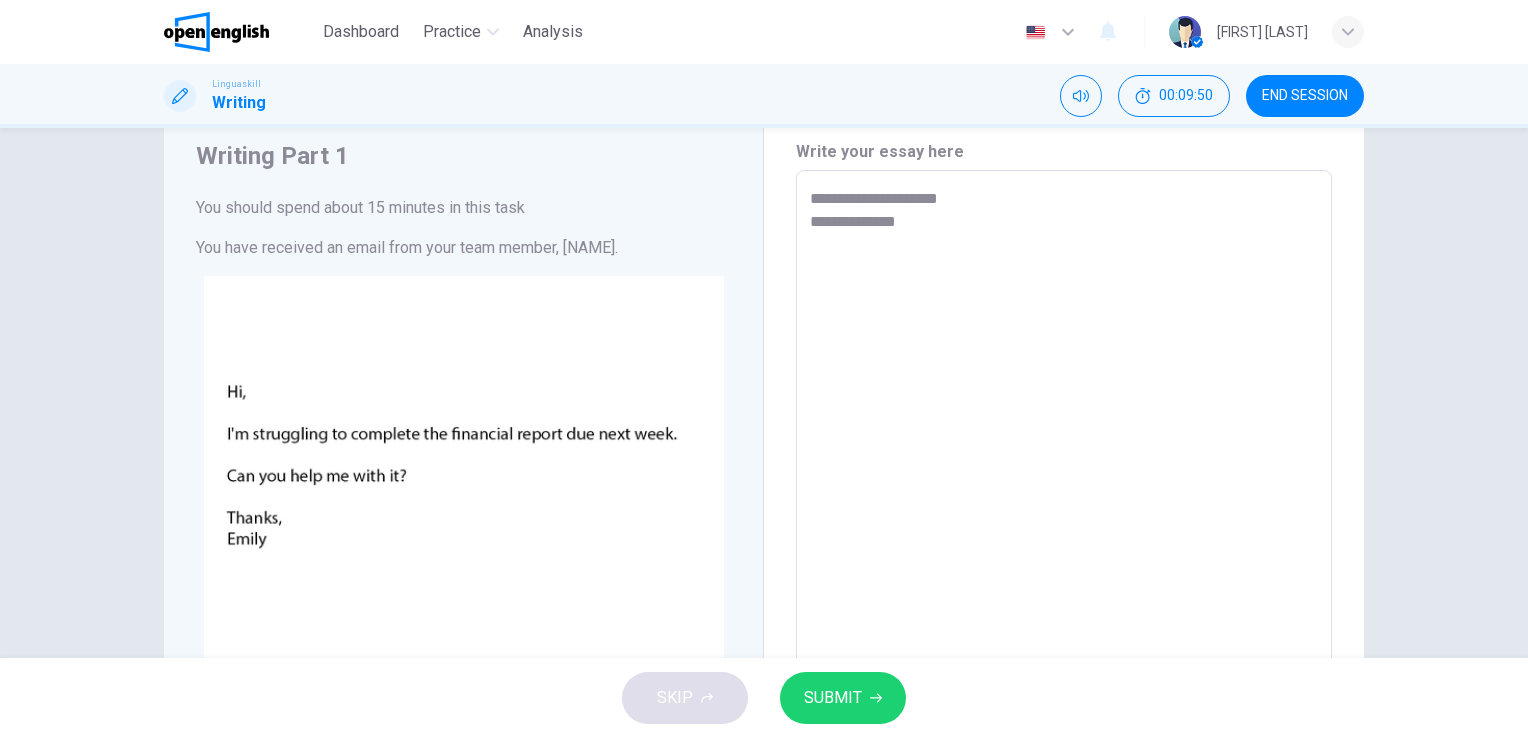 type on "*" 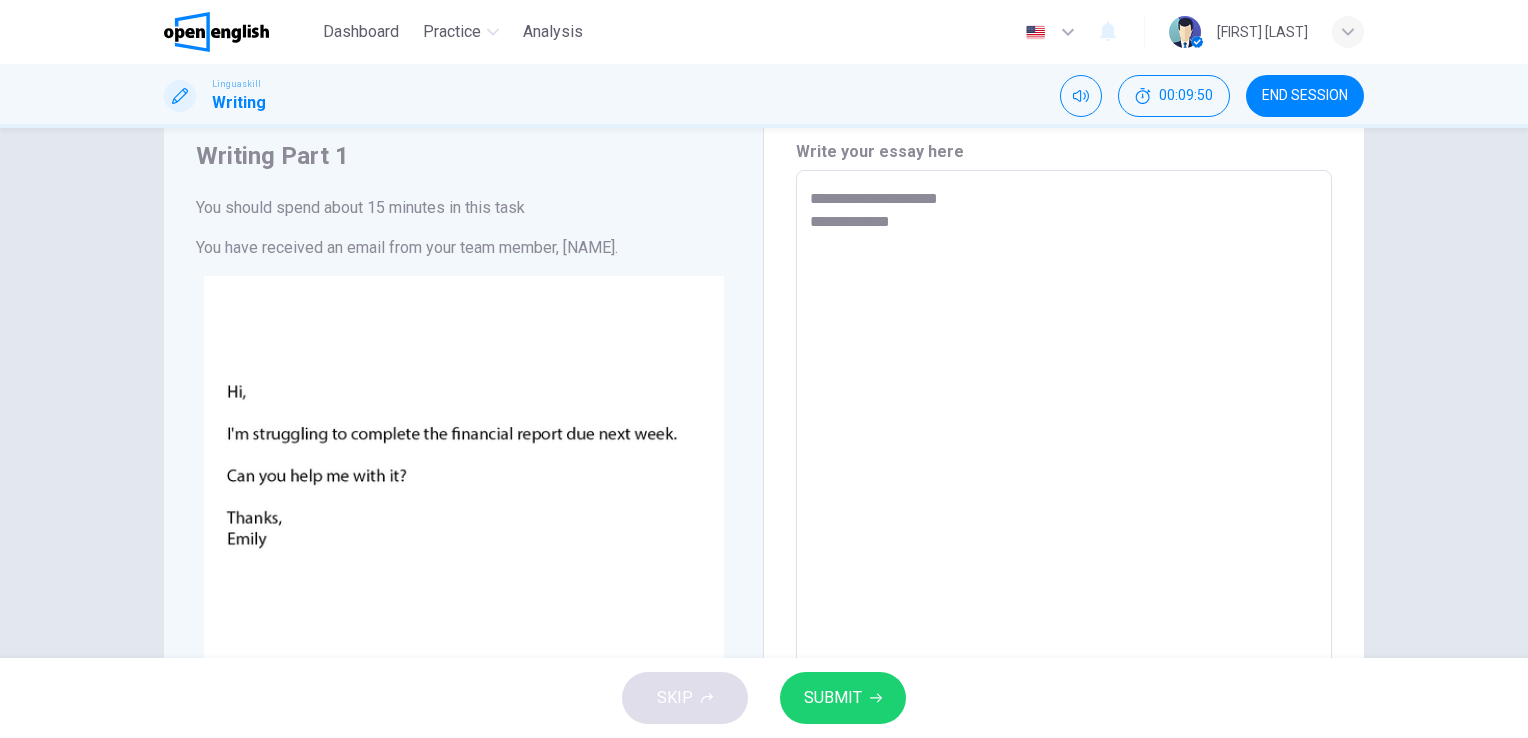 type on "*" 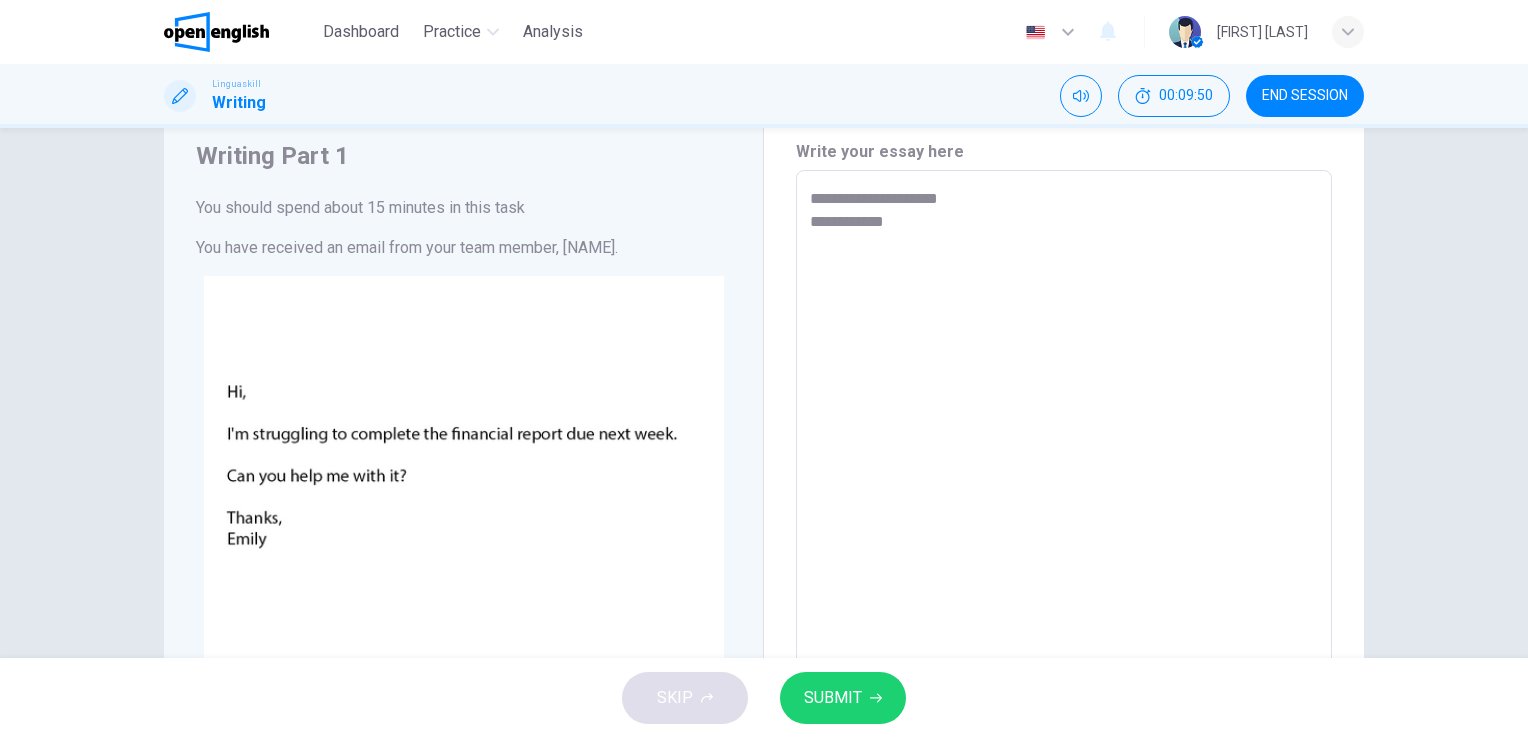 type on "*" 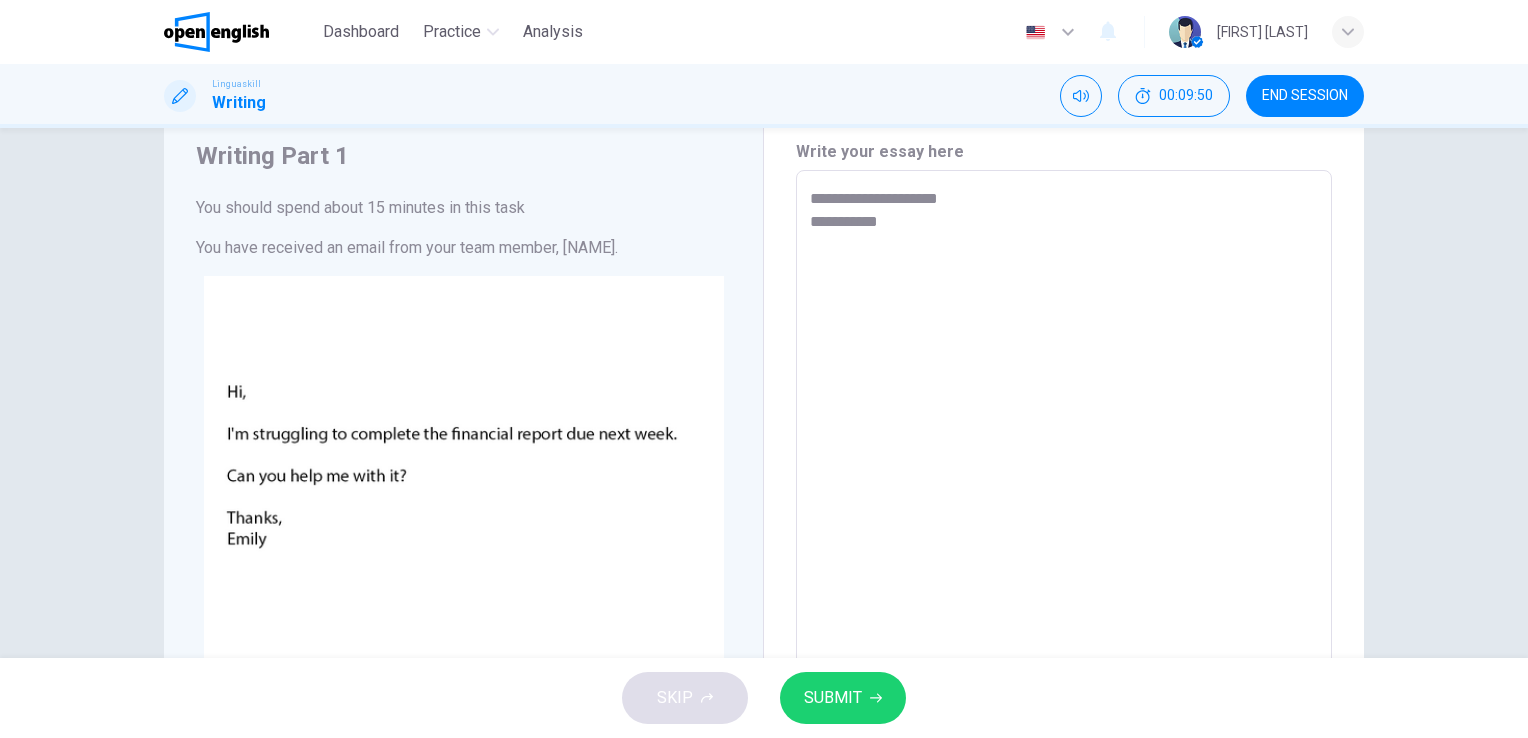 type on "*" 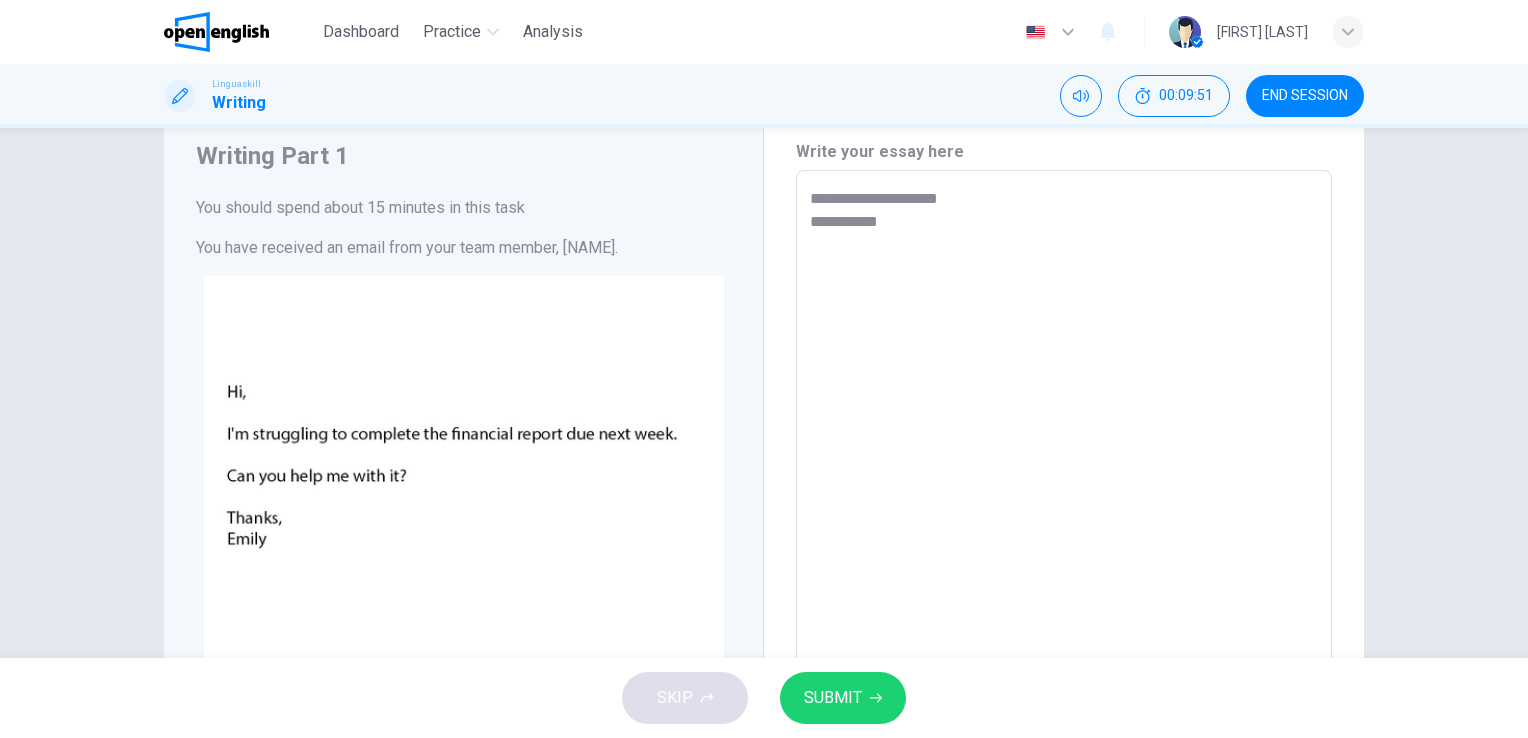 type on "**********" 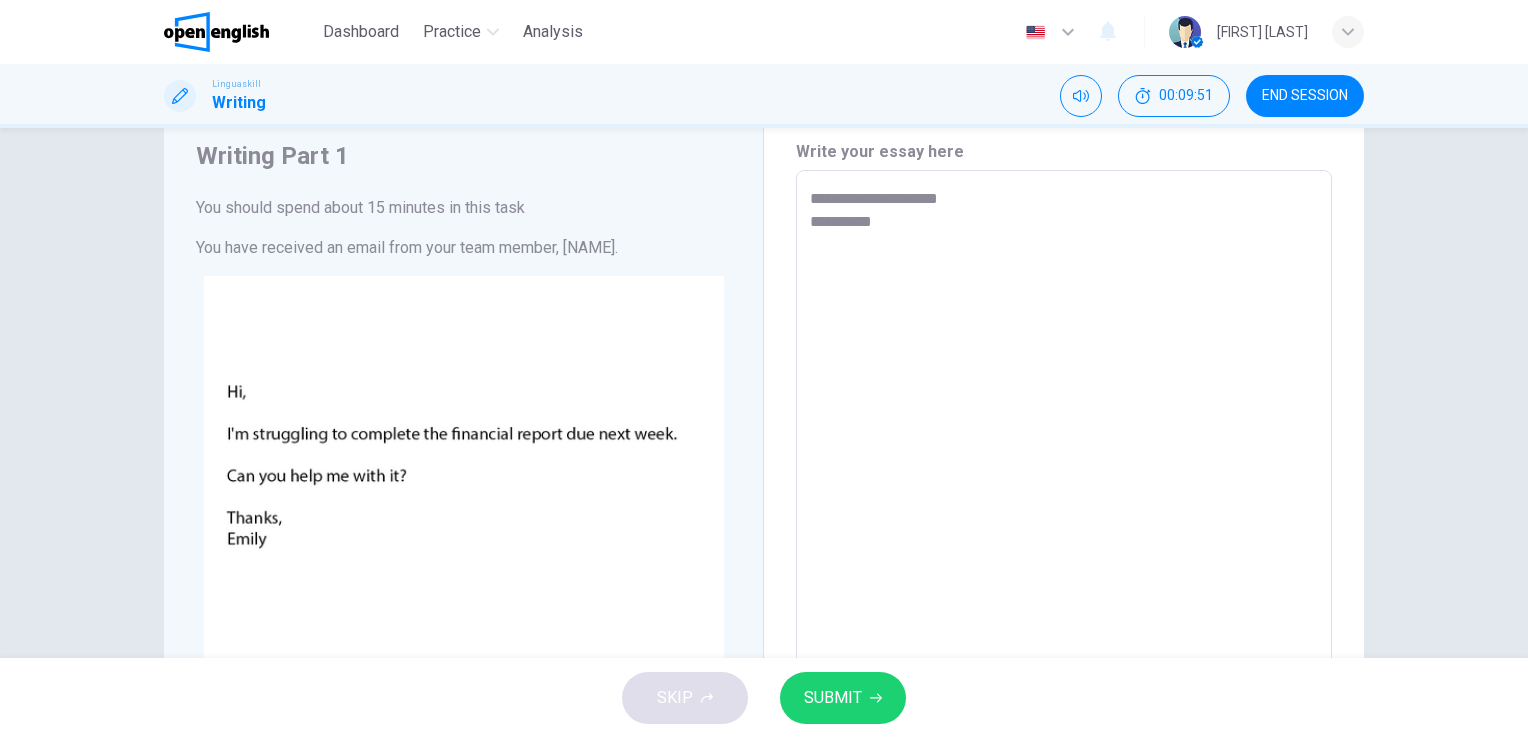 type on "**********" 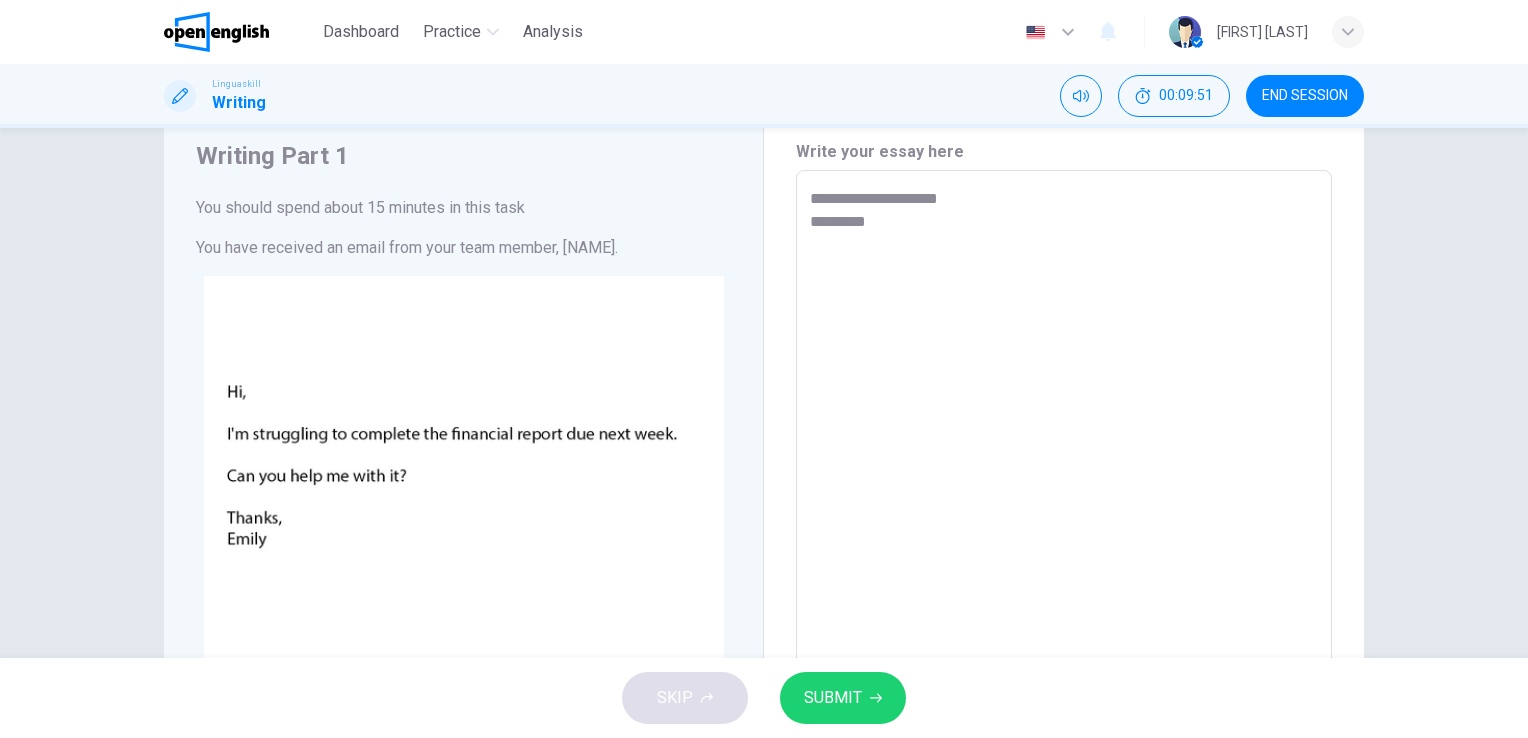 type on "*" 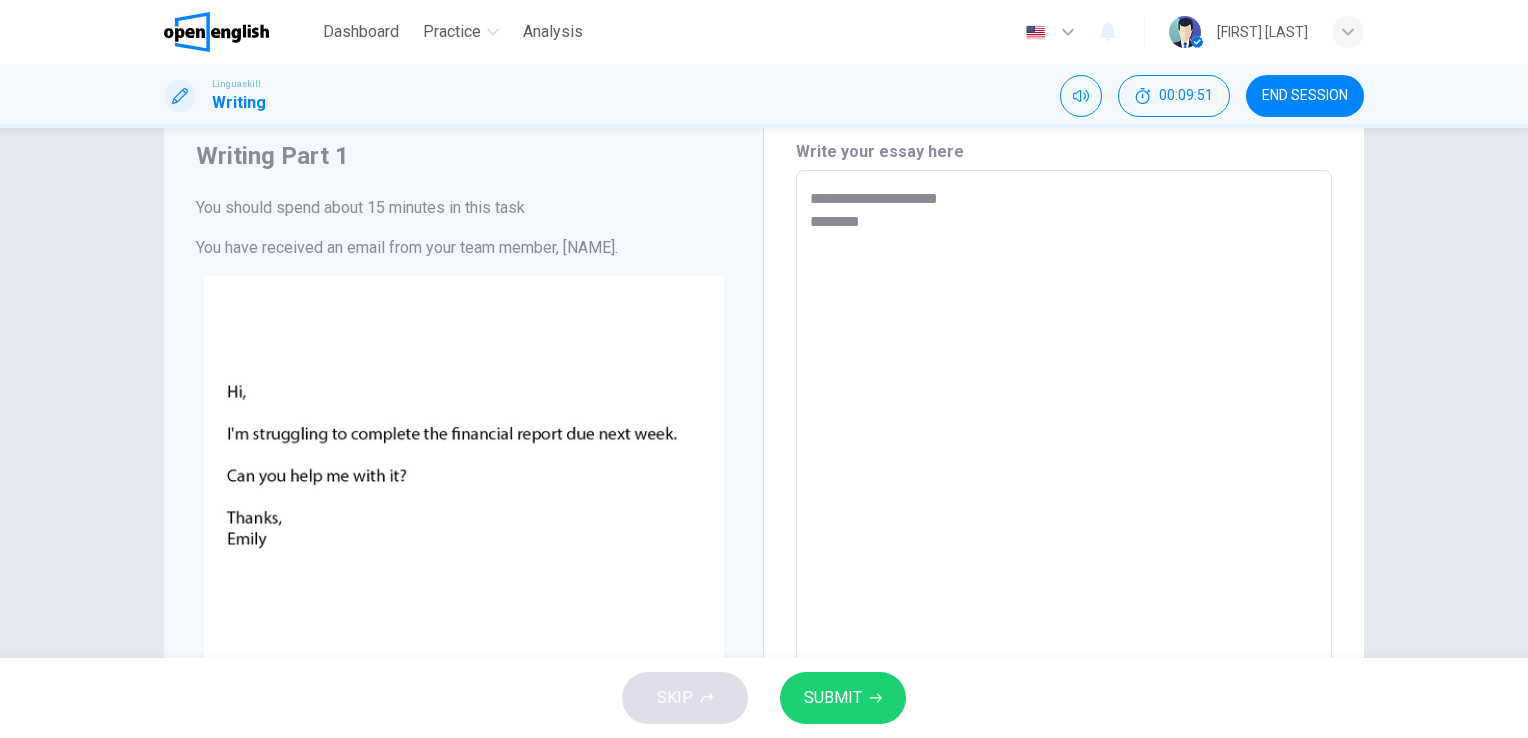 type on "*" 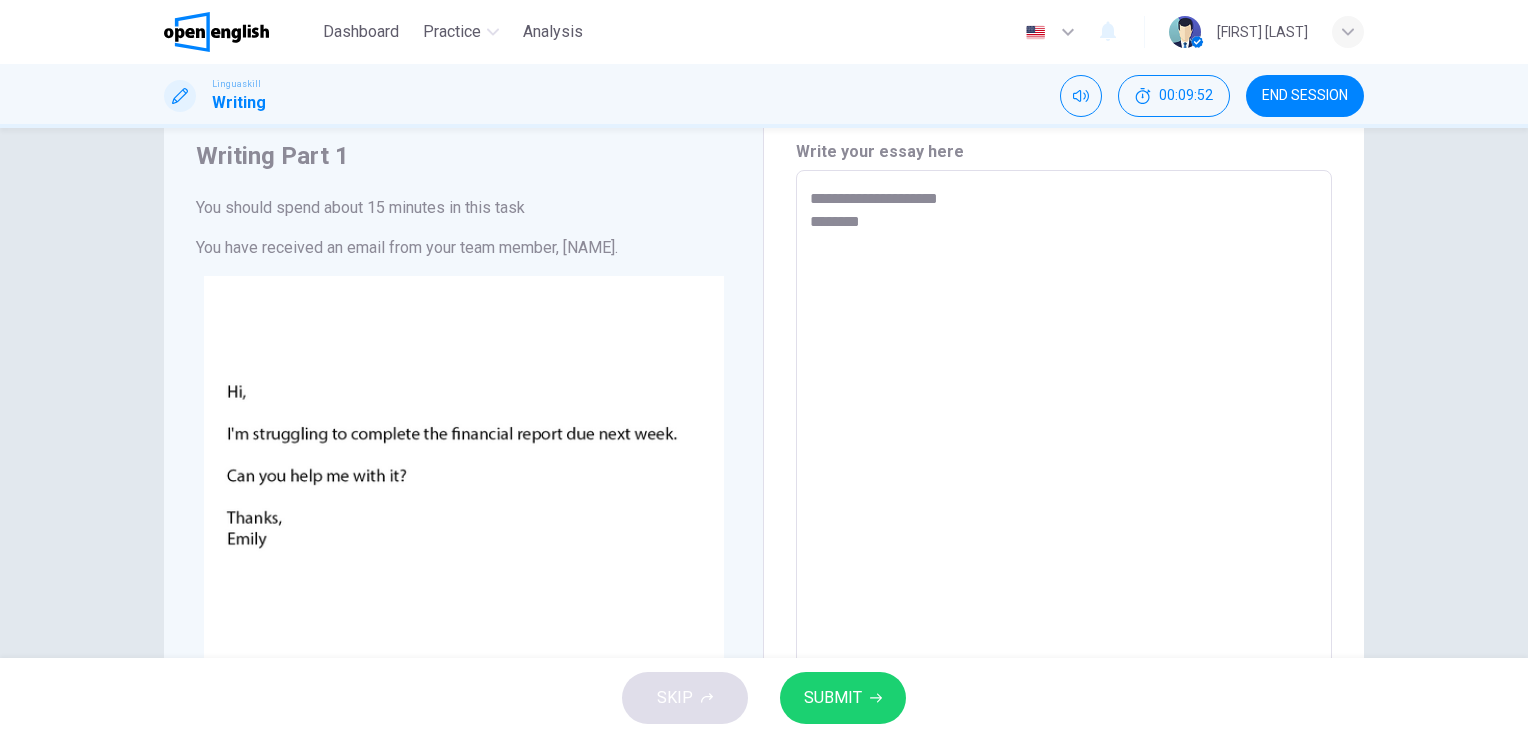 type on "**********" 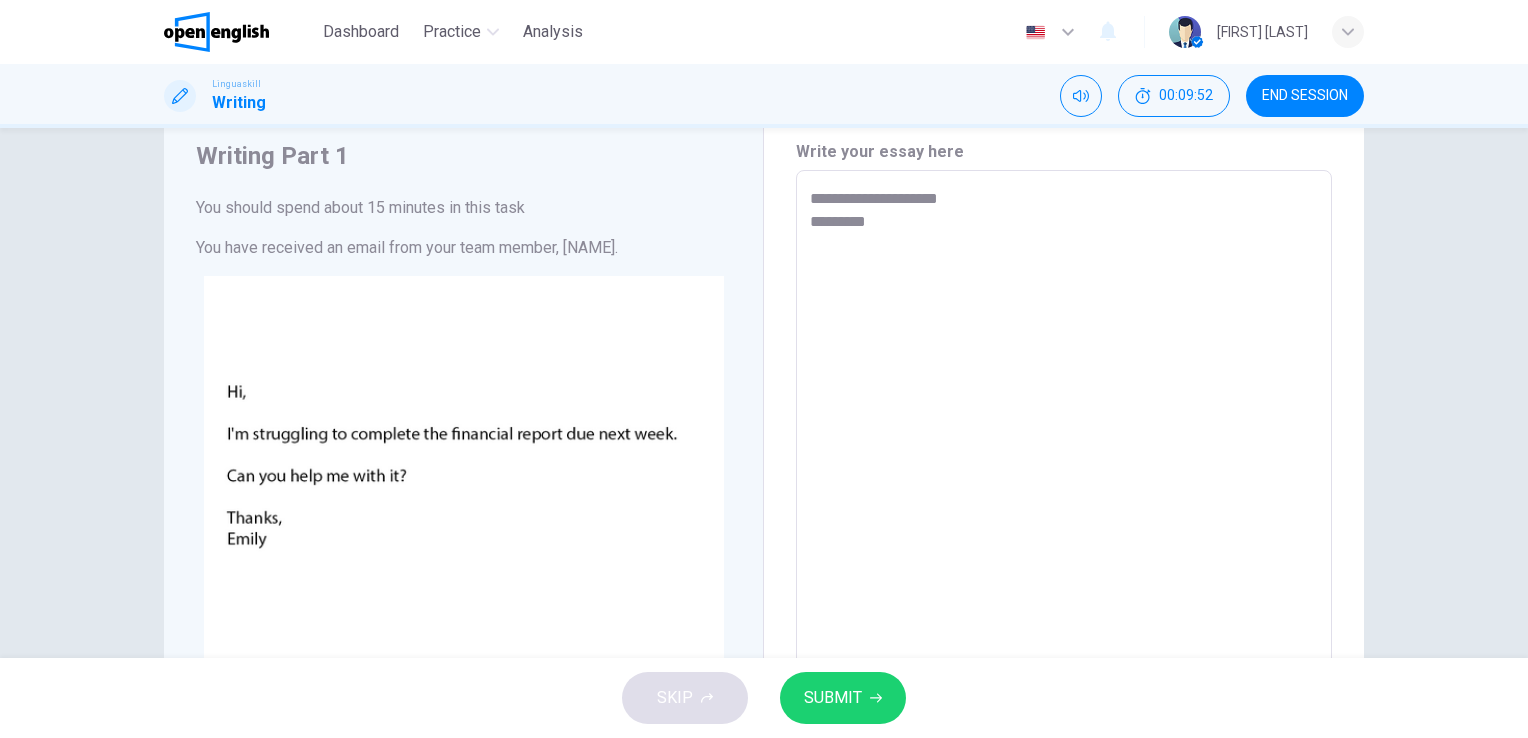 type on "**********" 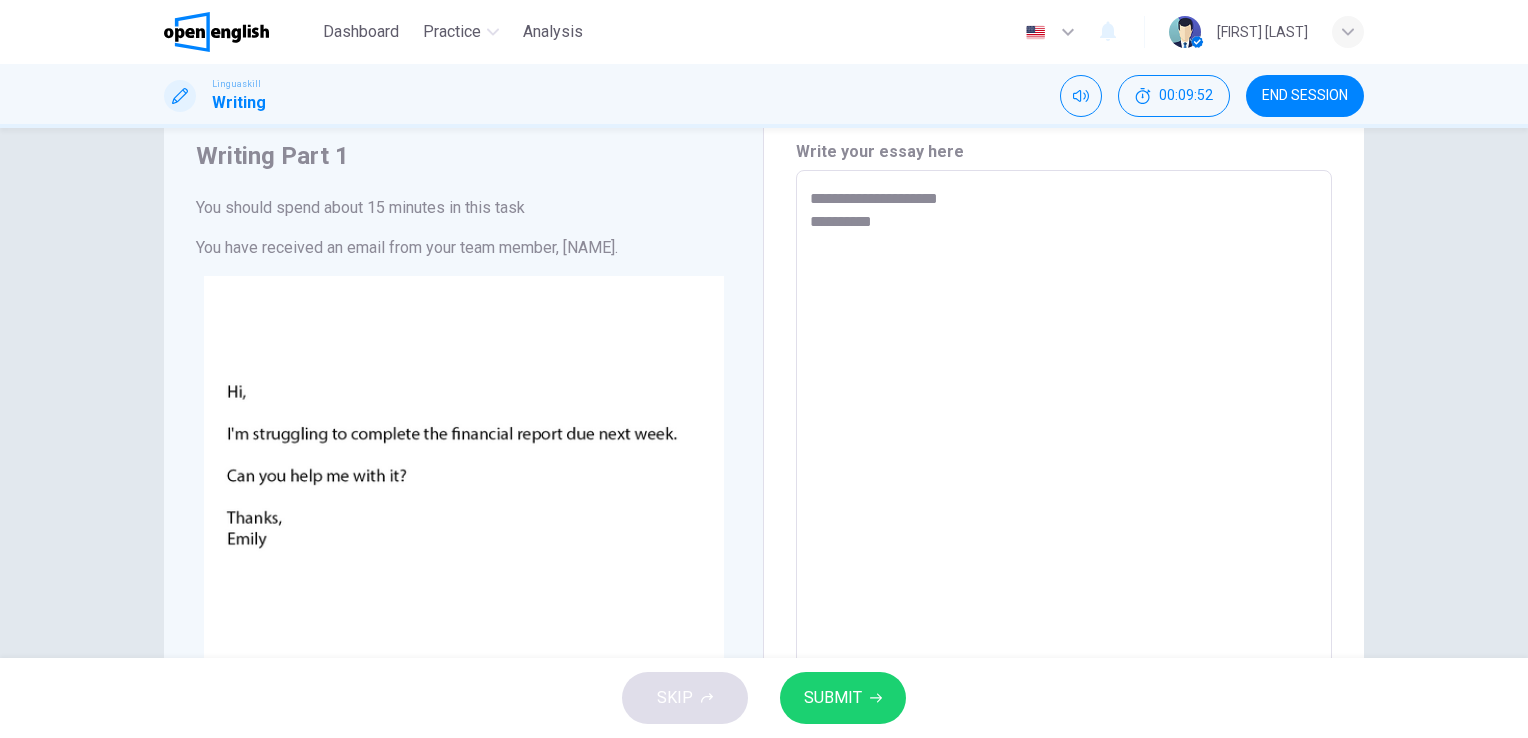 type on "*" 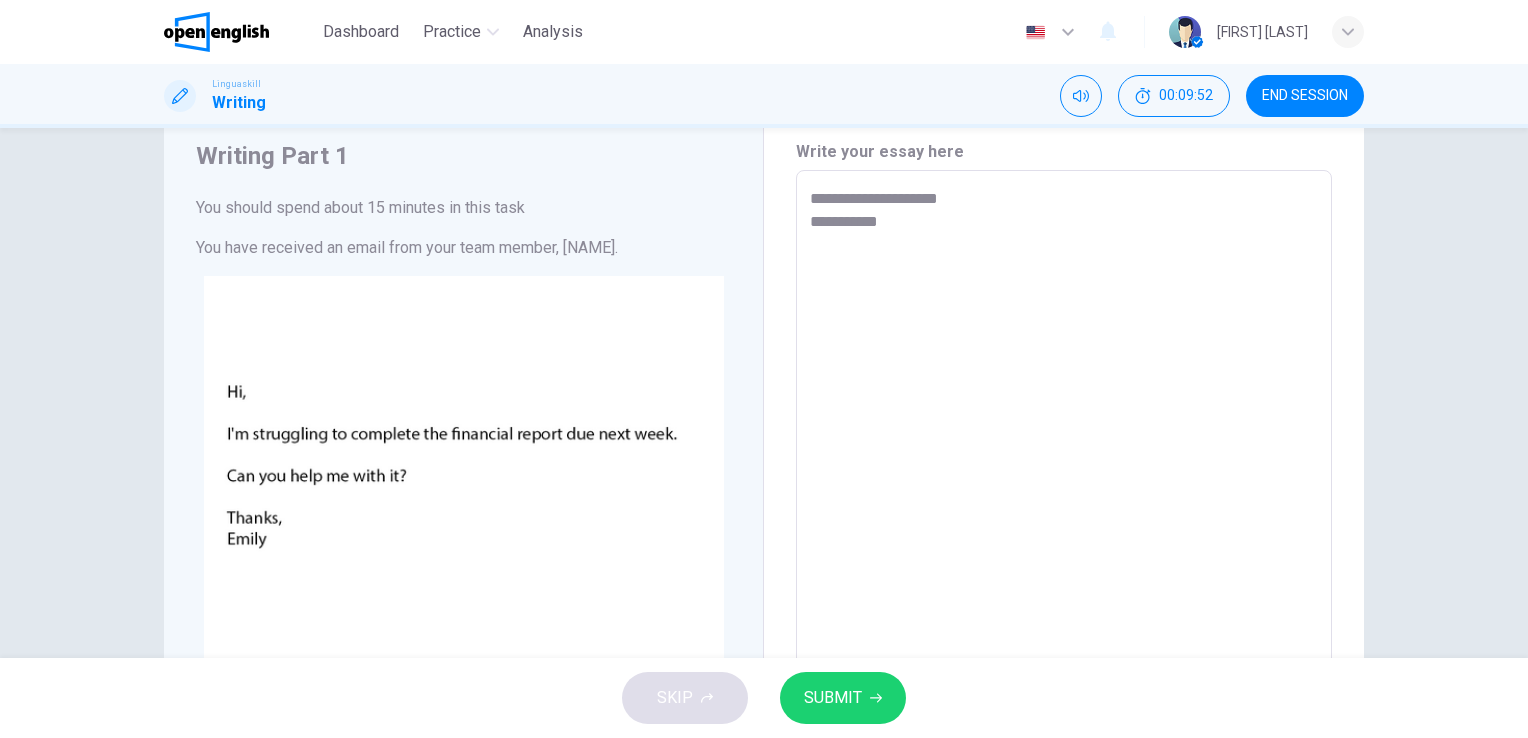 type on "*" 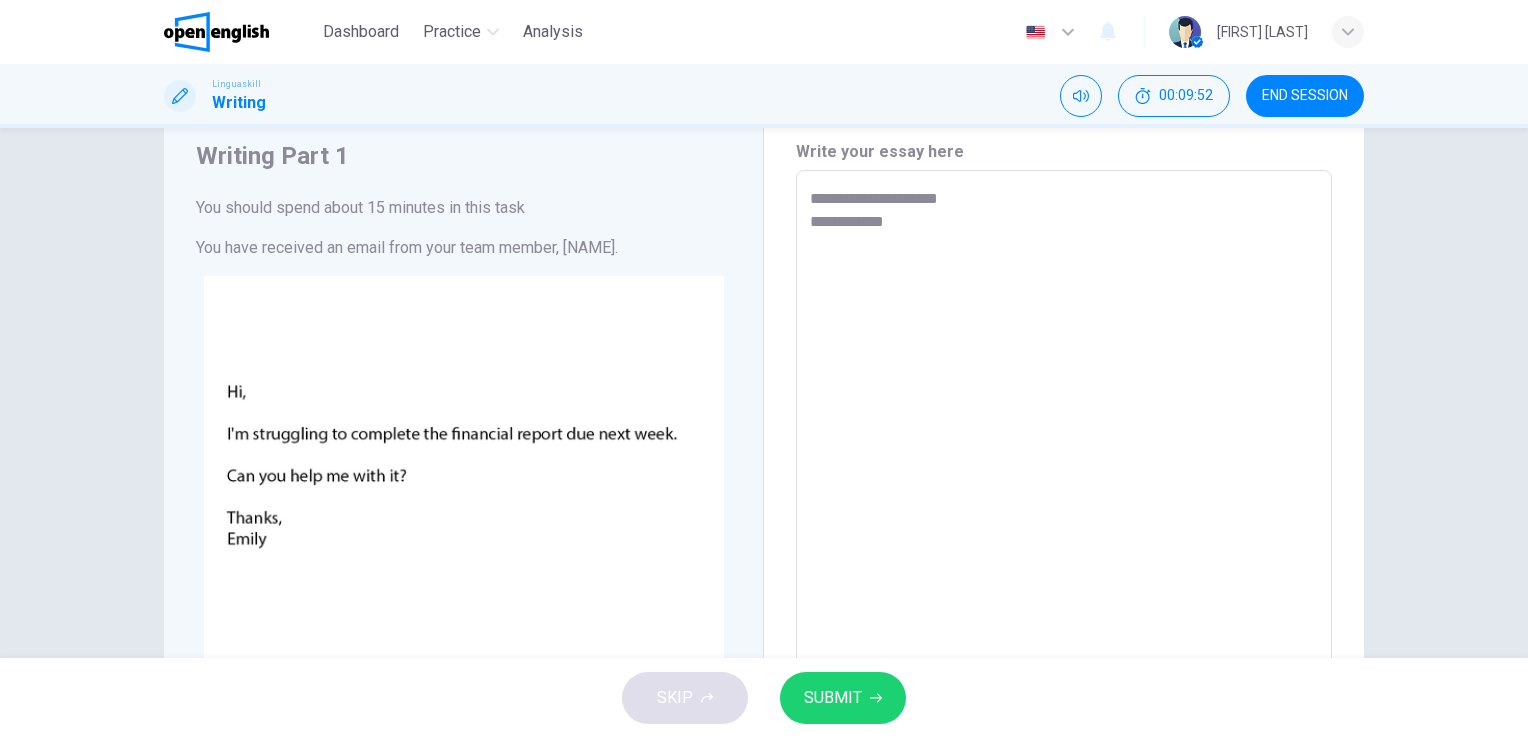 type on "*" 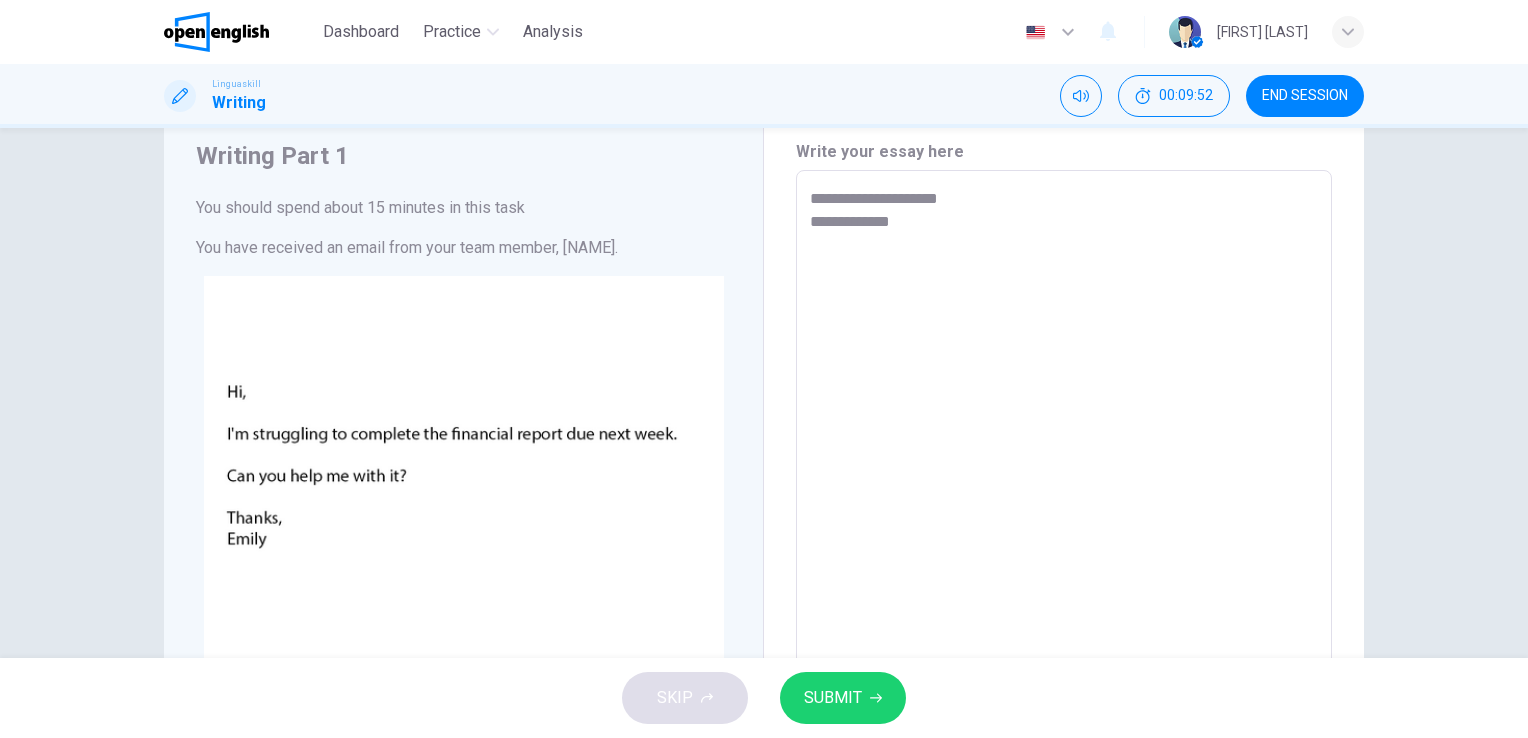 type on "*" 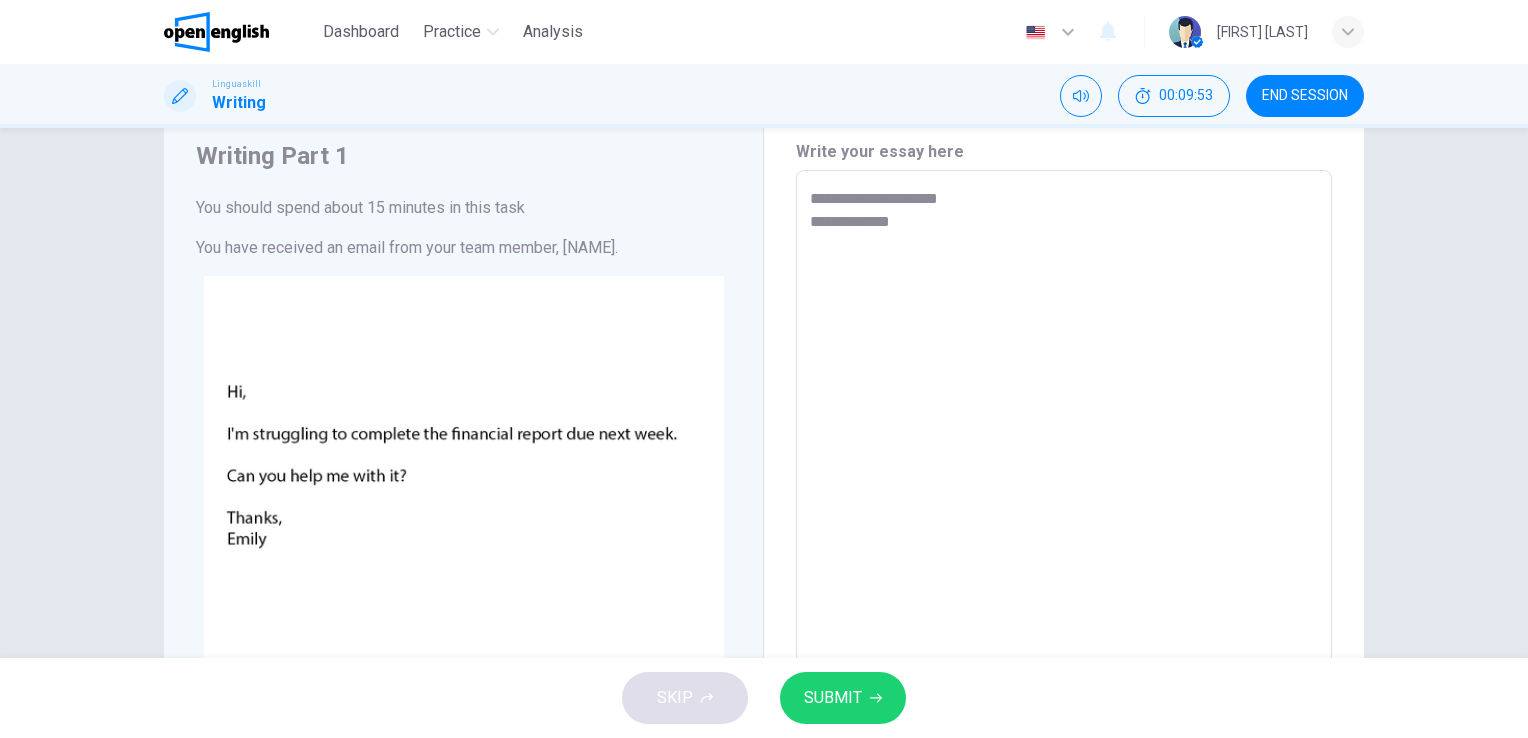 type on "**********" 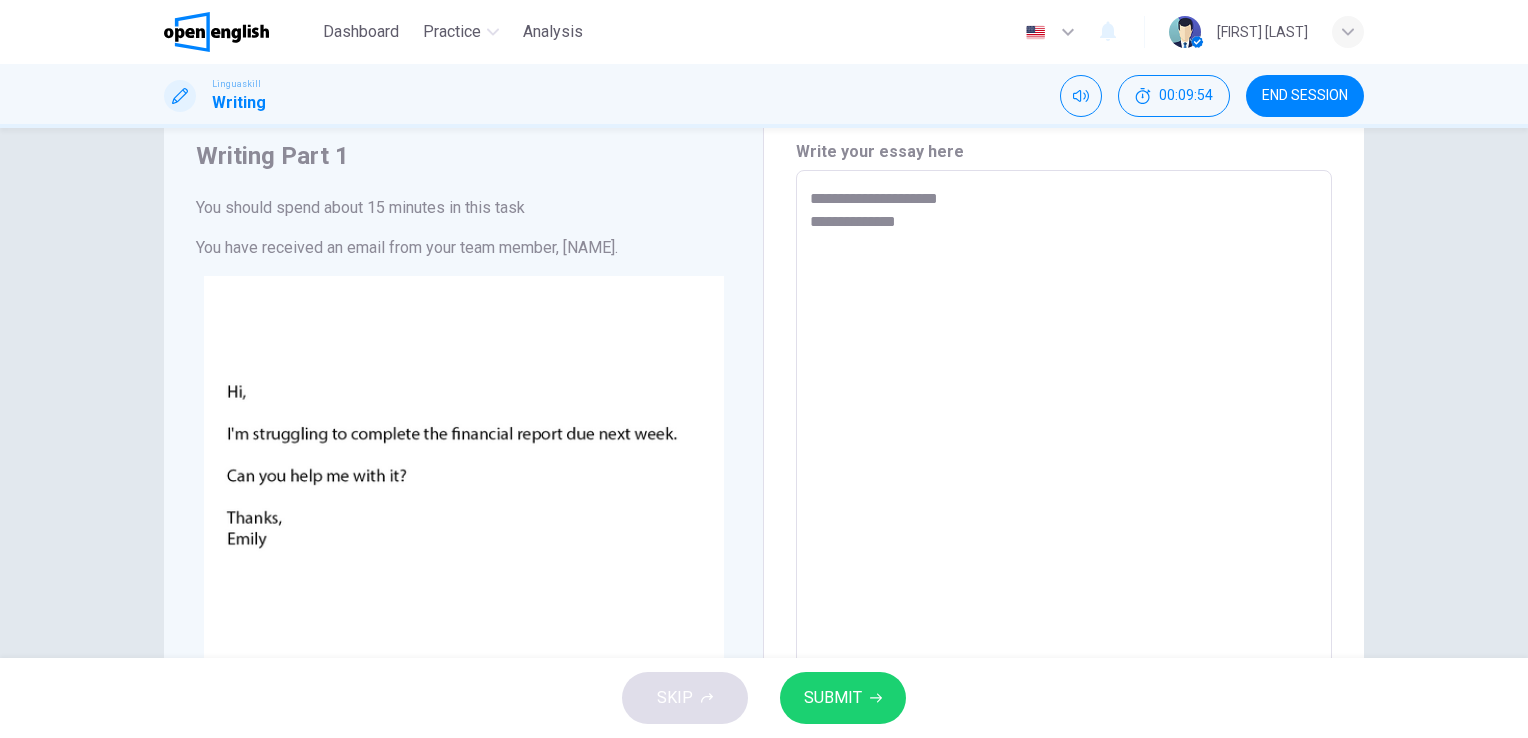 type on "**********" 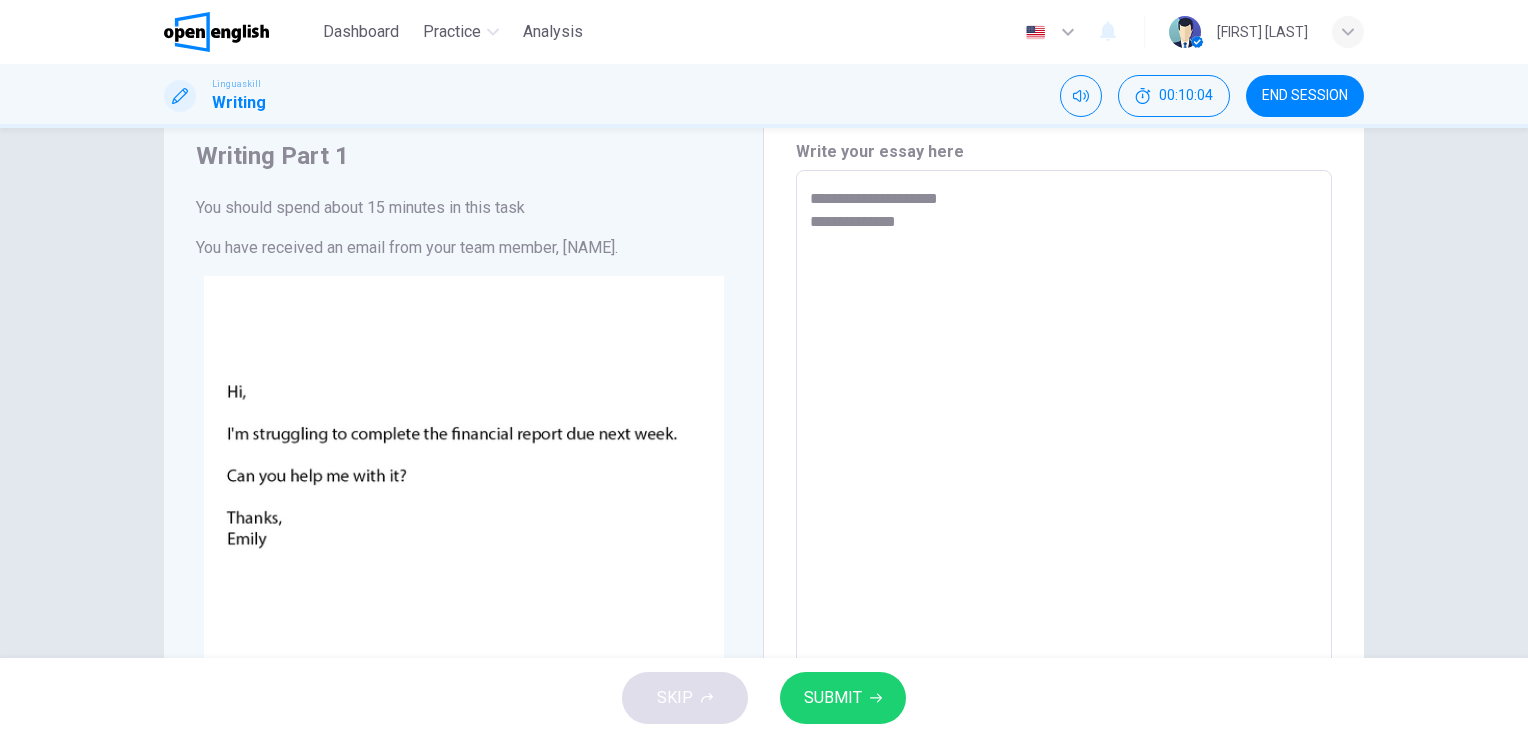 type on "*" 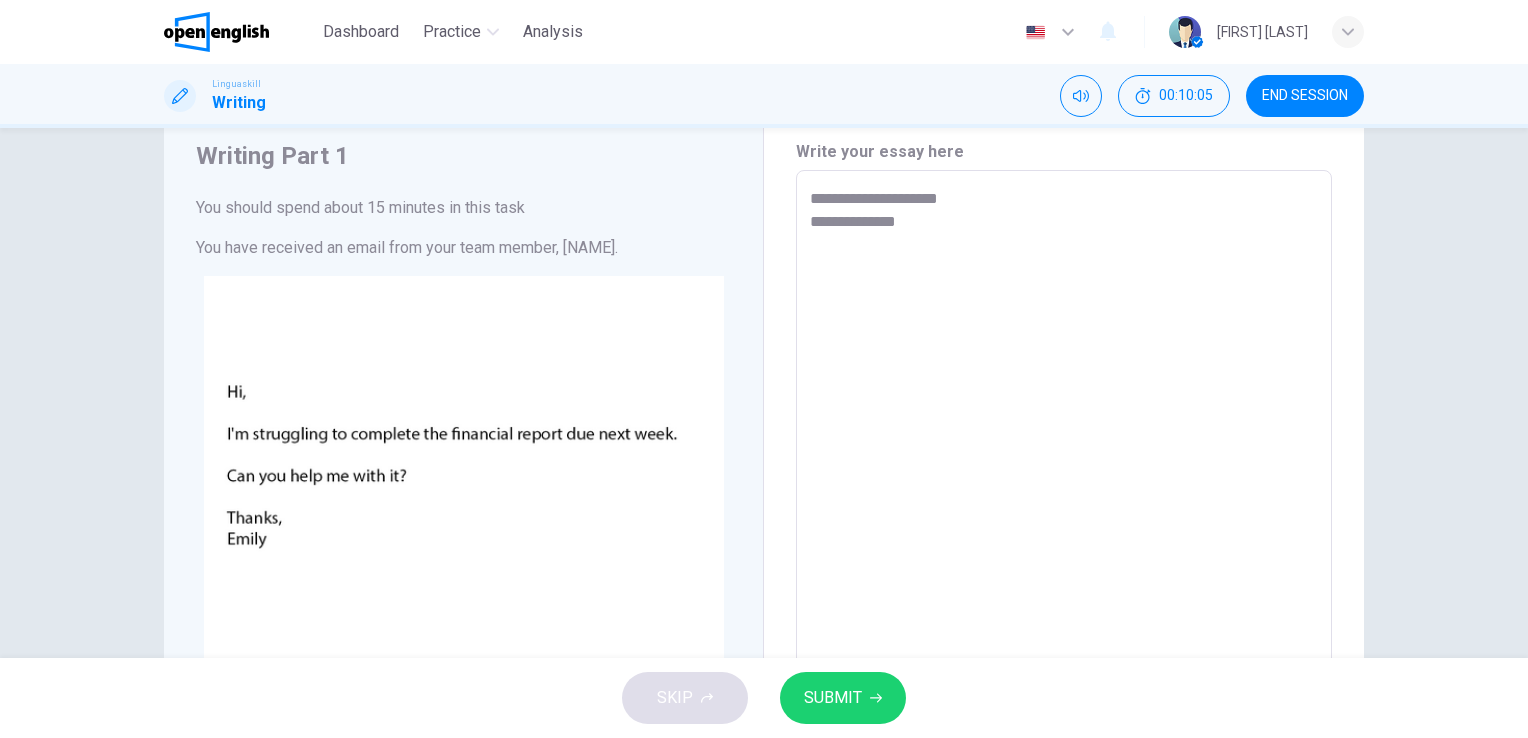 type on "**********" 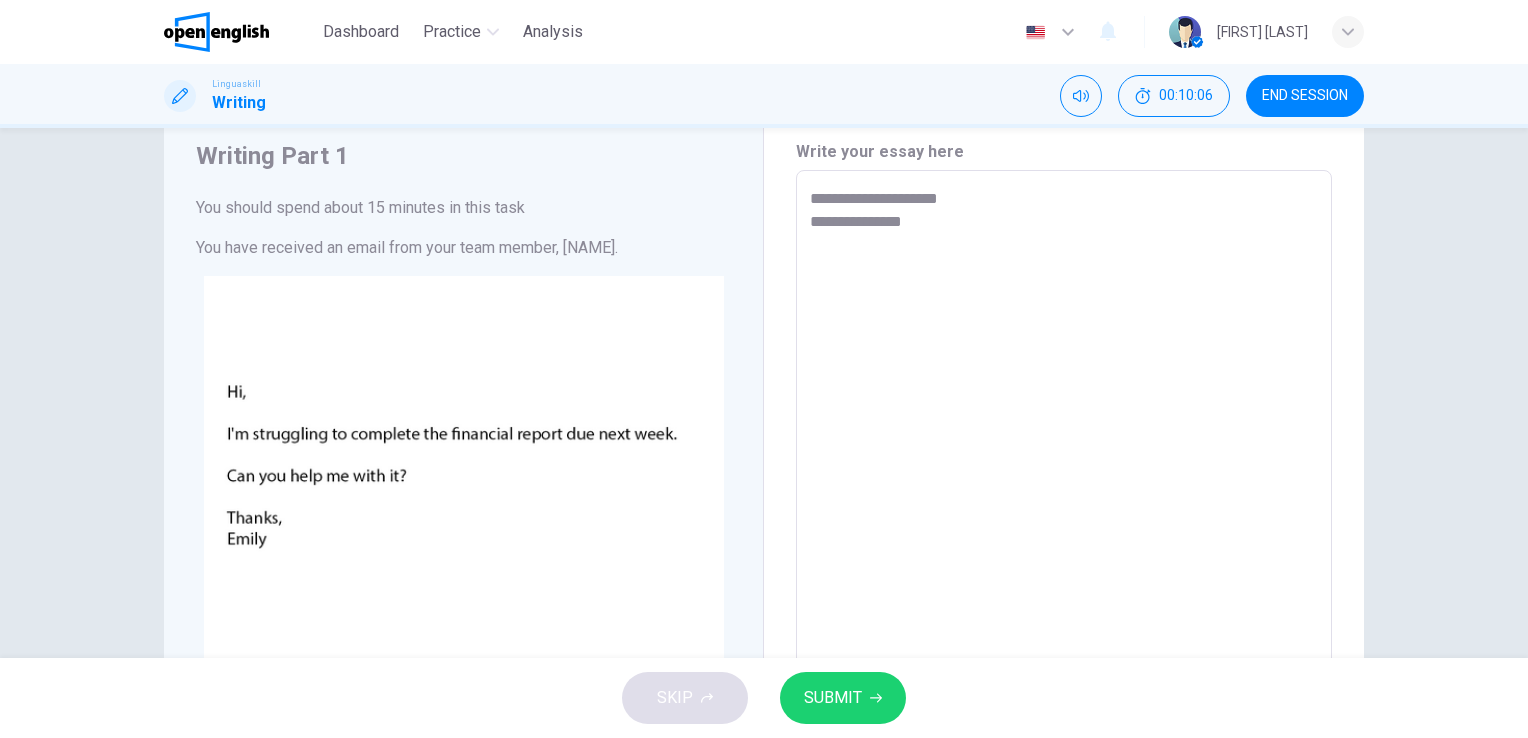 type on "**********" 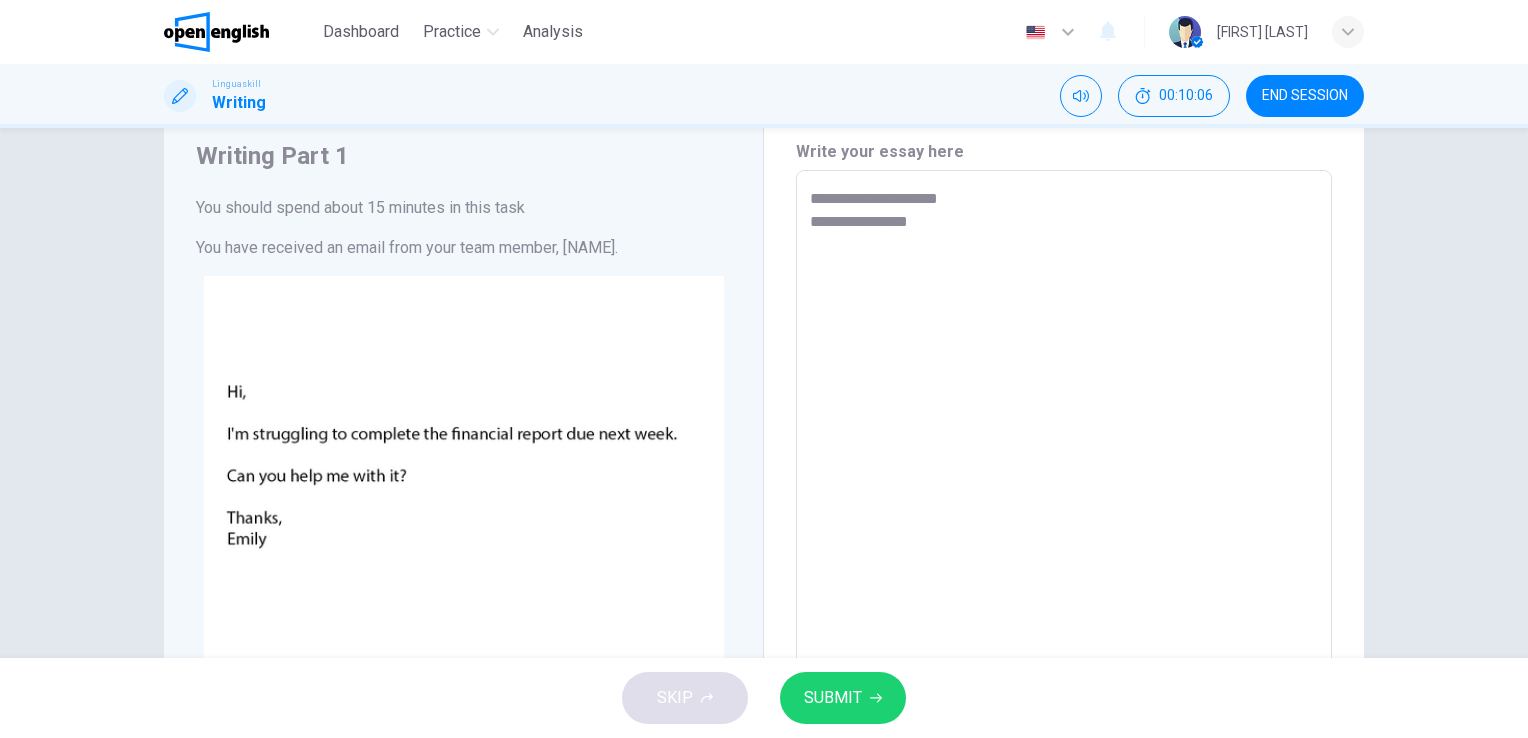 type on "**********" 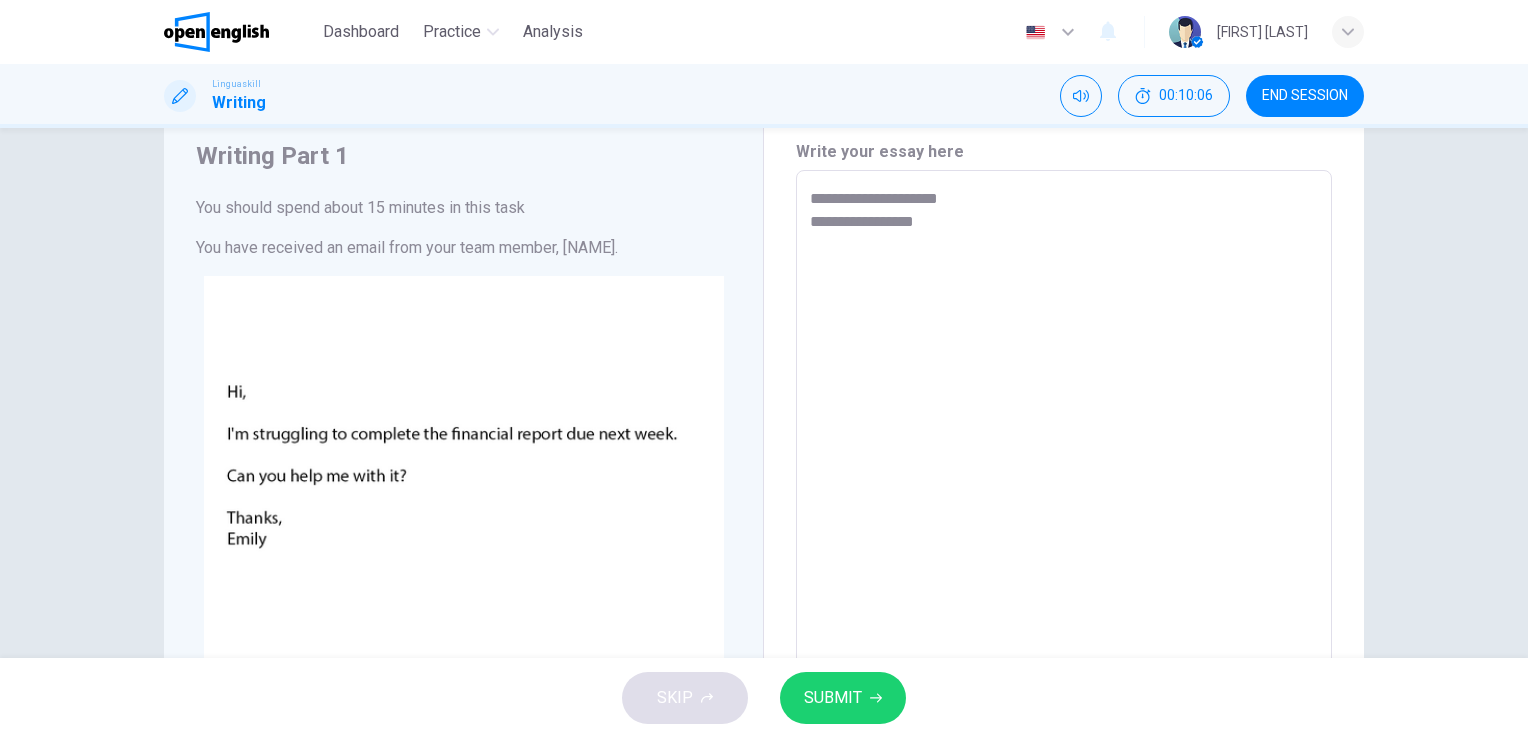 type on "*" 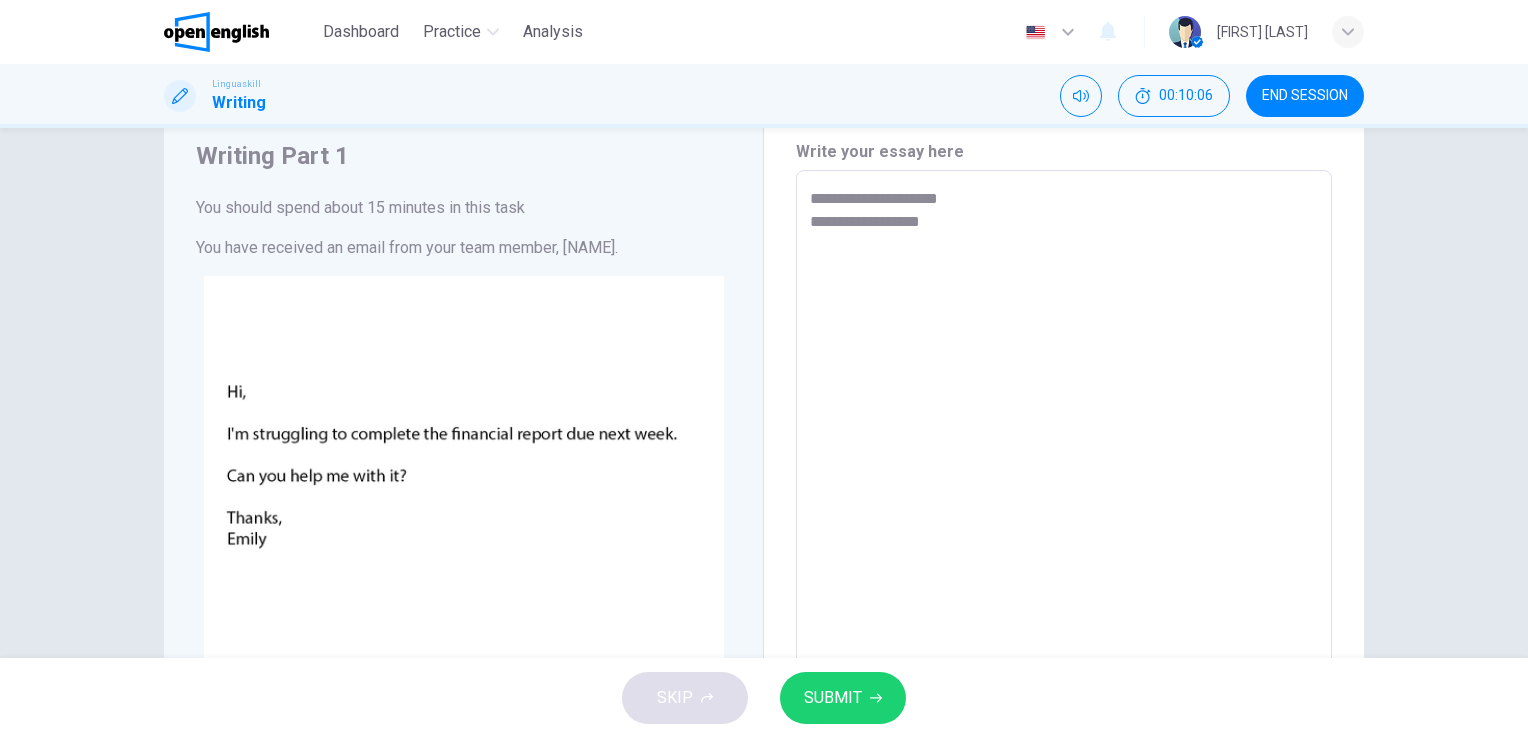 type on "*" 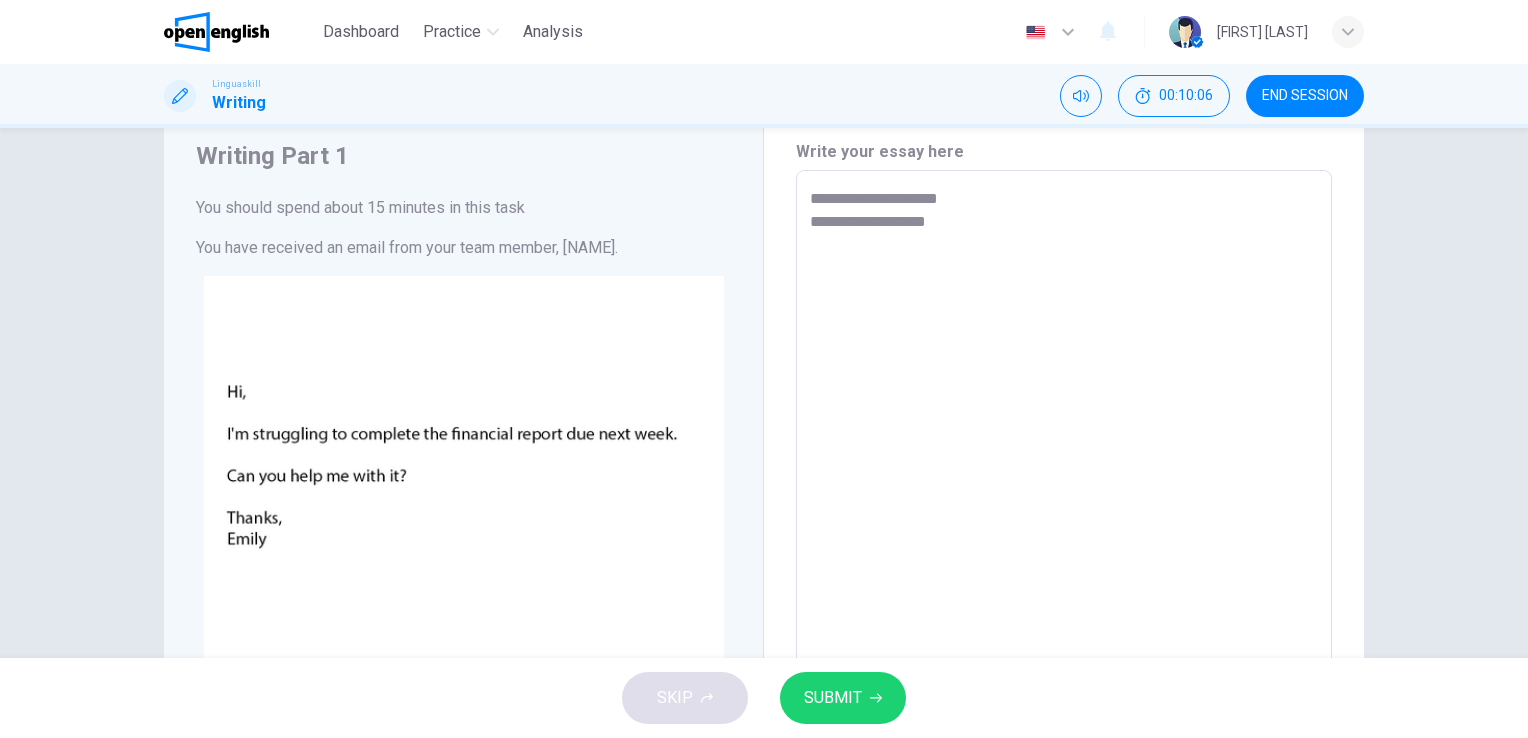 type on "*" 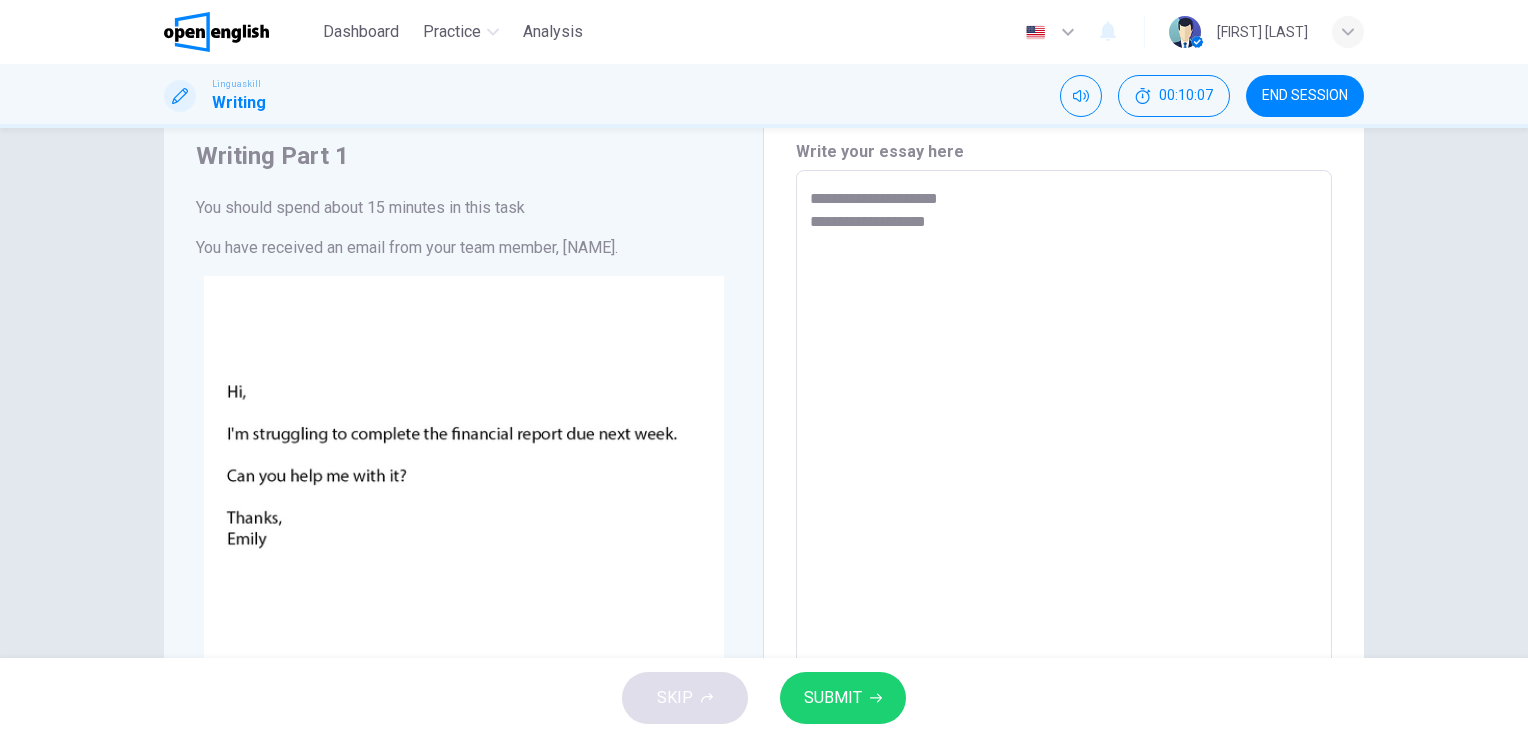 type on "**********" 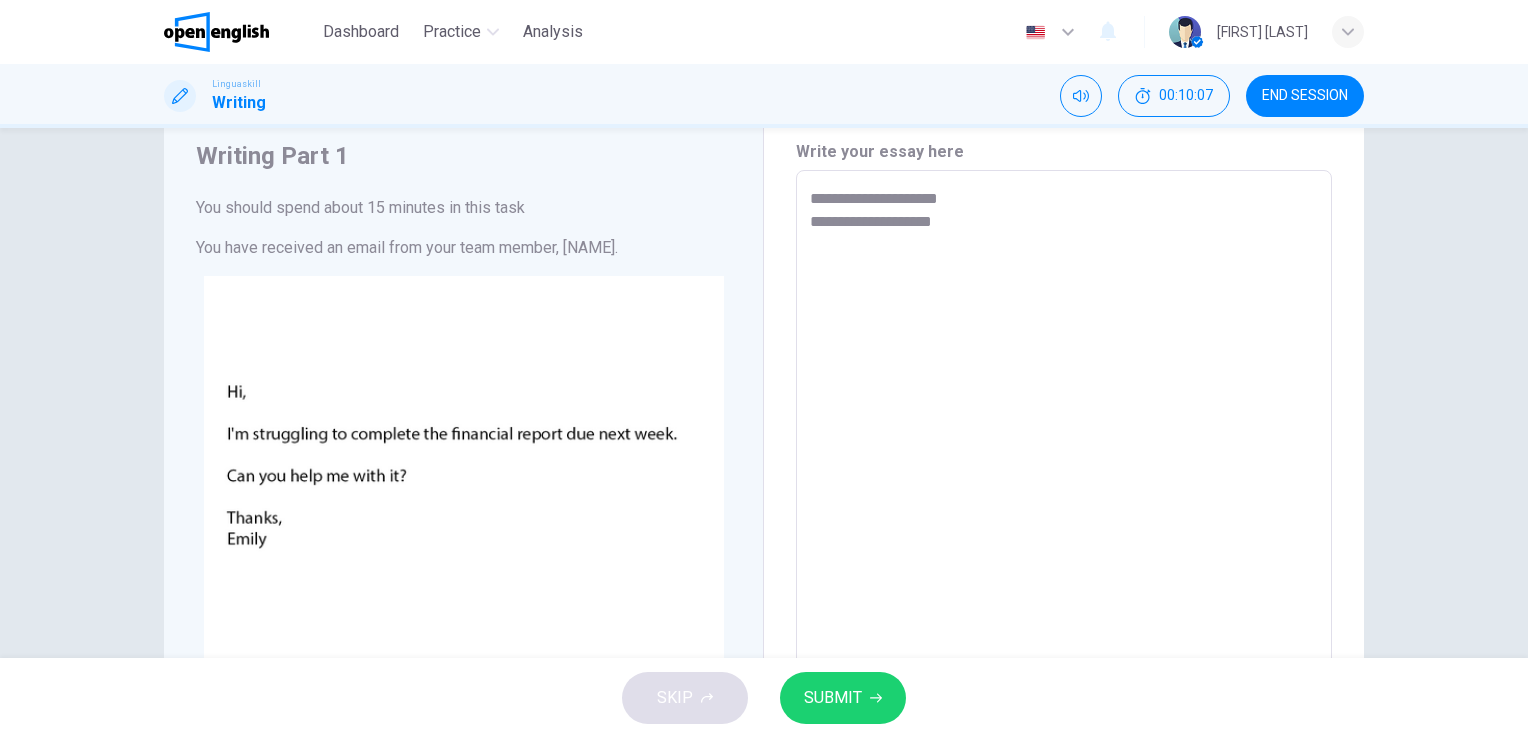 type on "**********" 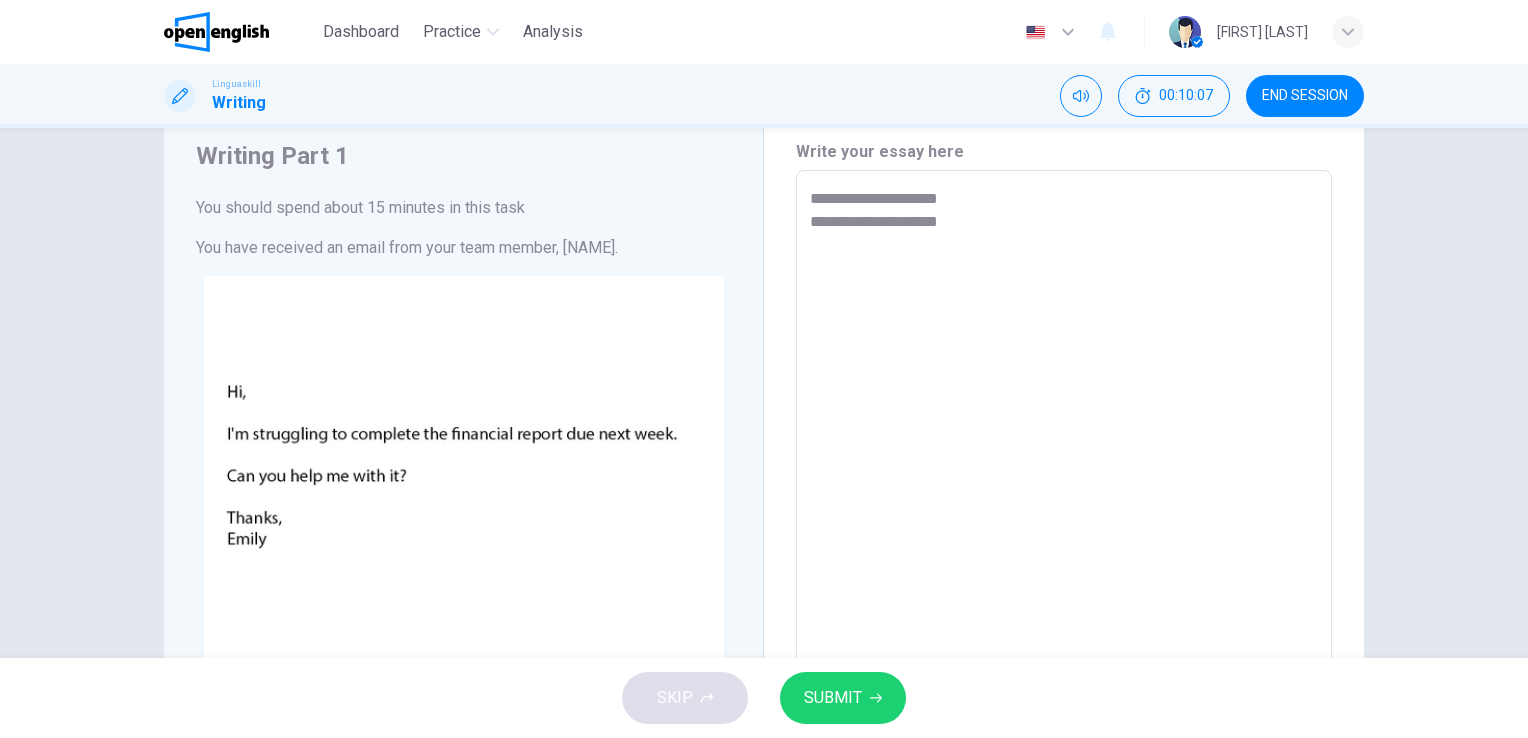 type on "*" 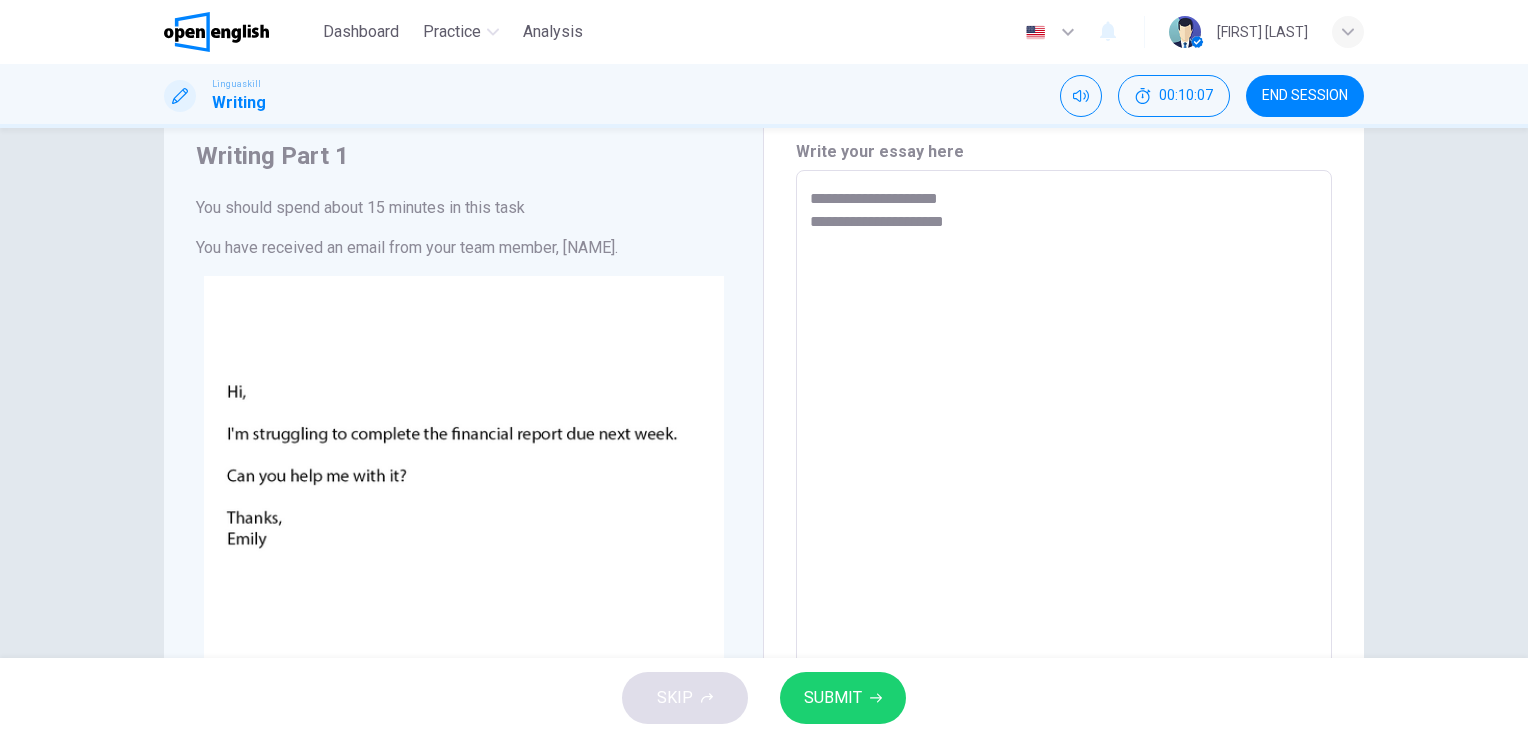 type on "*" 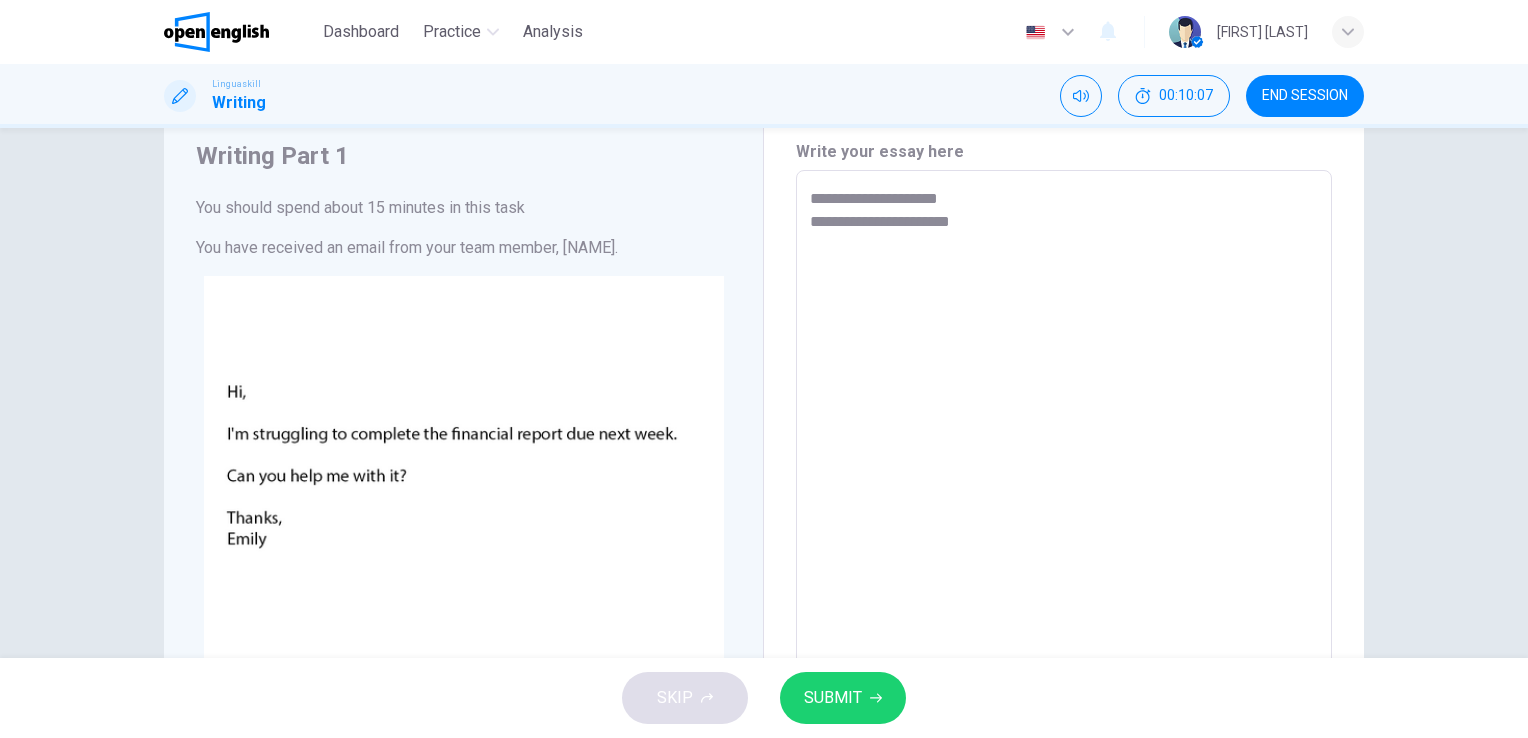 type on "*" 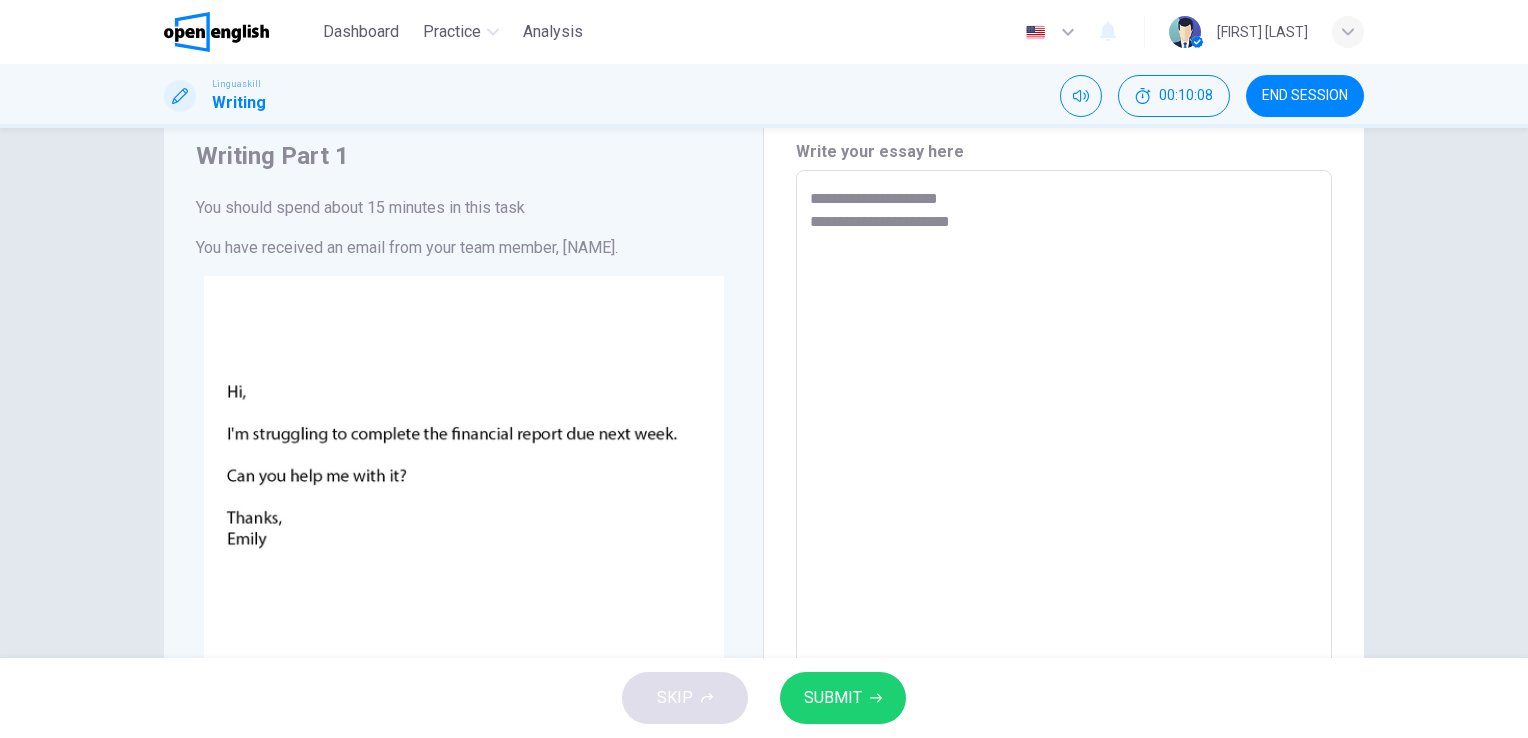 type on "**********" 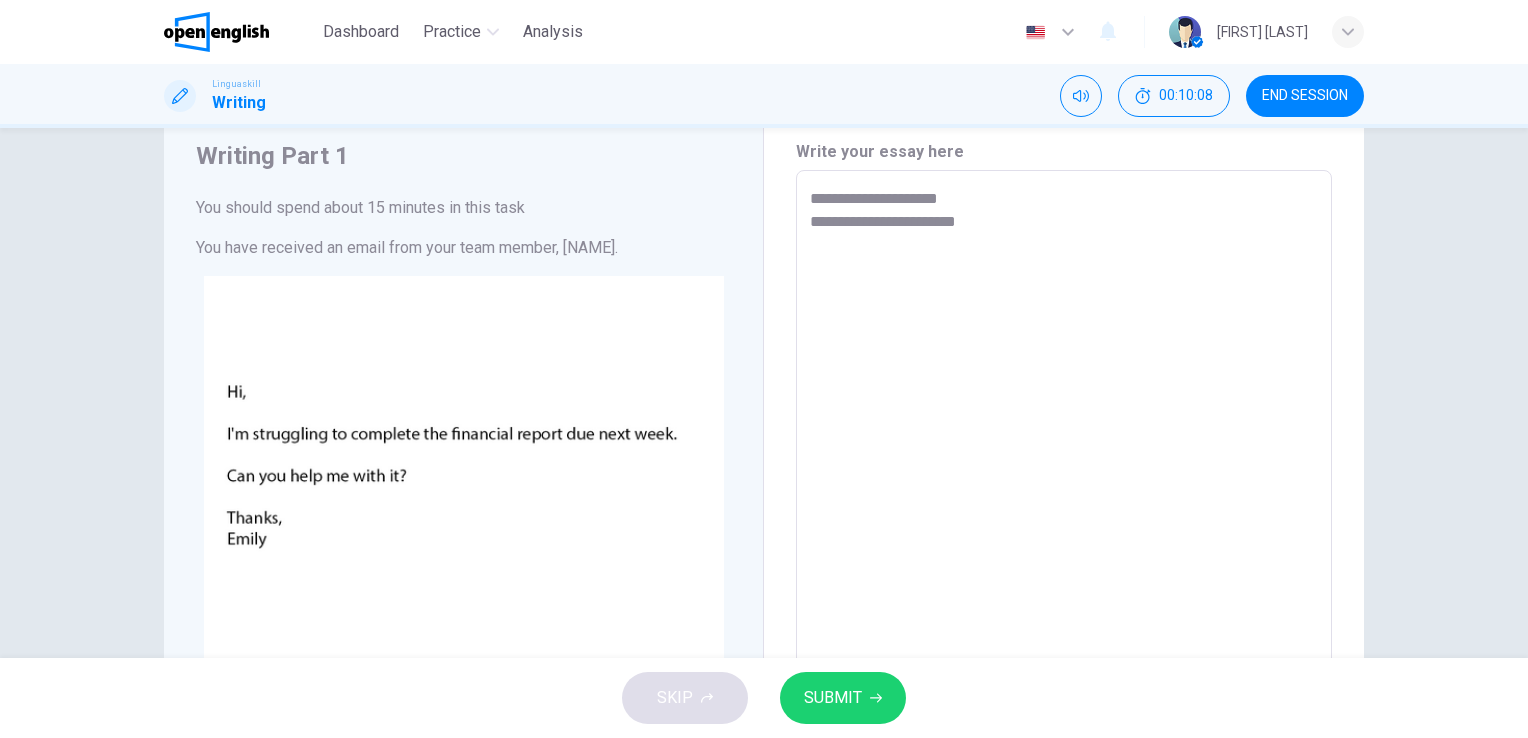 type on "**********" 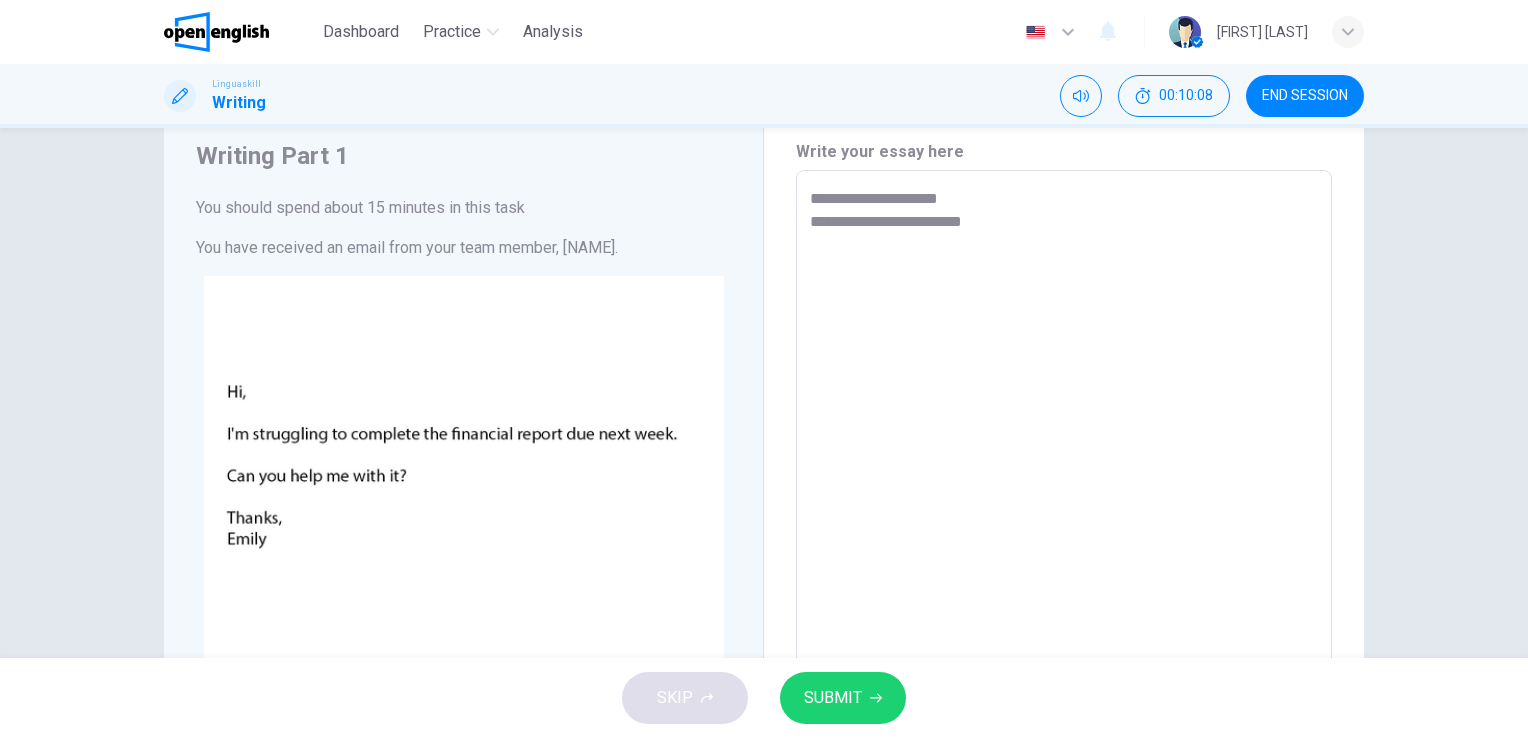 type on "*" 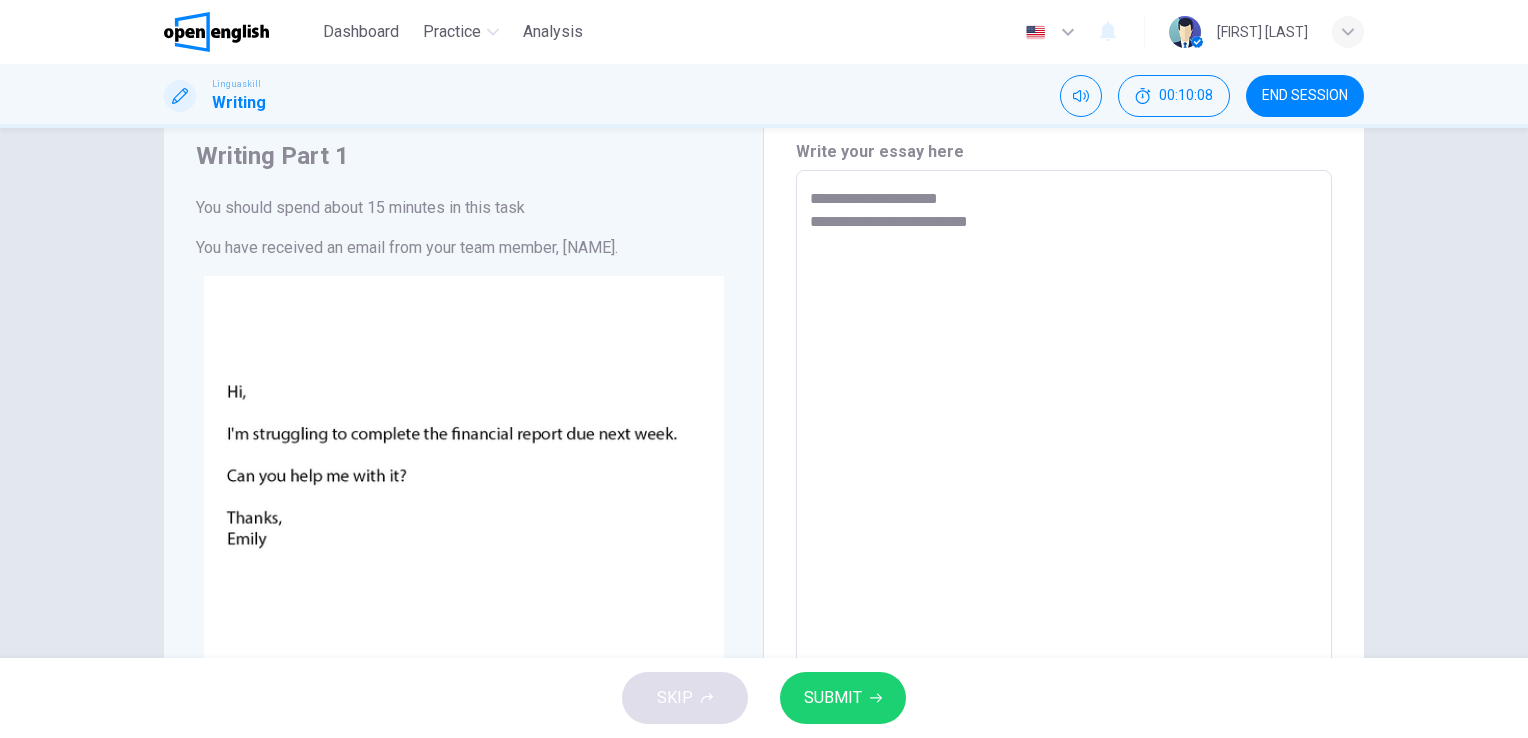 type on "*" 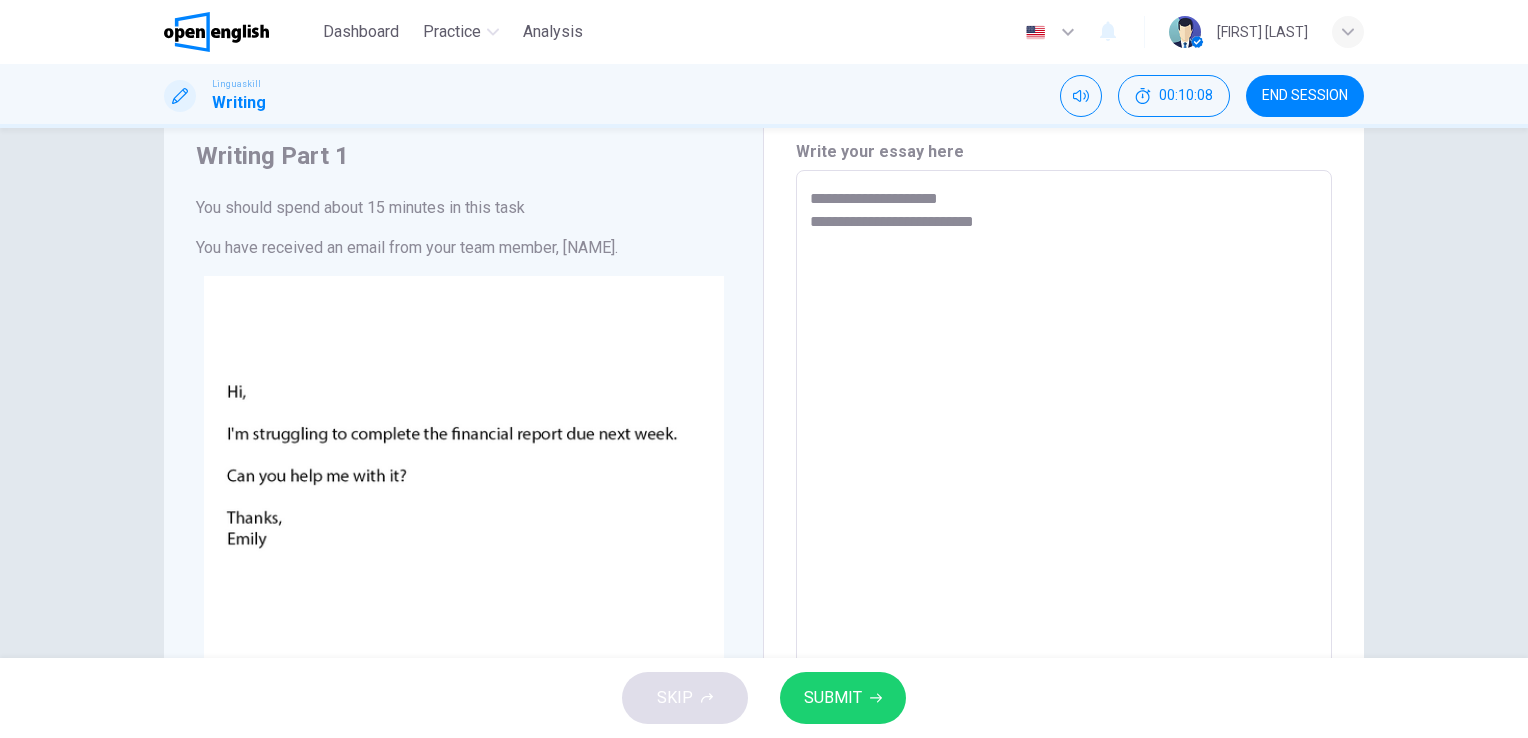 type on "*" 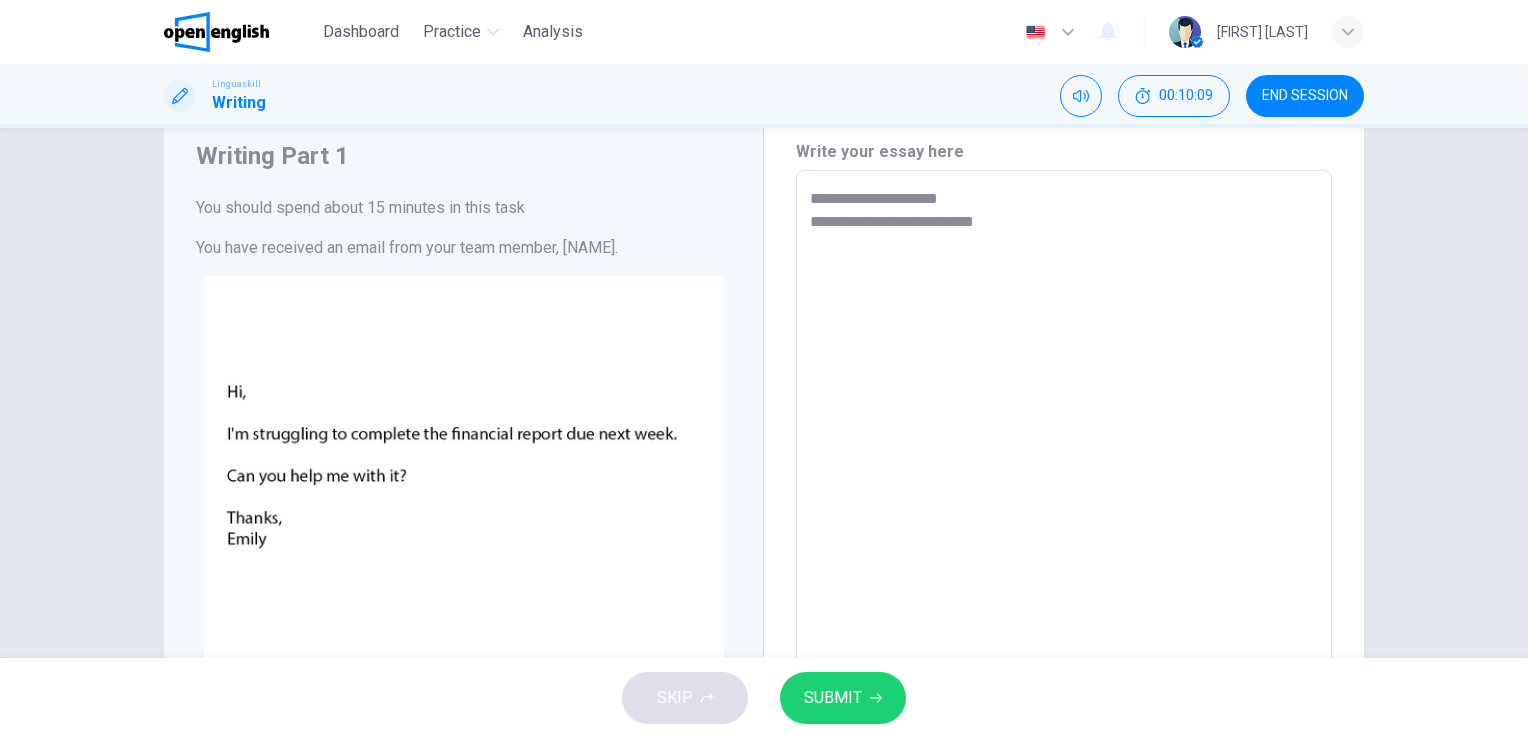 type on "**********" 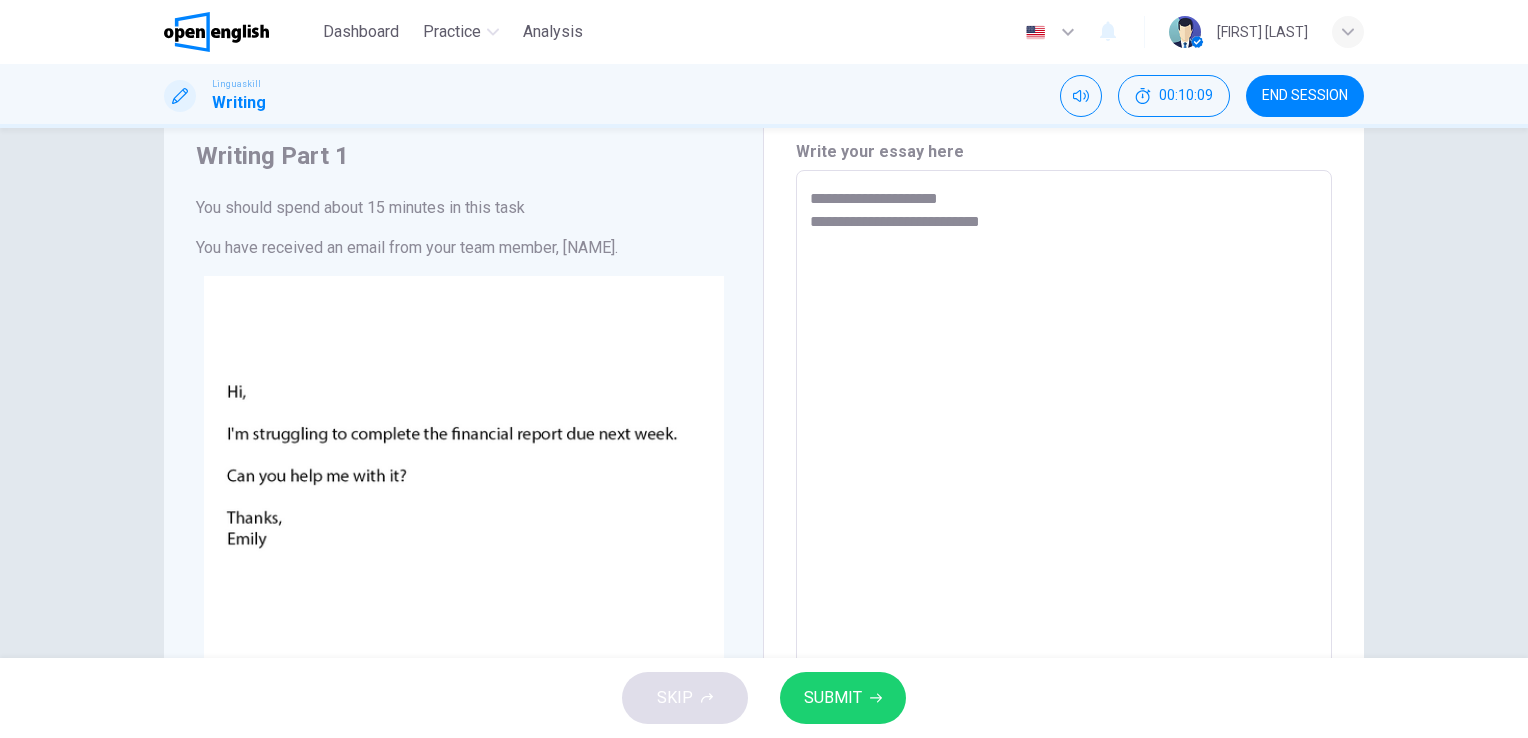 type on "**********" 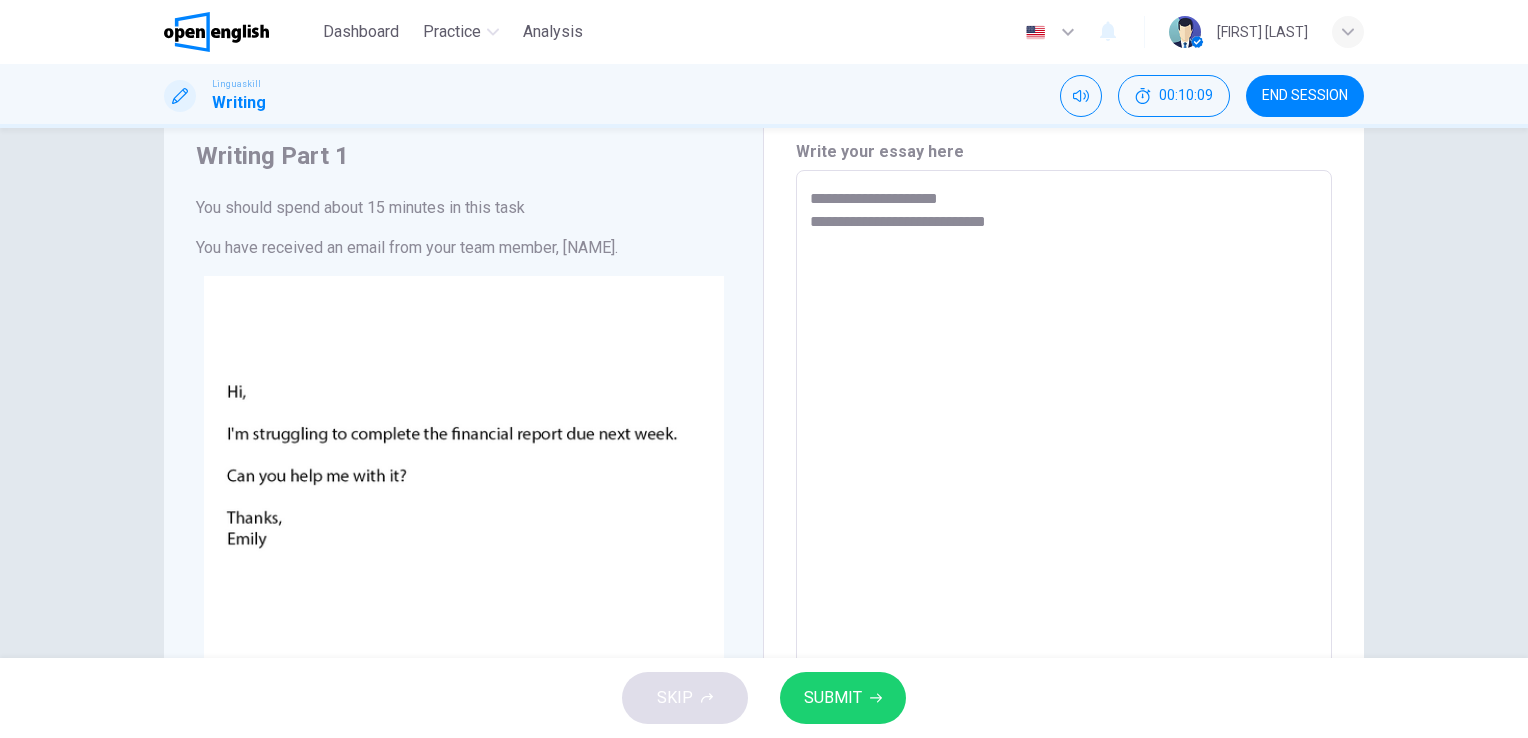 type on "*" 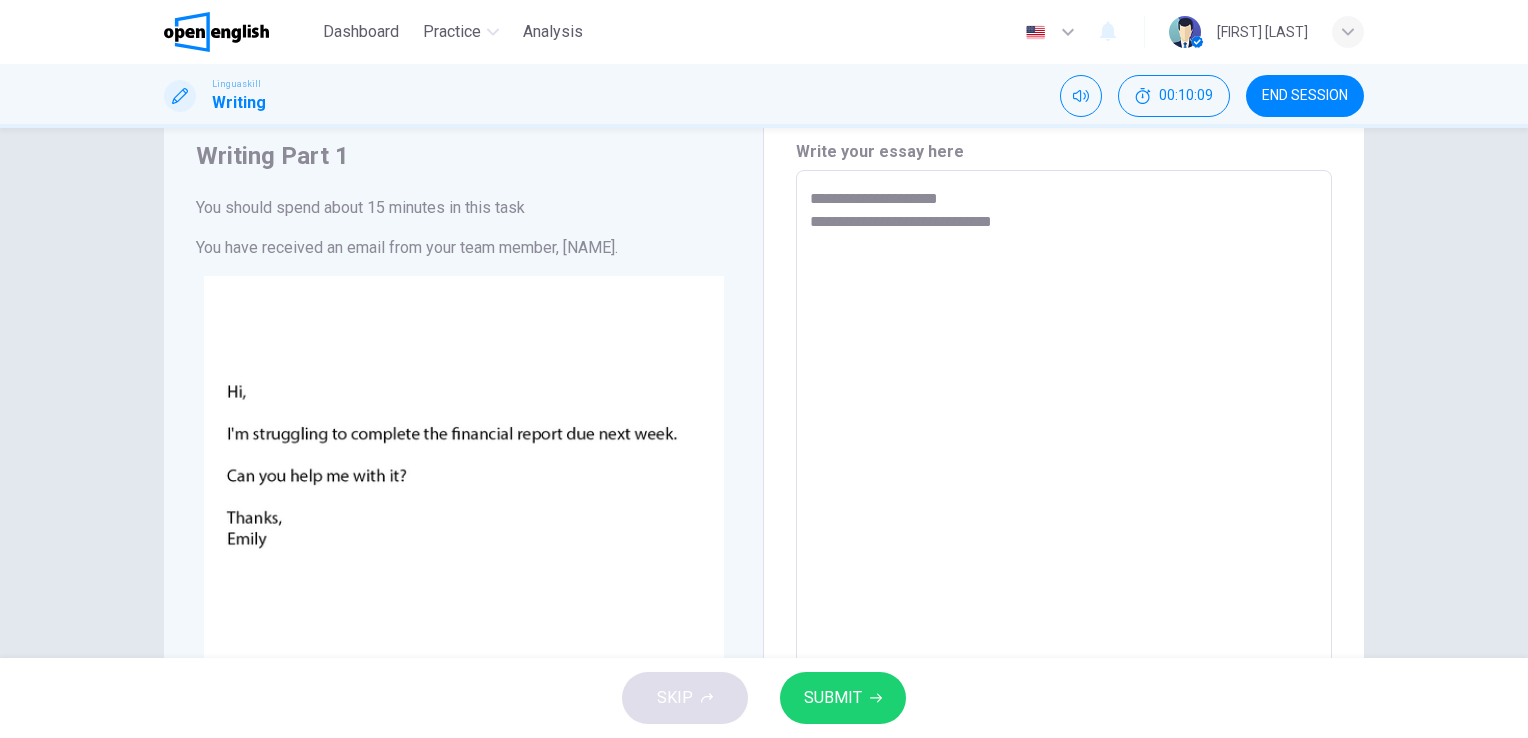 type on "*" 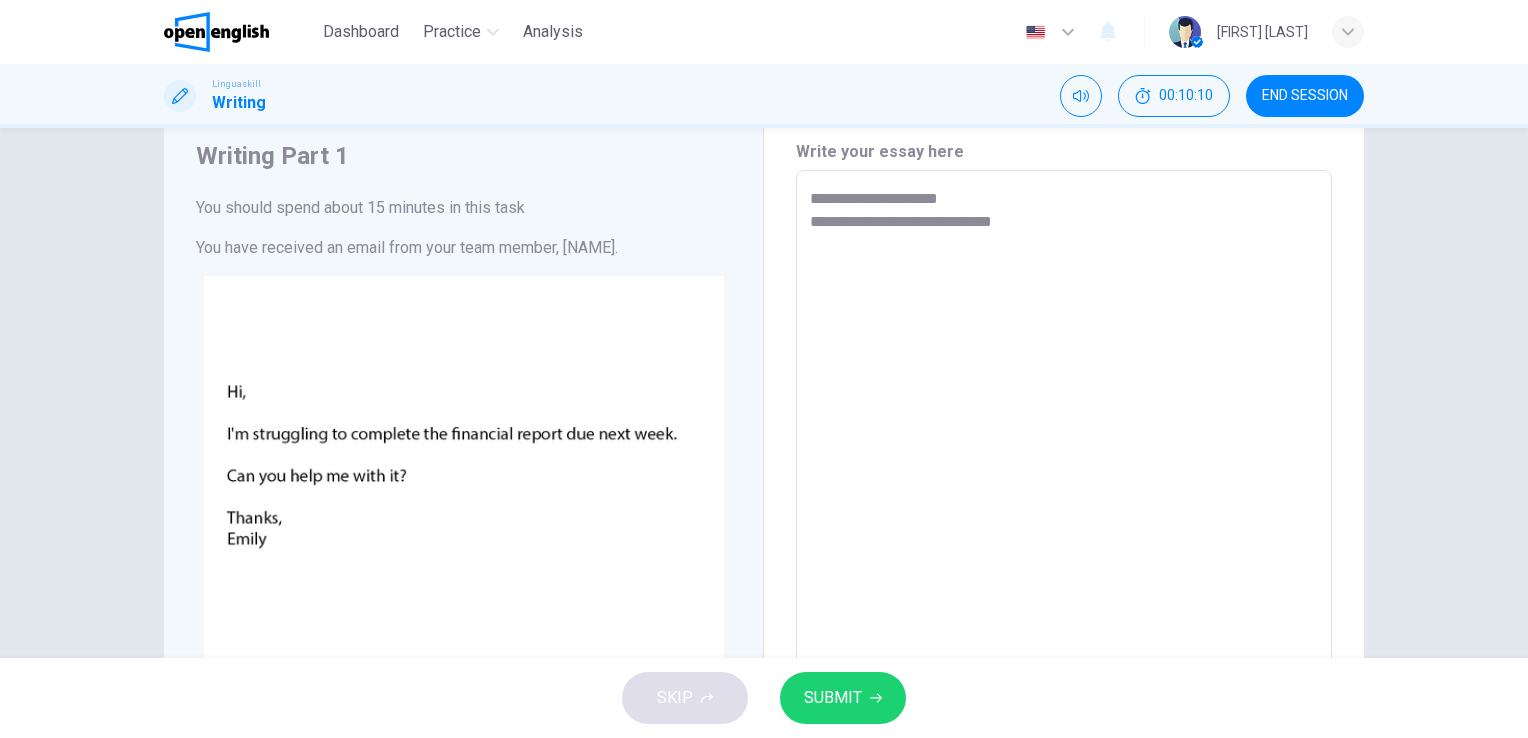type on "**********" 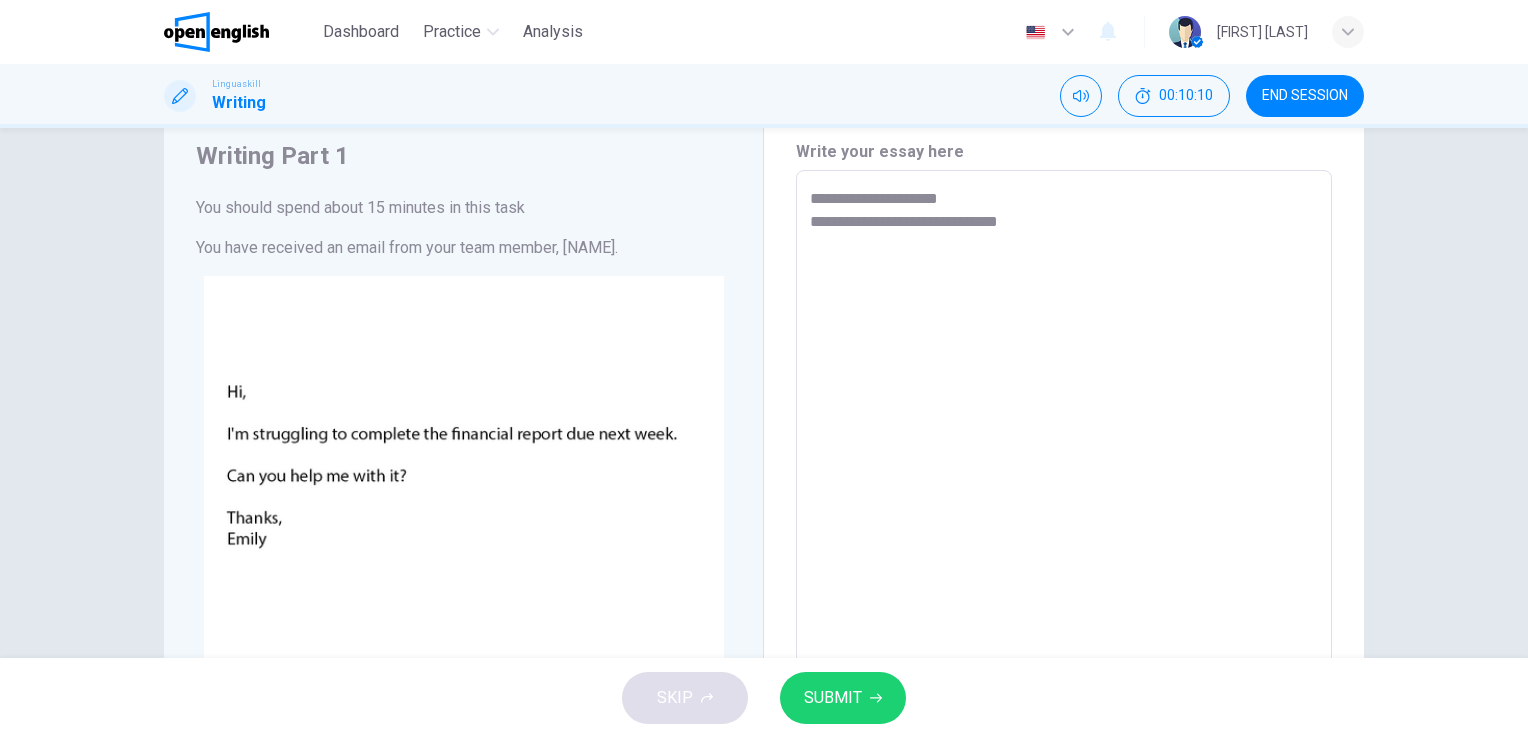 type on "**********" 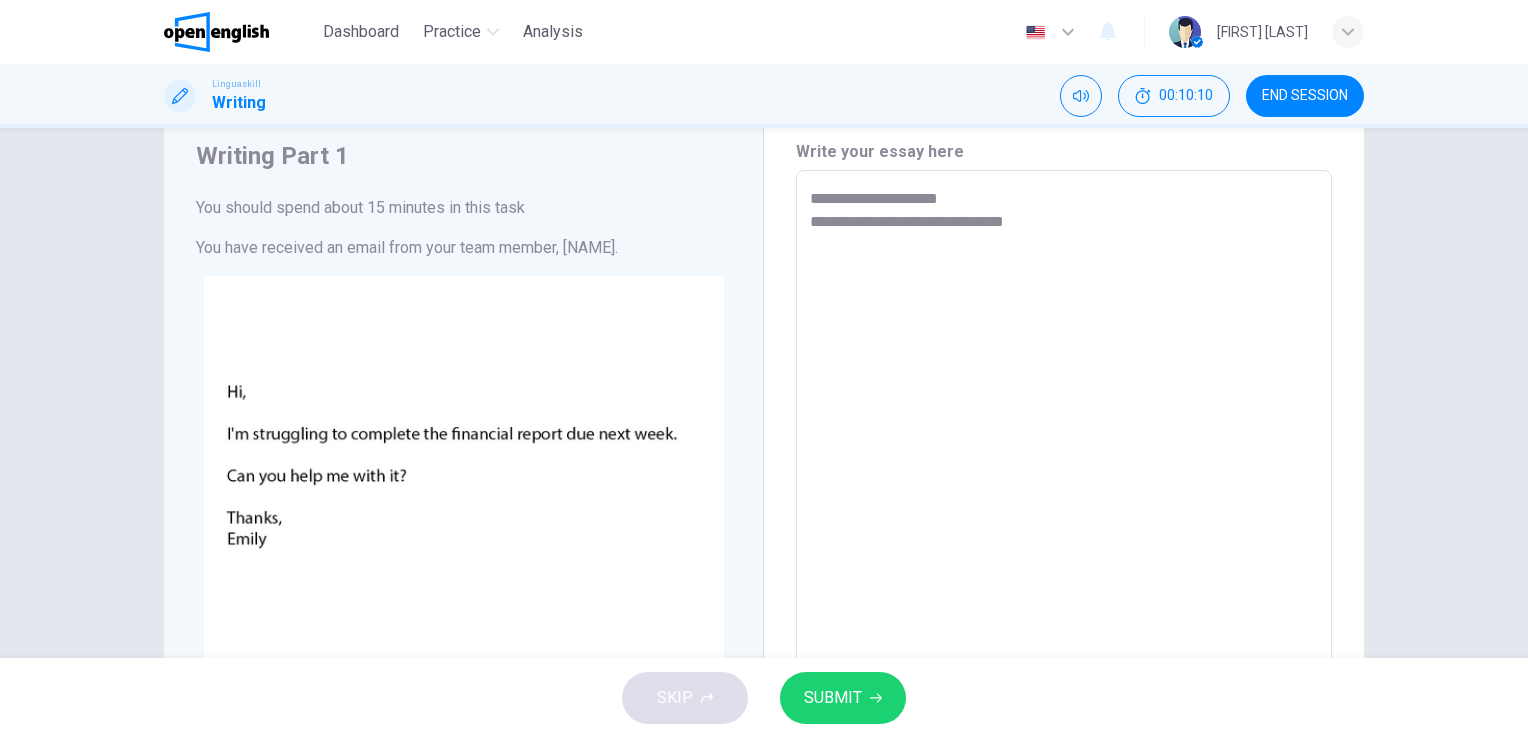 type on "*" 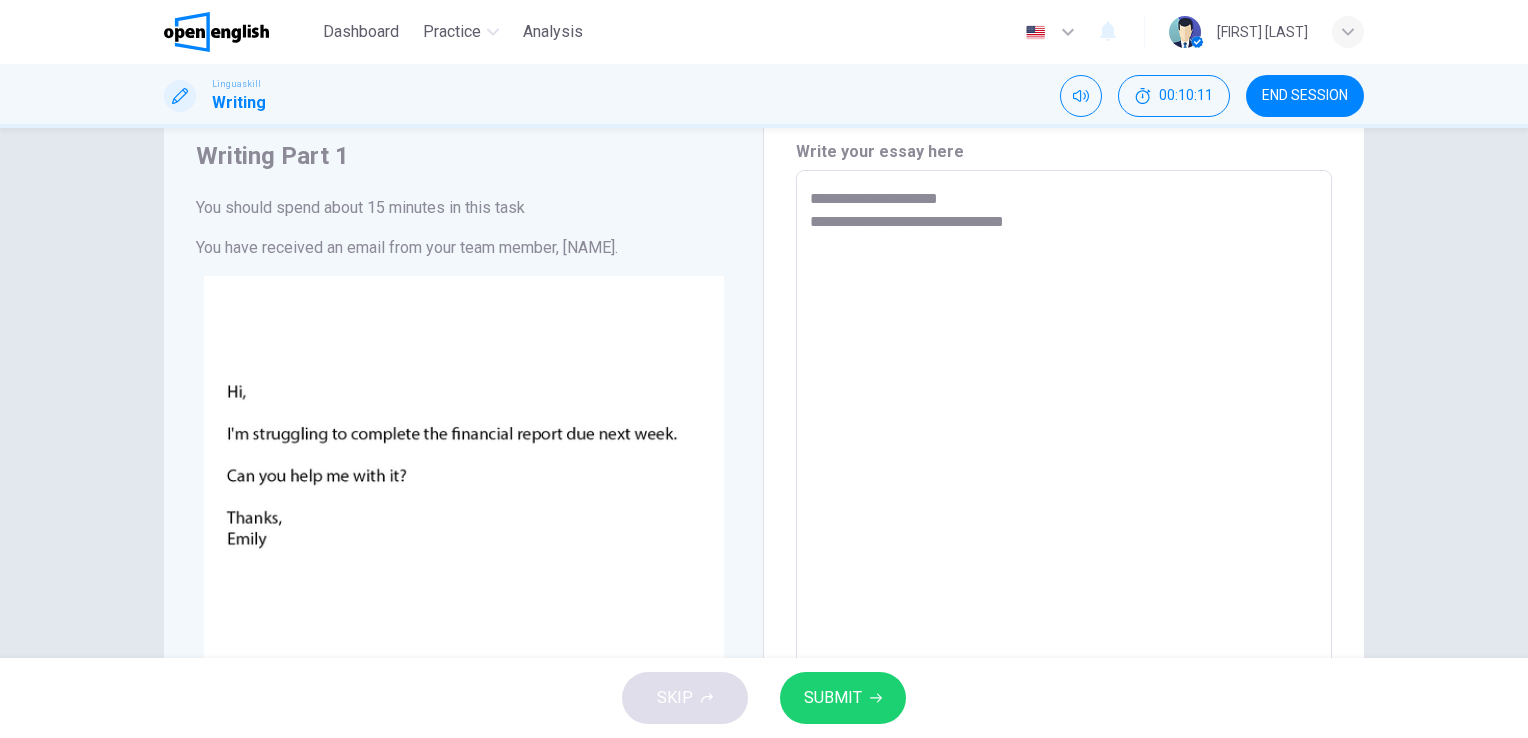 type on "**********" 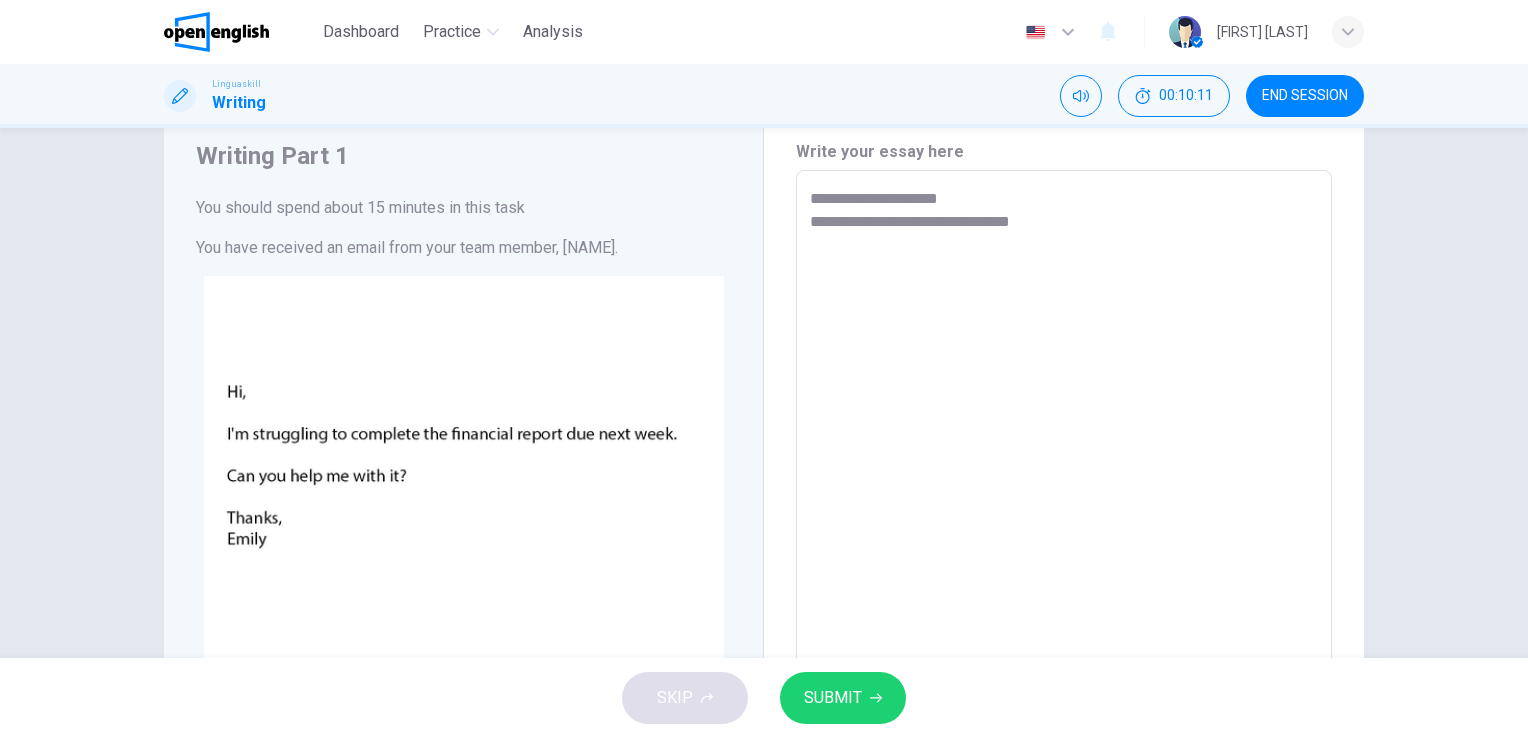 type on "**********" 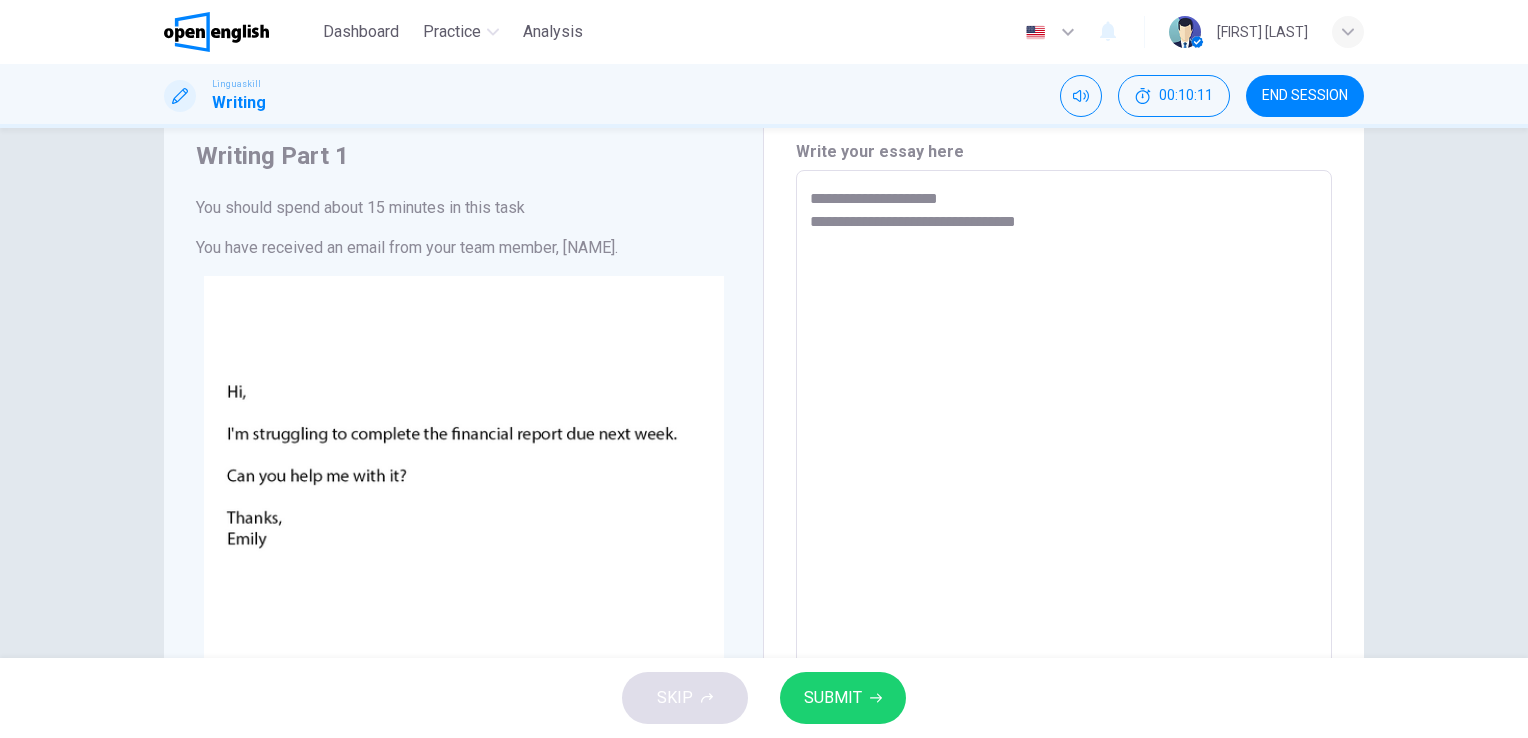 type on "*" 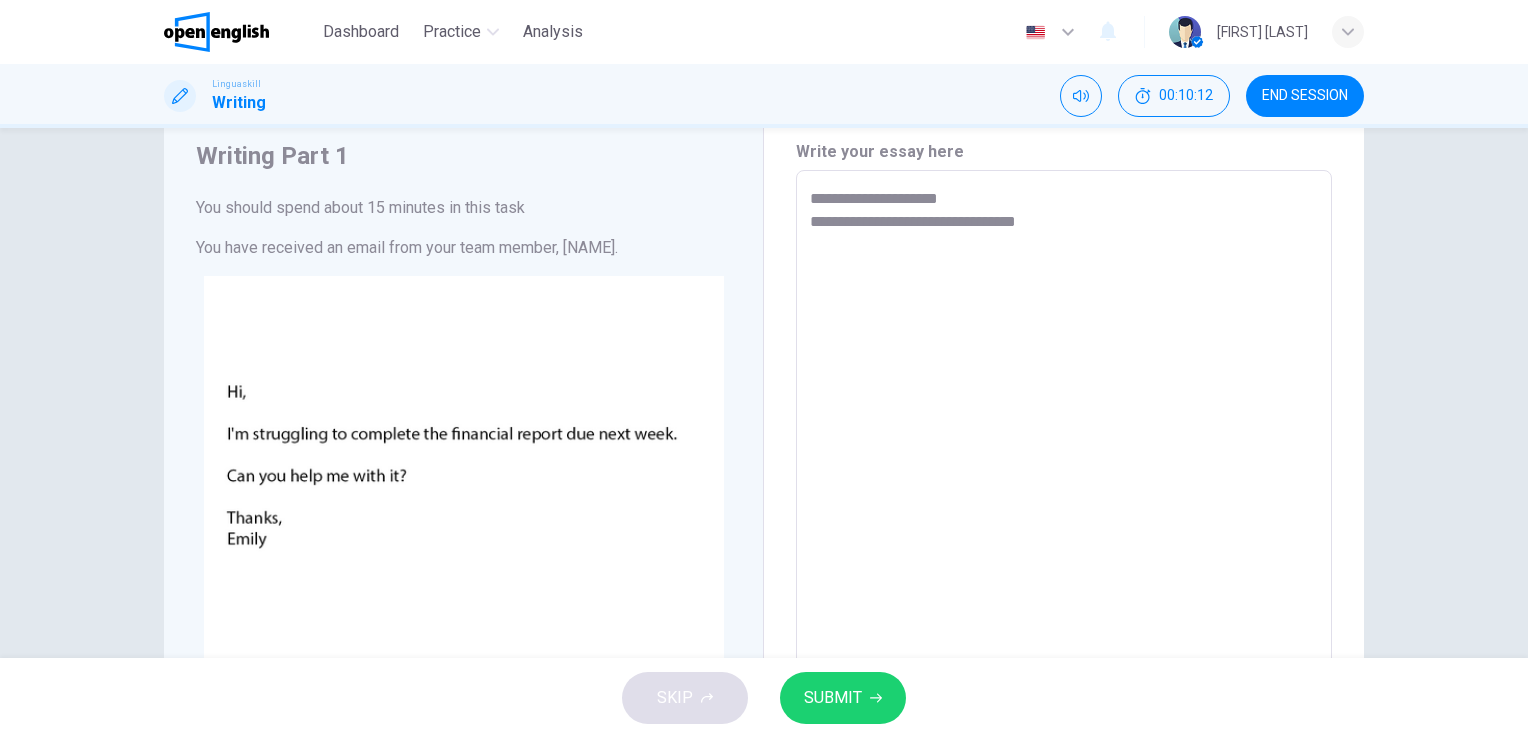 type on "**********" 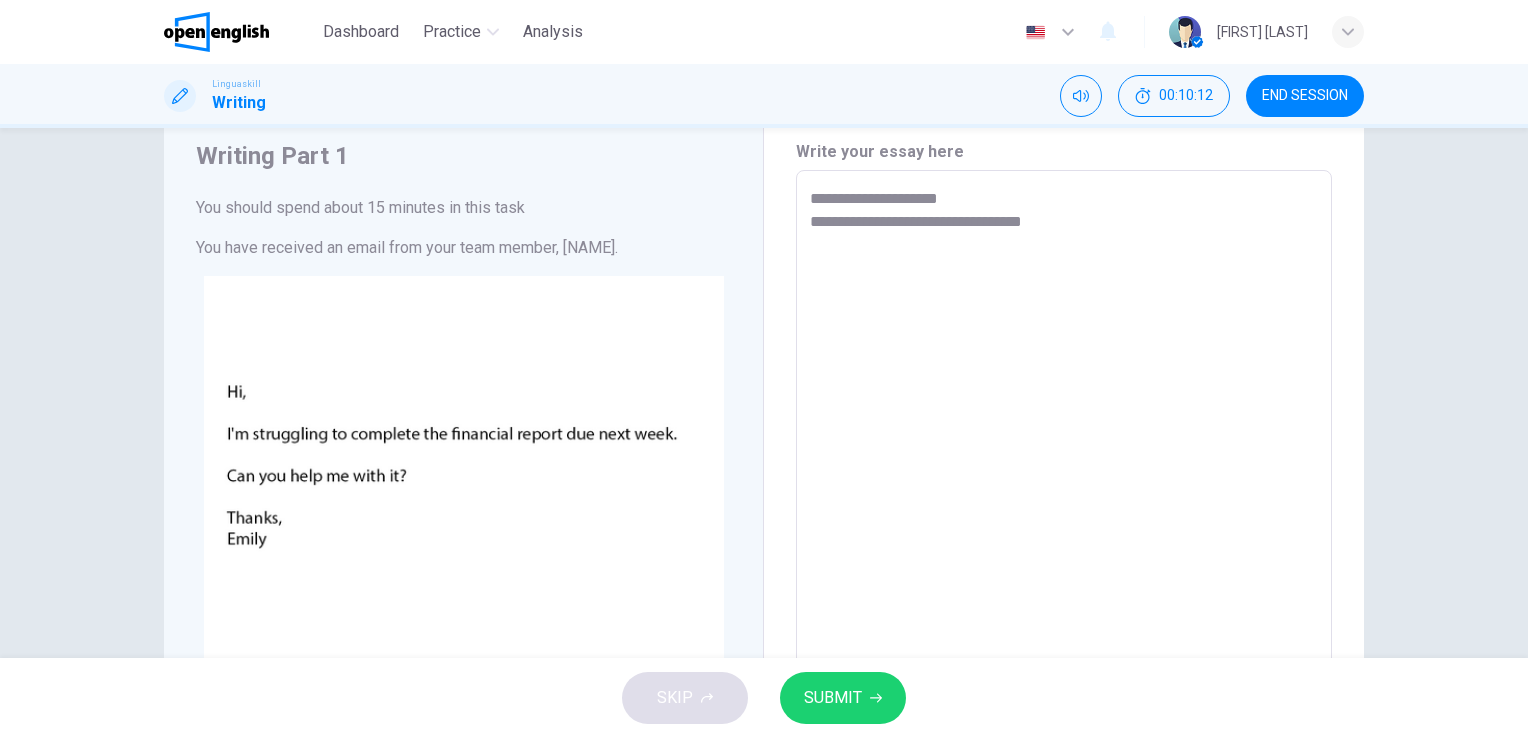 type on "**********" 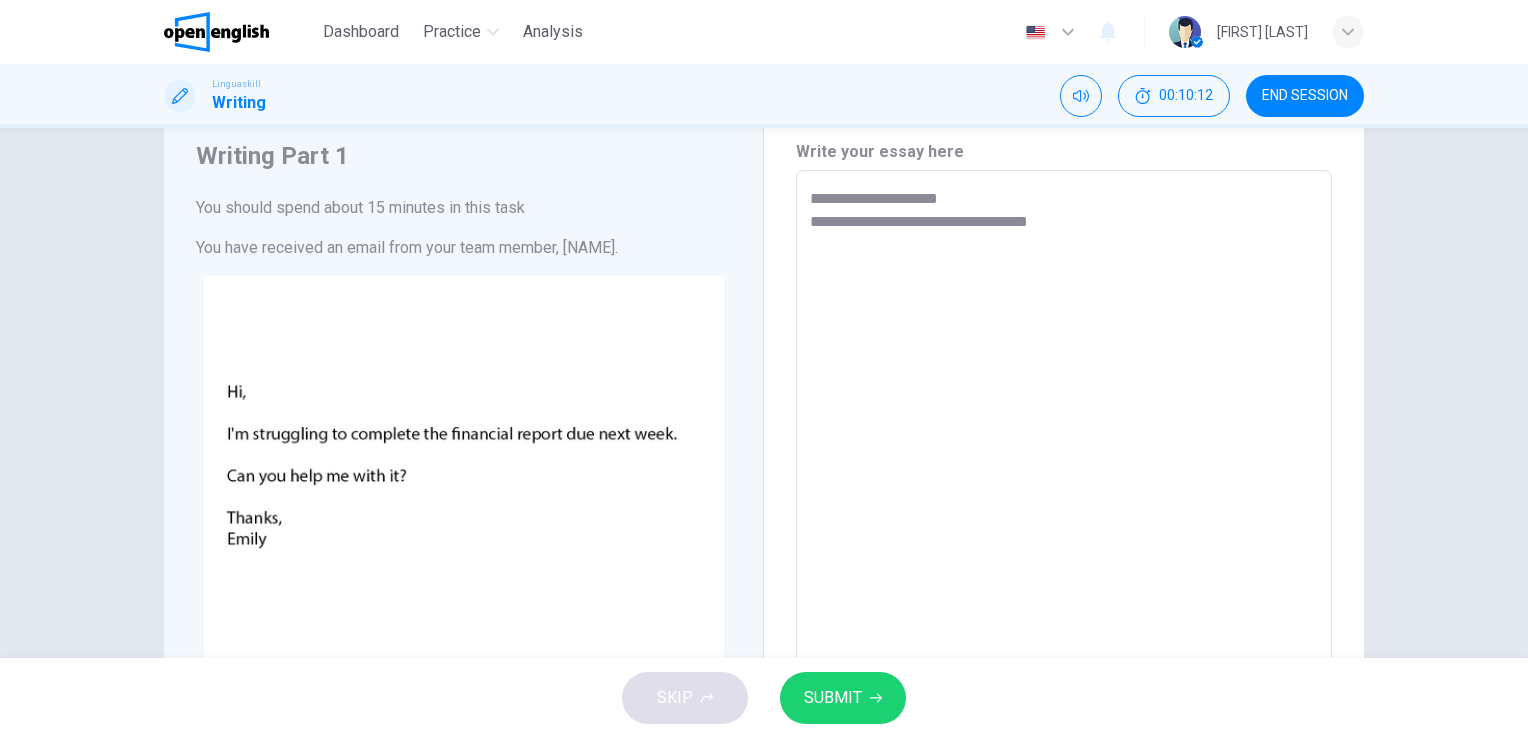 type on "*" 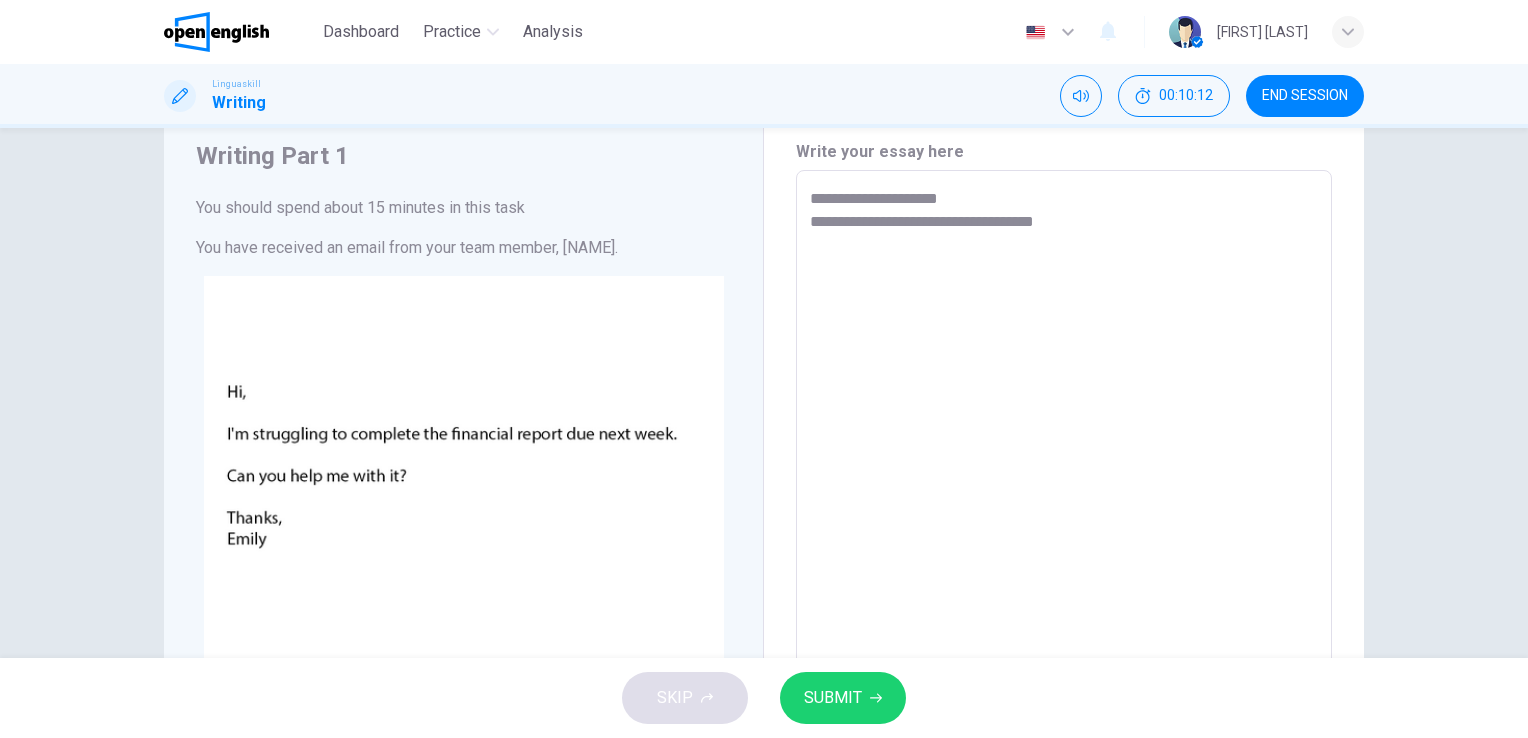 type on "*" 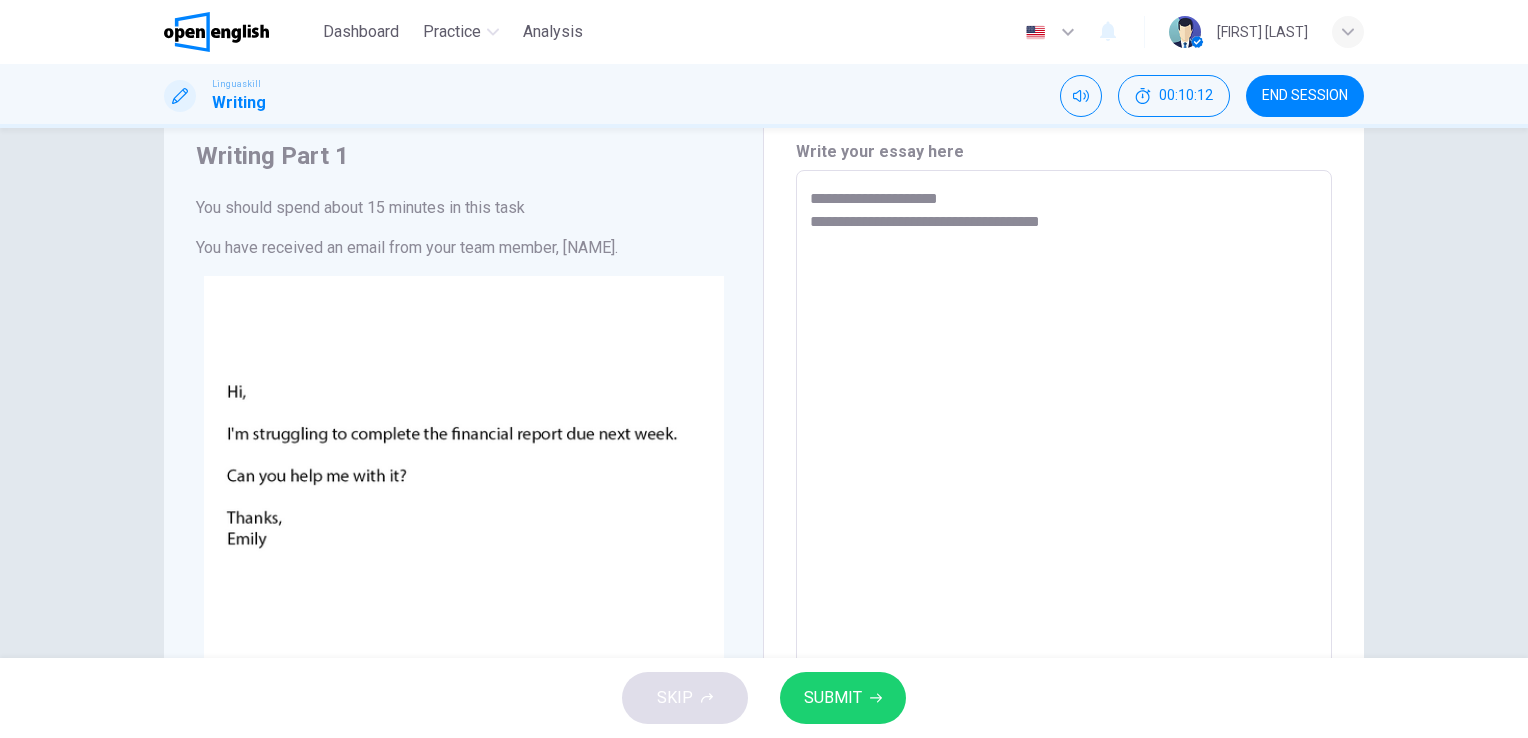 type on "*" 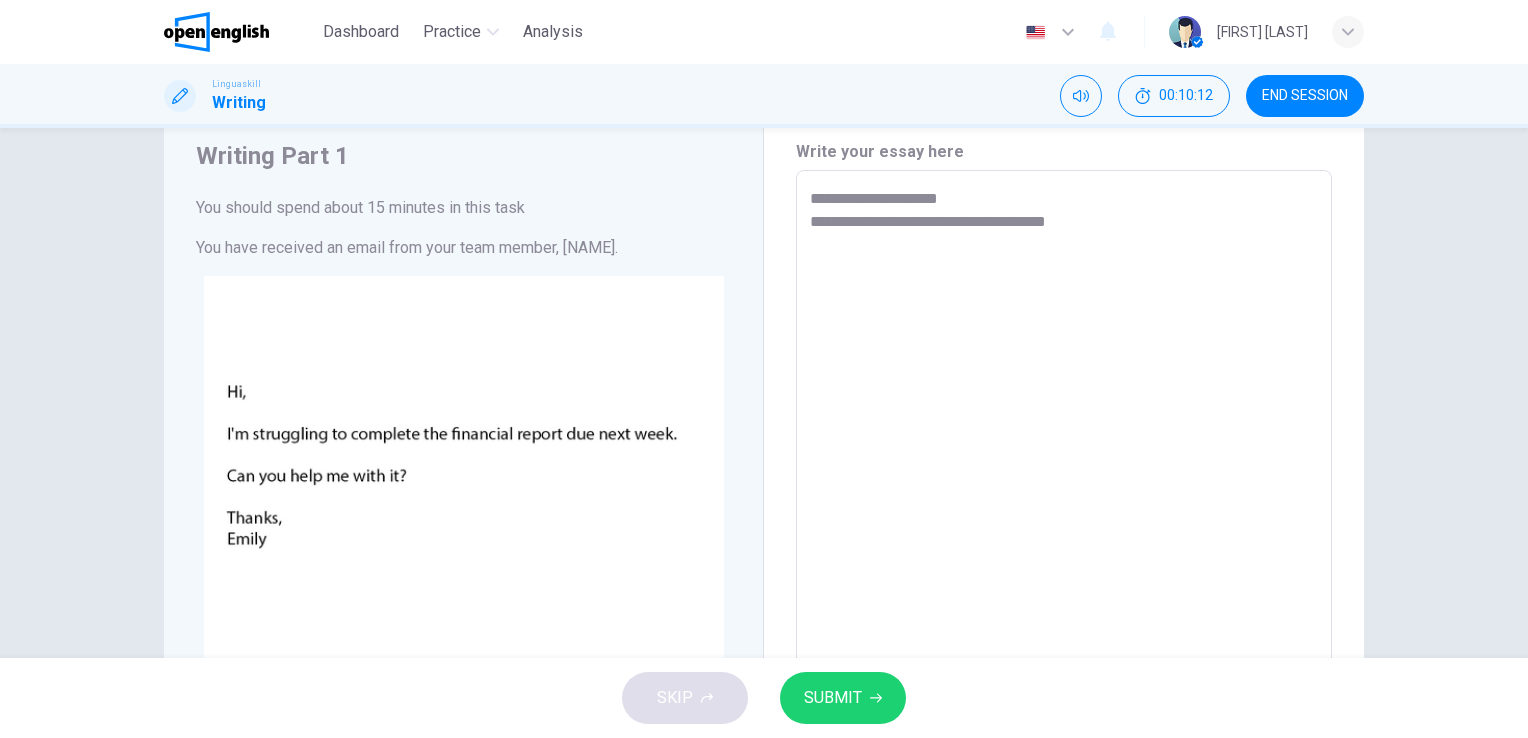 type on "*" 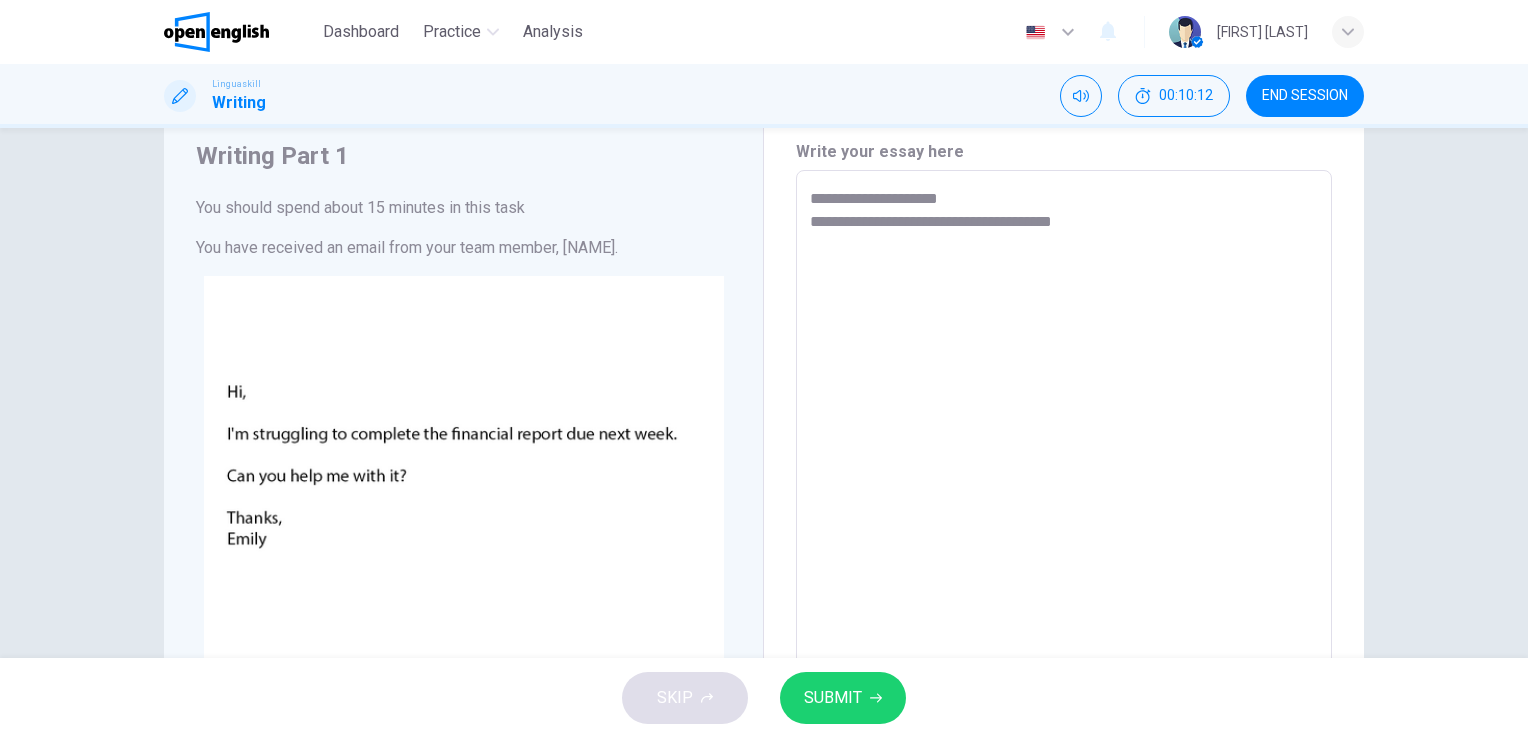 type on "*" 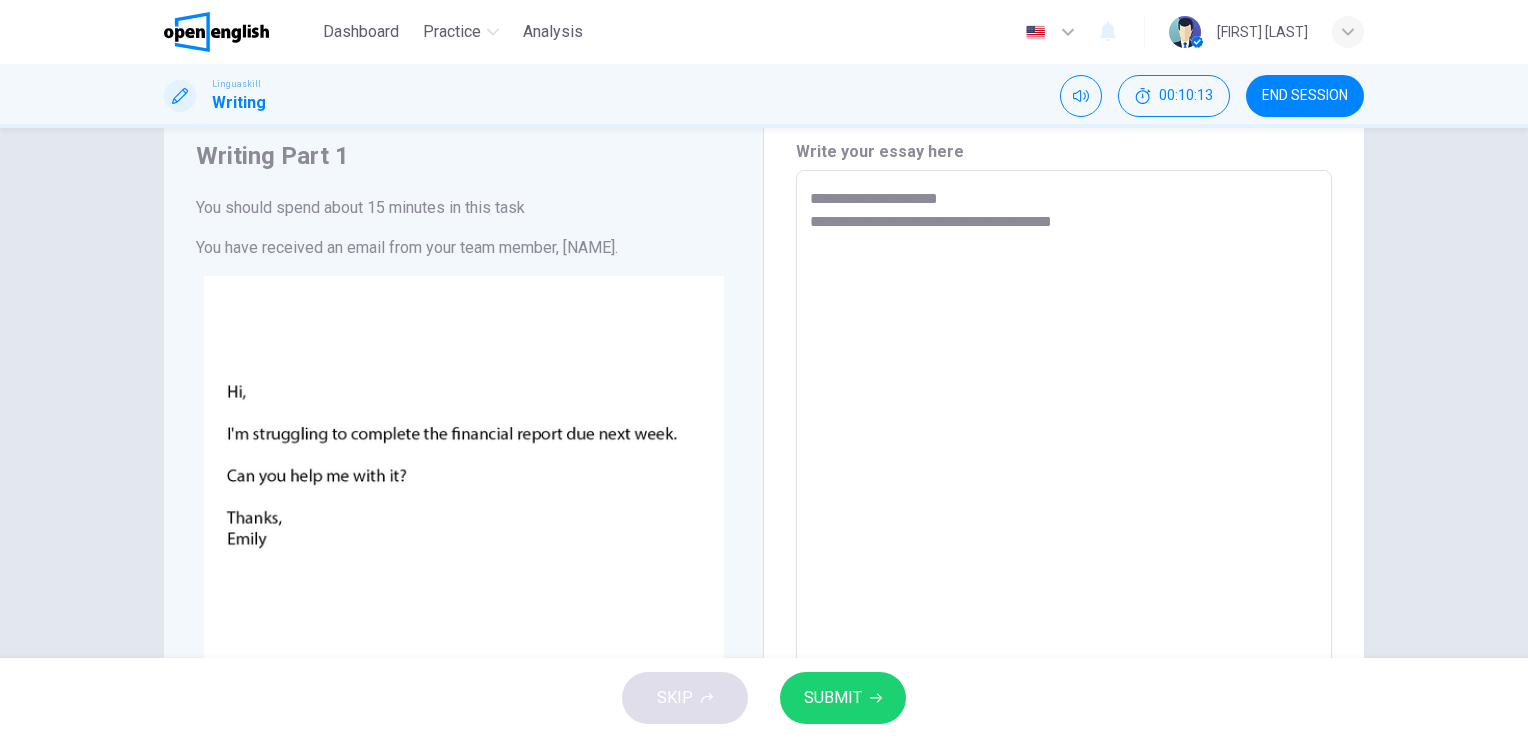 type on "**********" 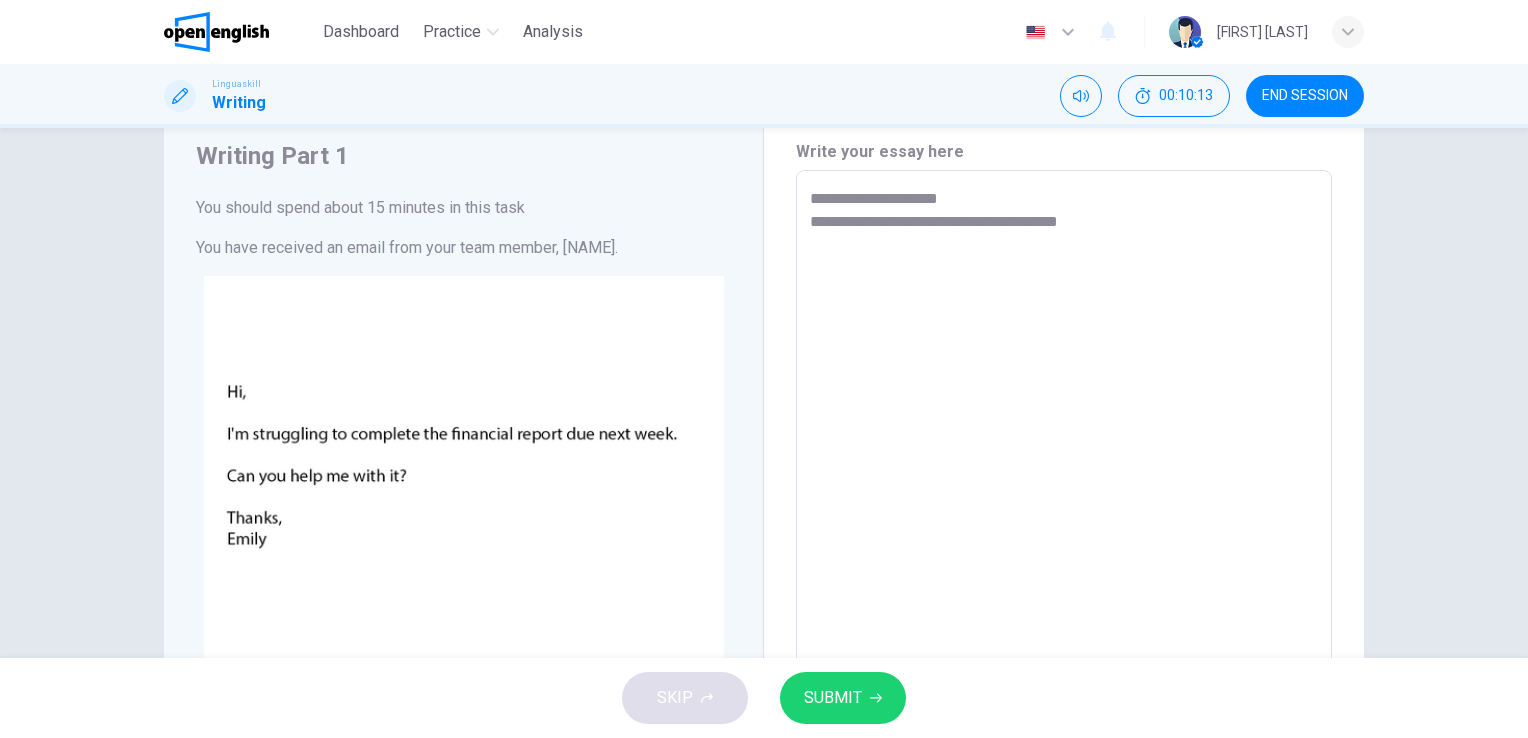 type on "**********" 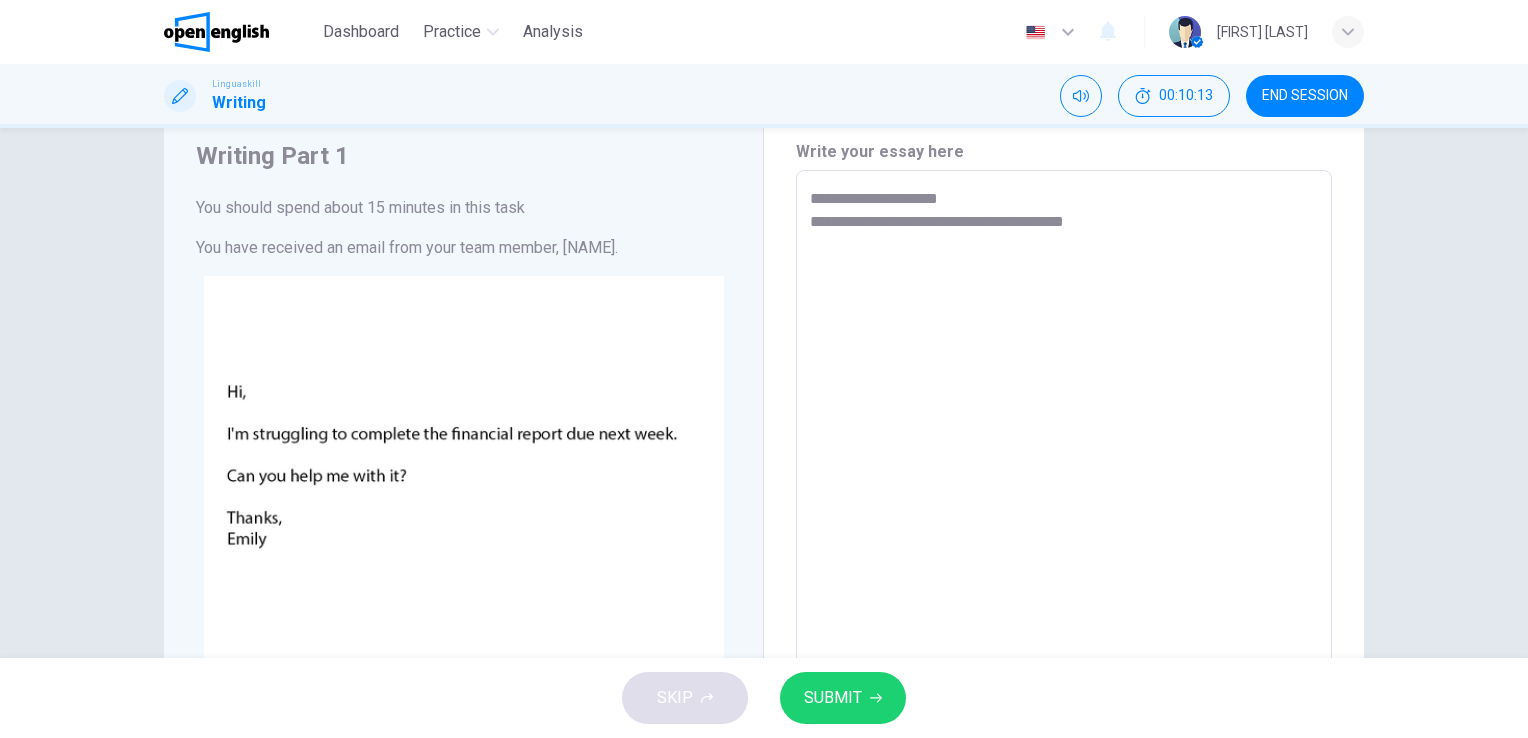 type on "*" 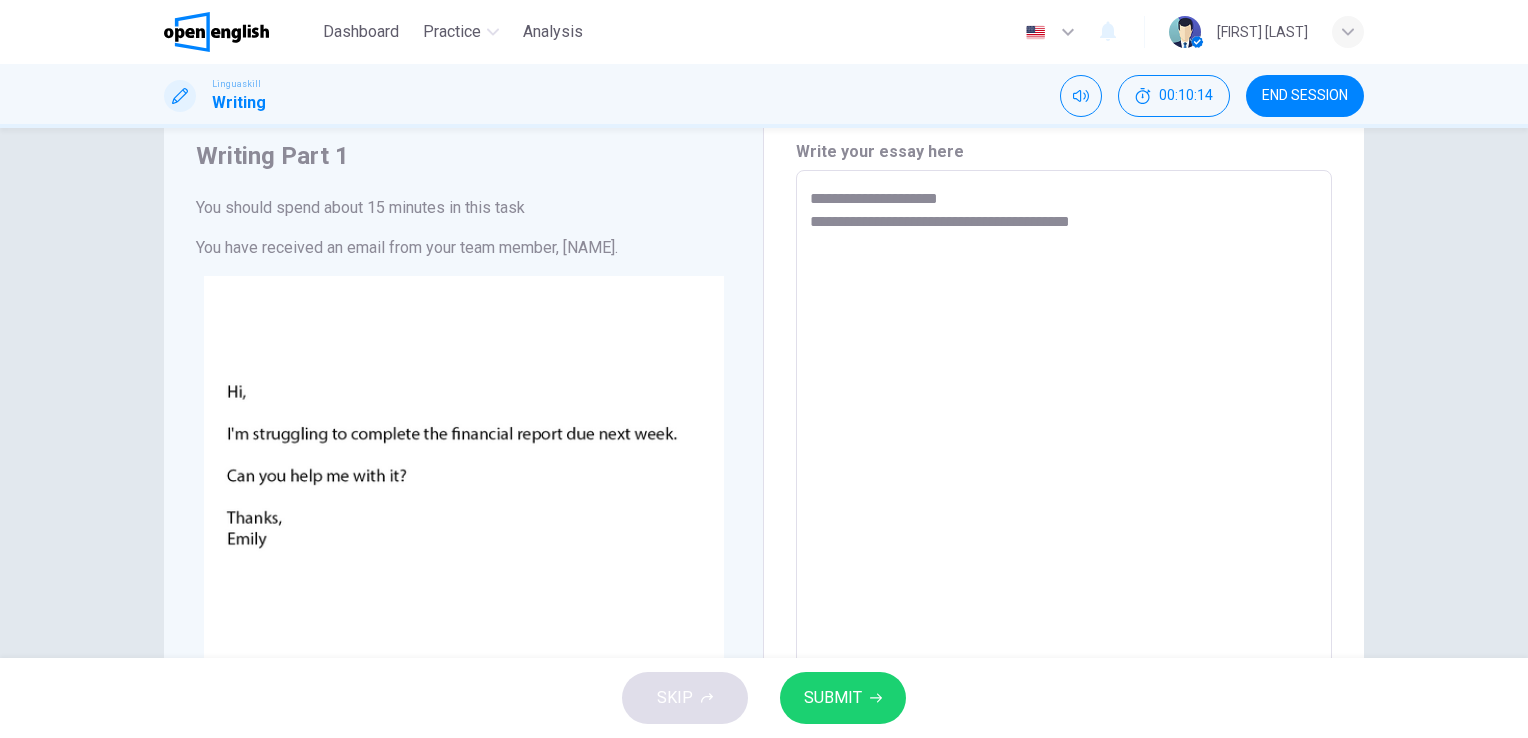 type on "**********" 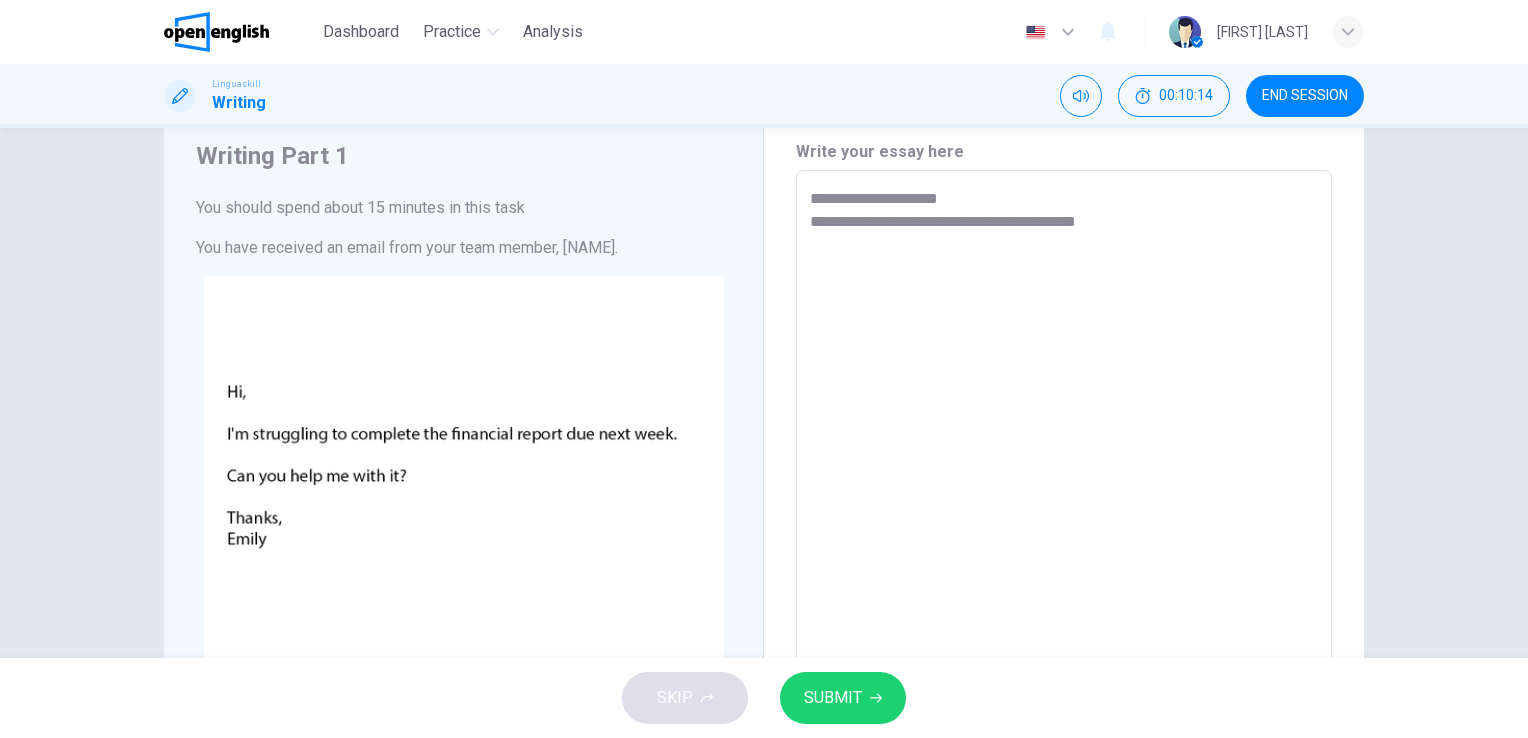 type on "*" 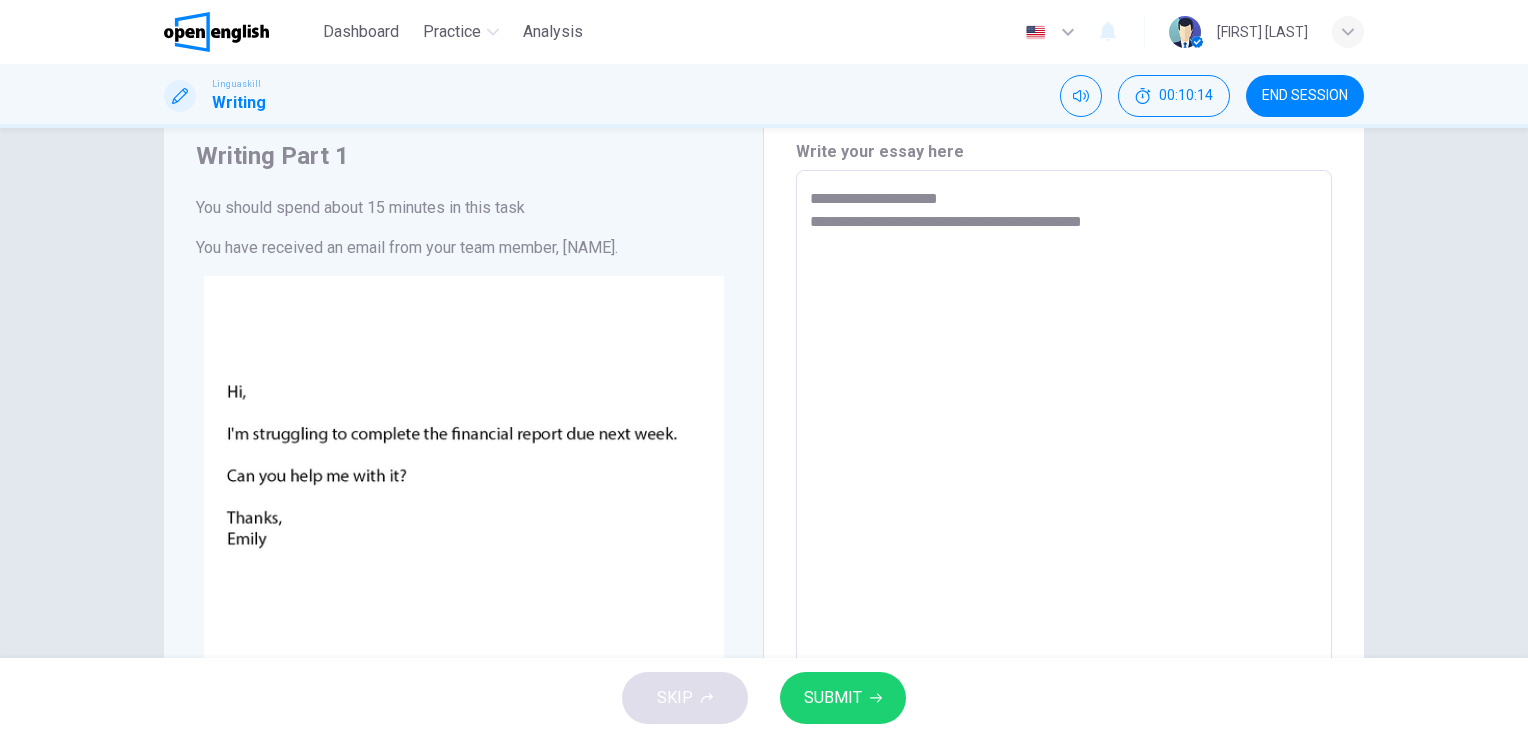 type on "*" 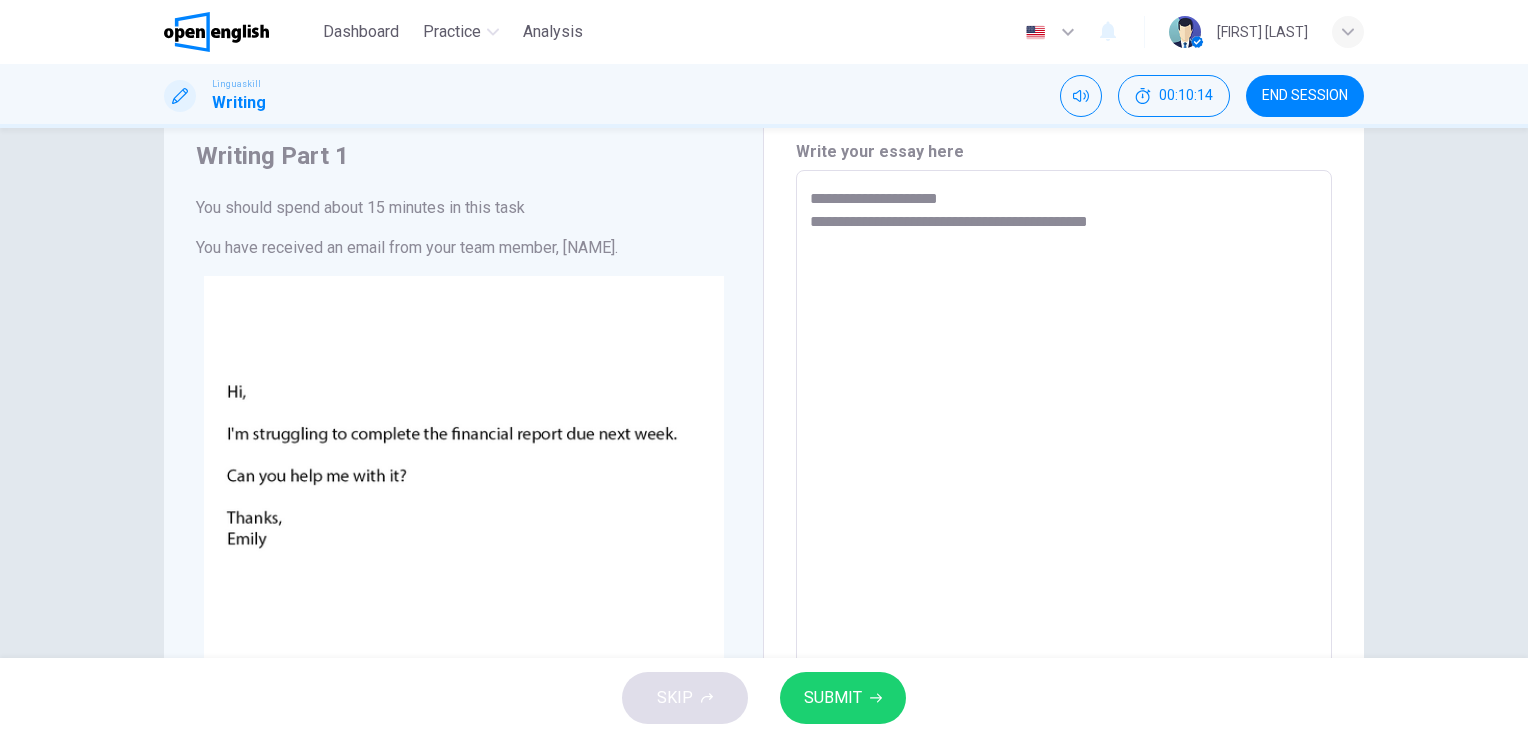 type on "*" 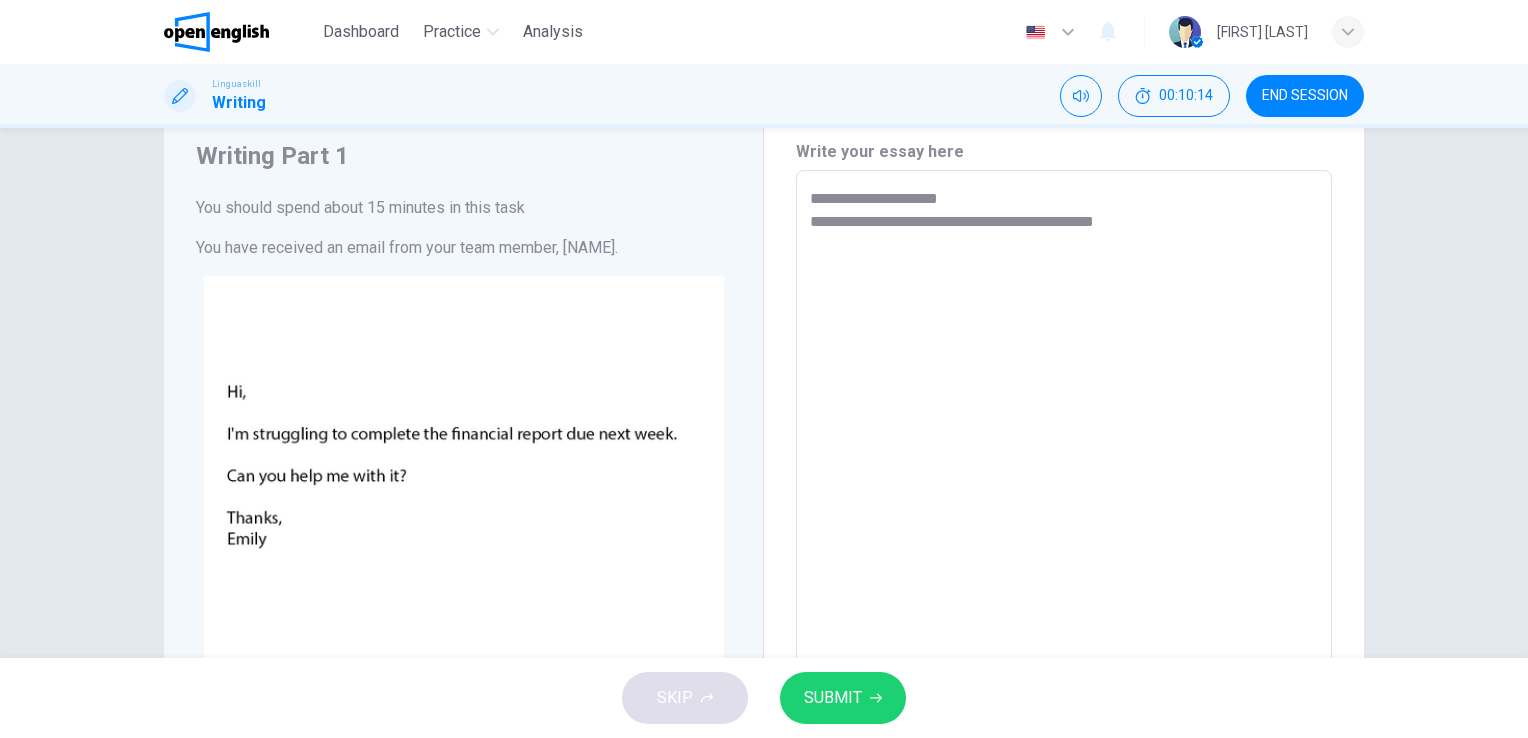 type on "*" 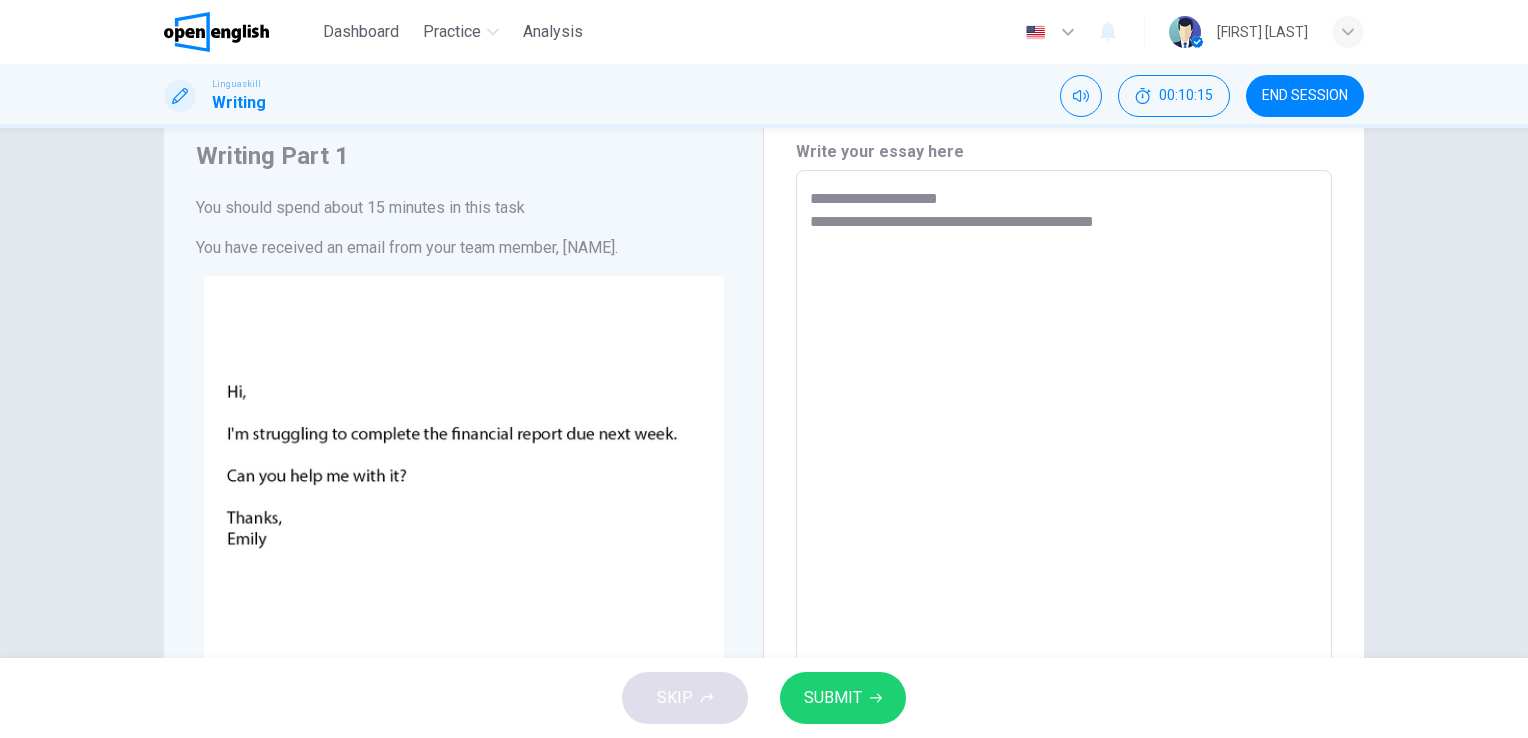 type on "**********" 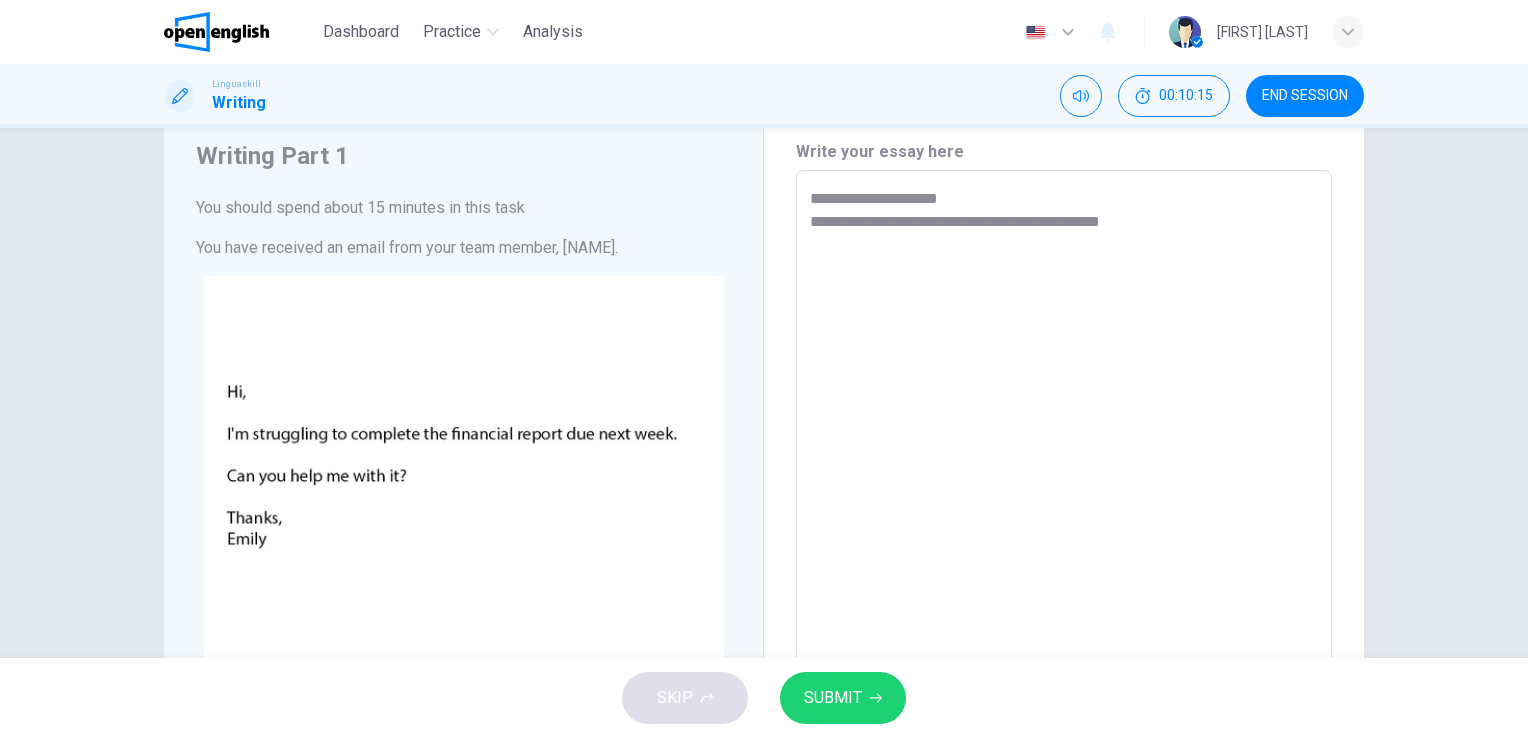type on "**********" 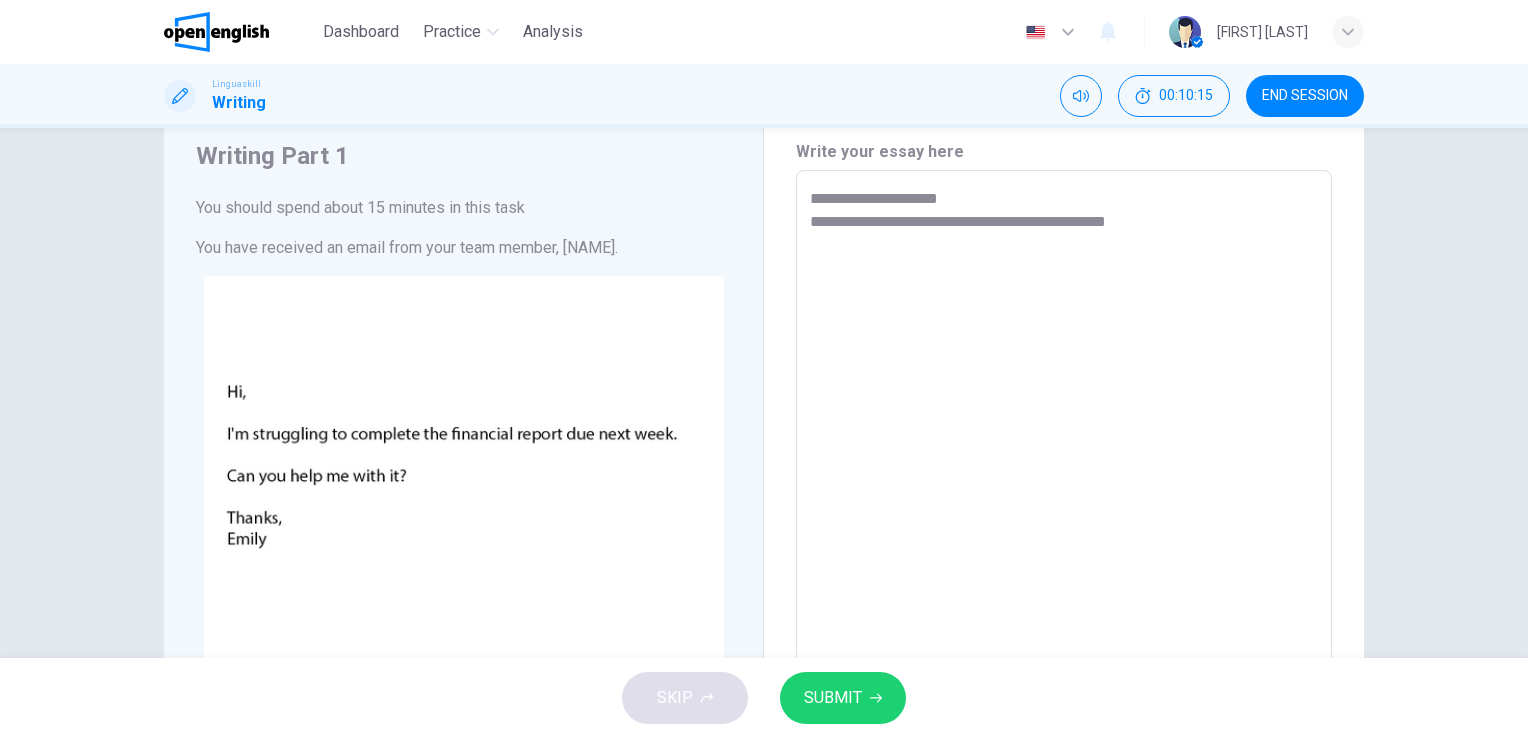 type on "*" 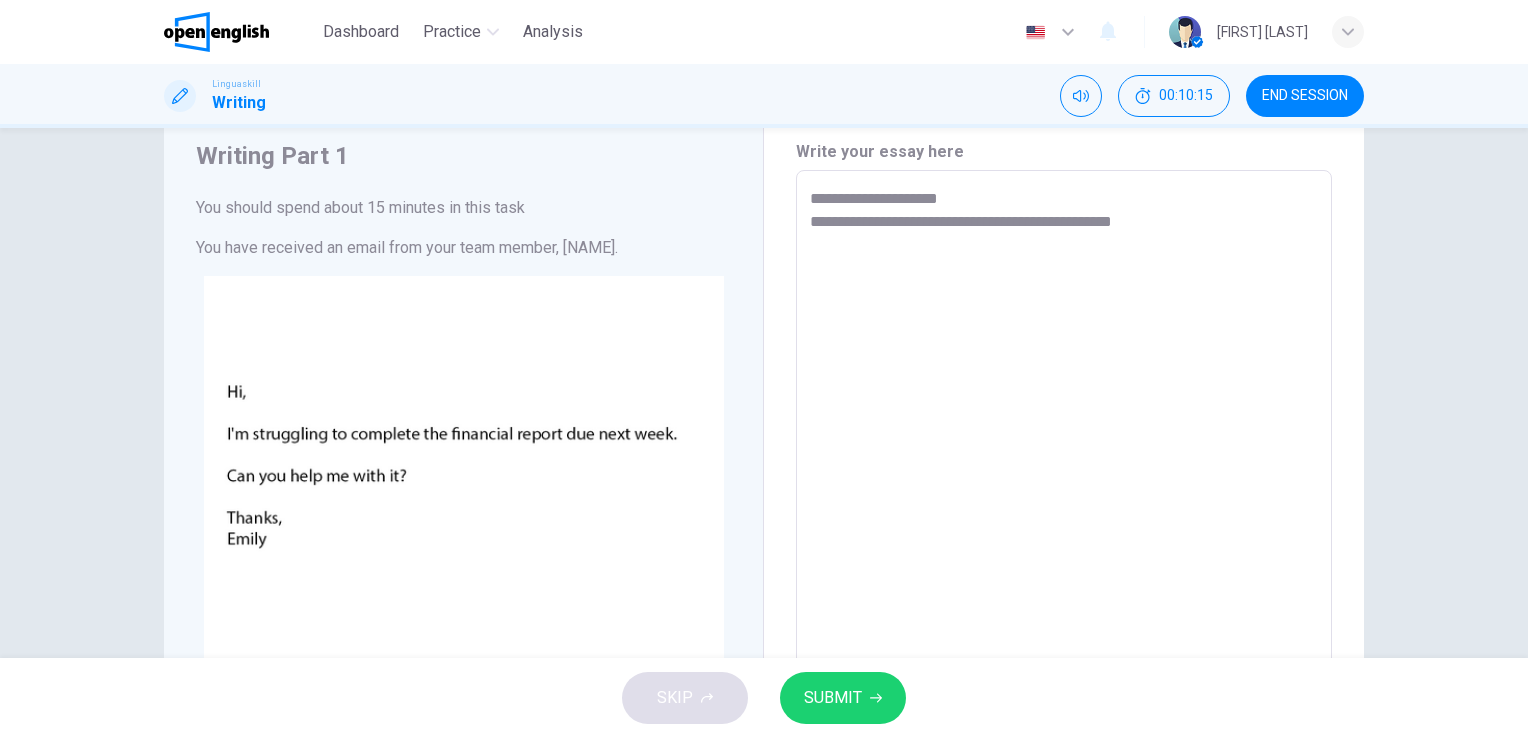type on "*" 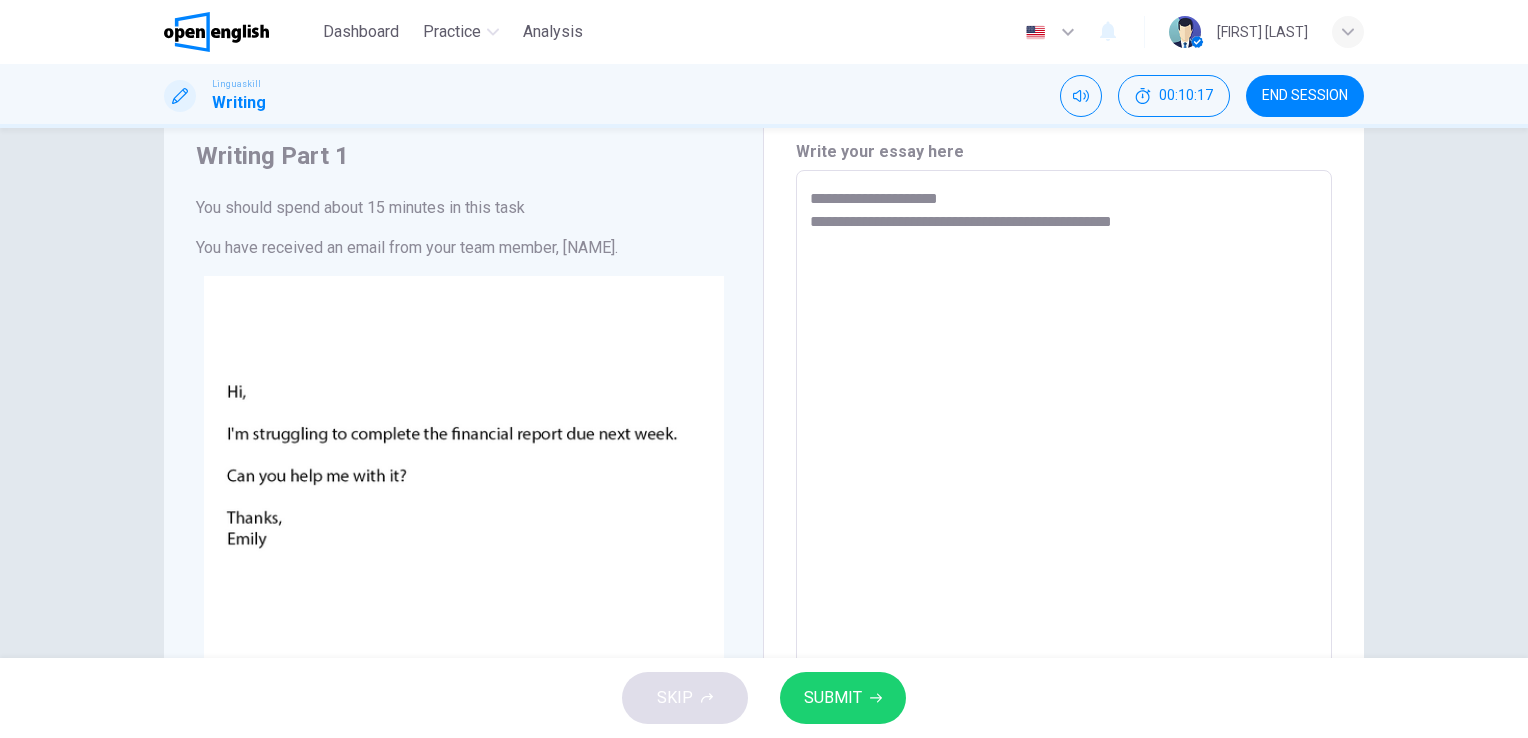 type on "**********" 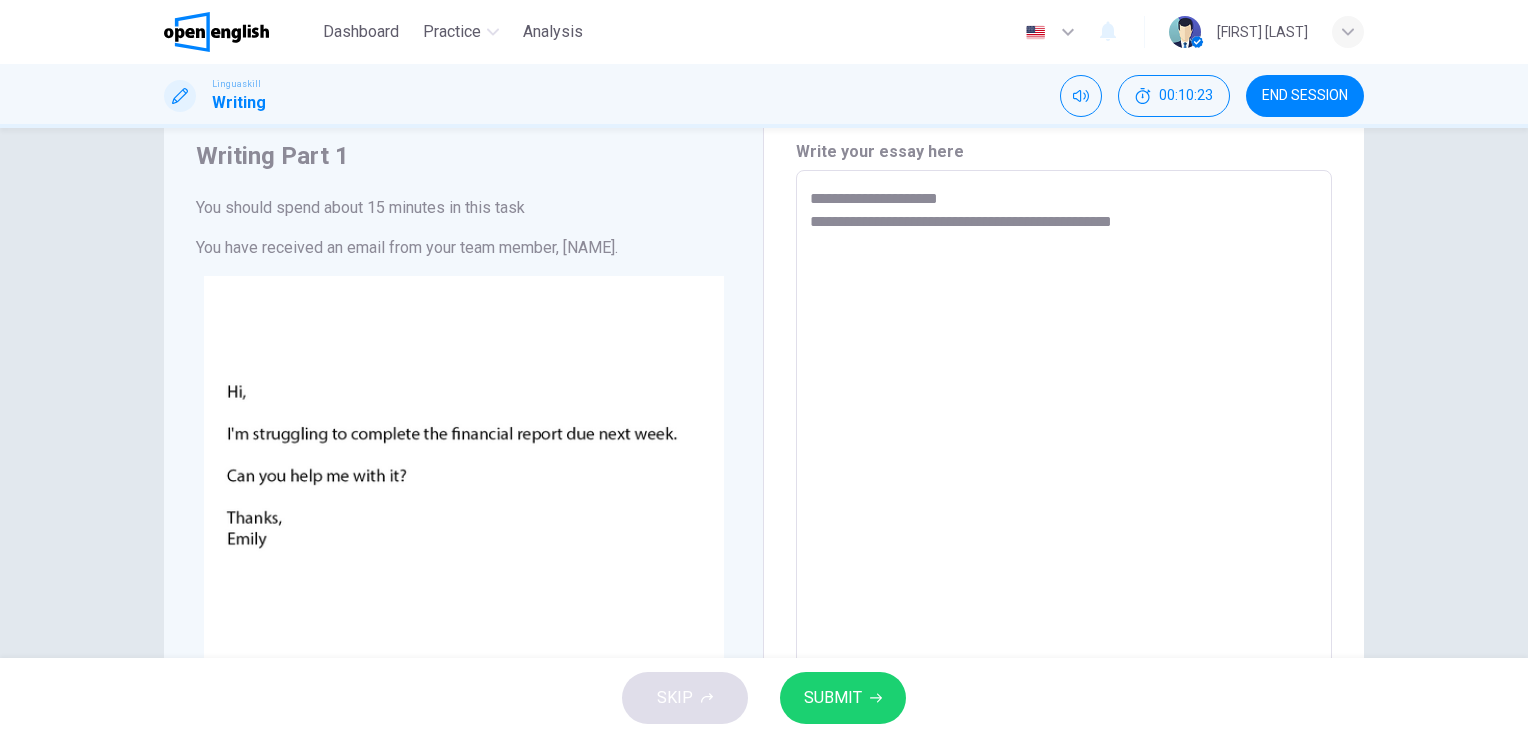 type on "*" 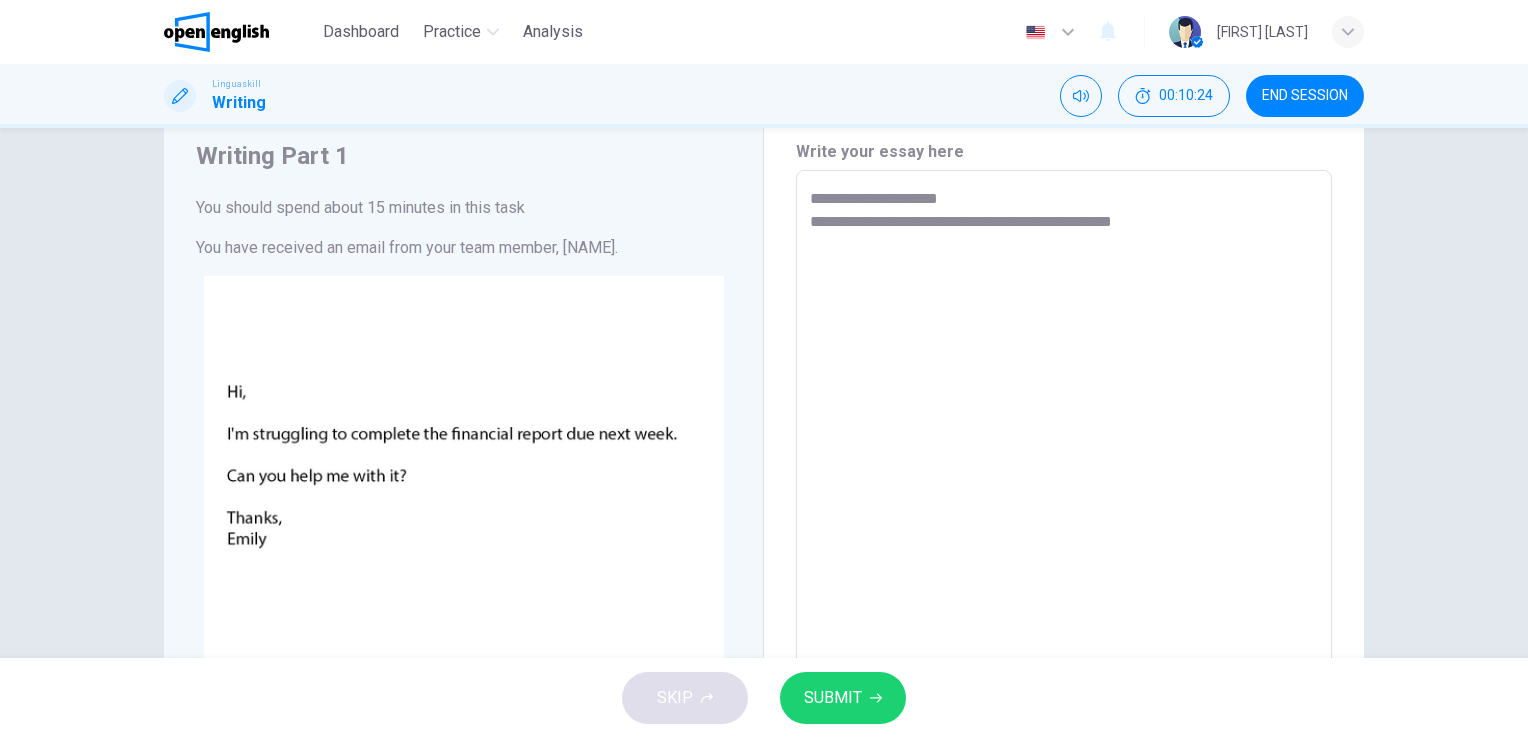 type 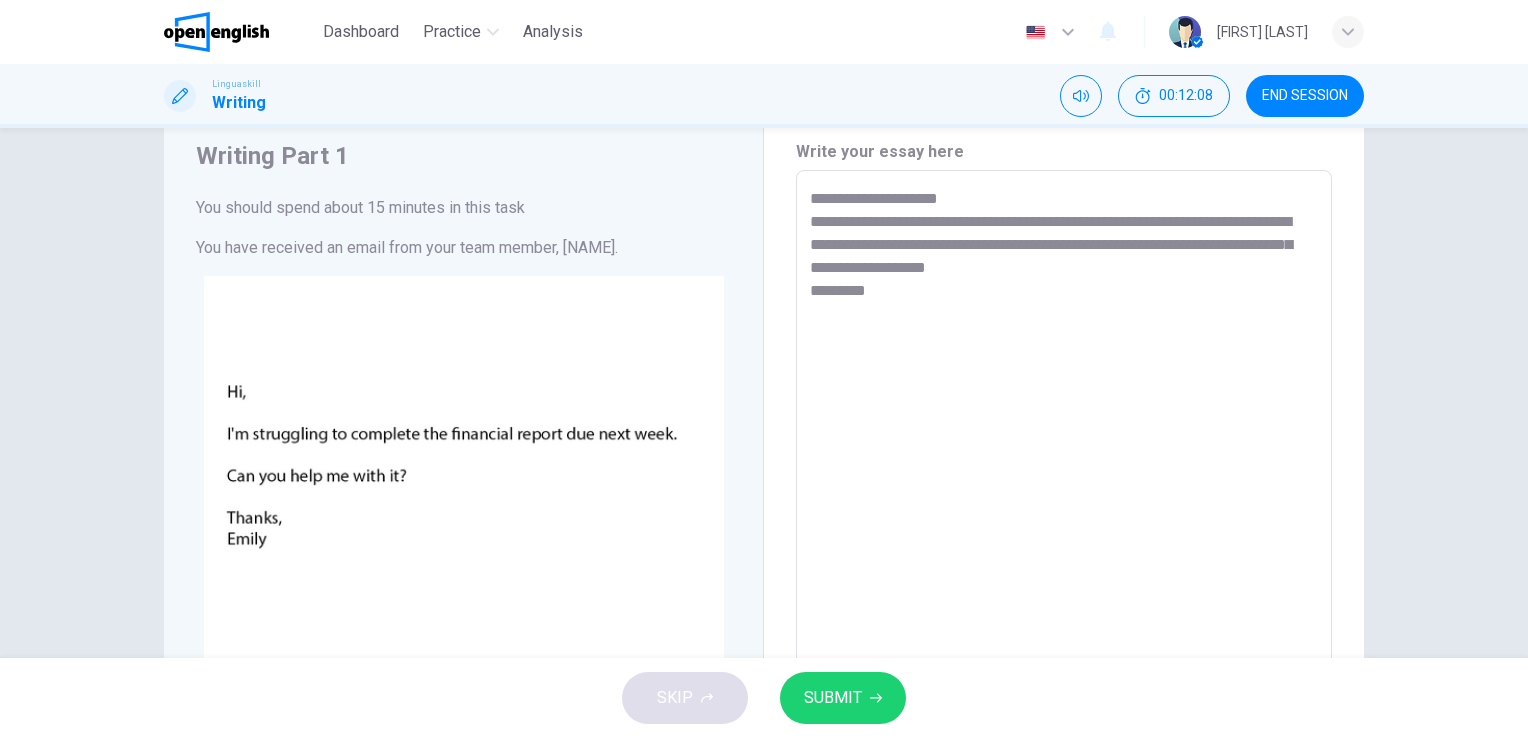 click on "**********" at bounding box center (1064, 543) 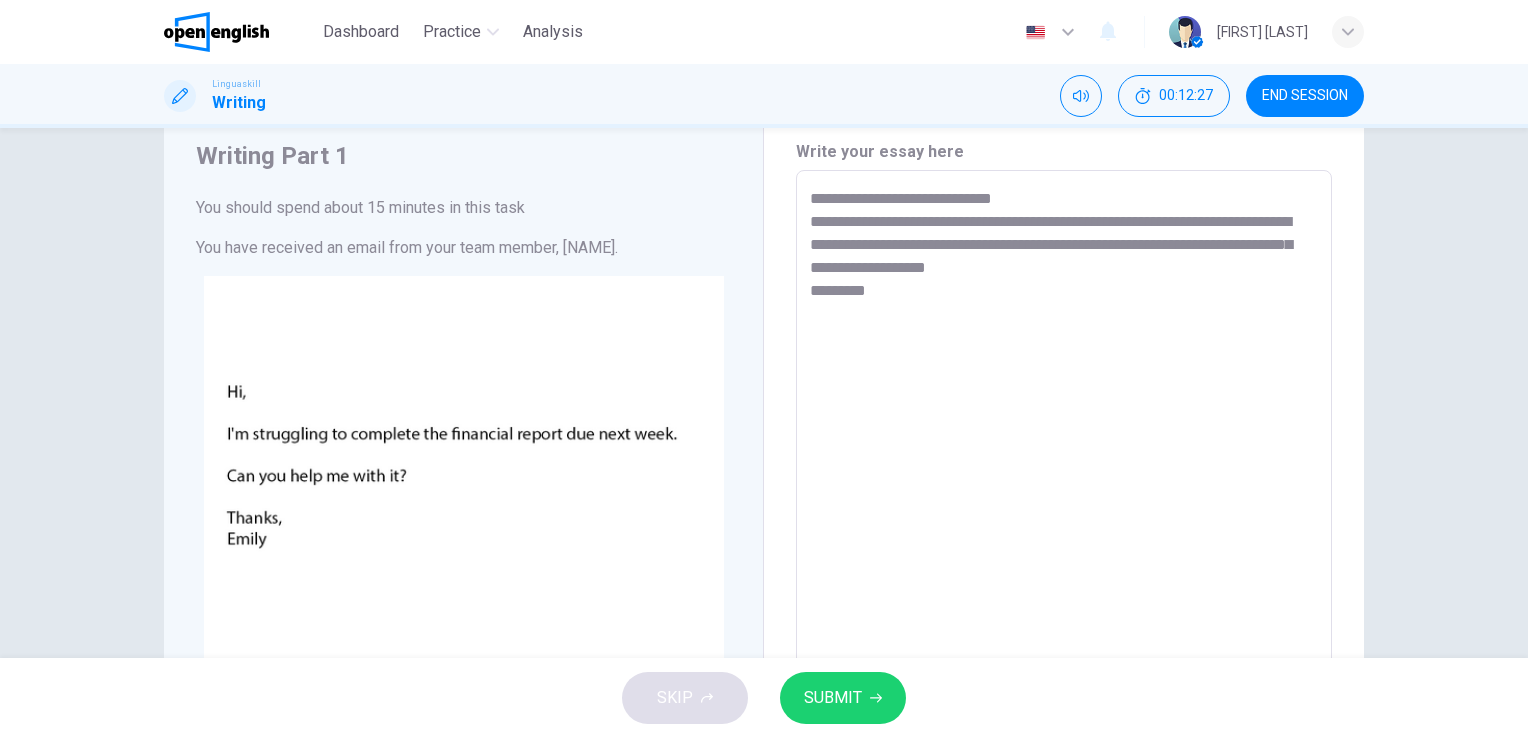click on "**********" at bounding box center [1064, 543] 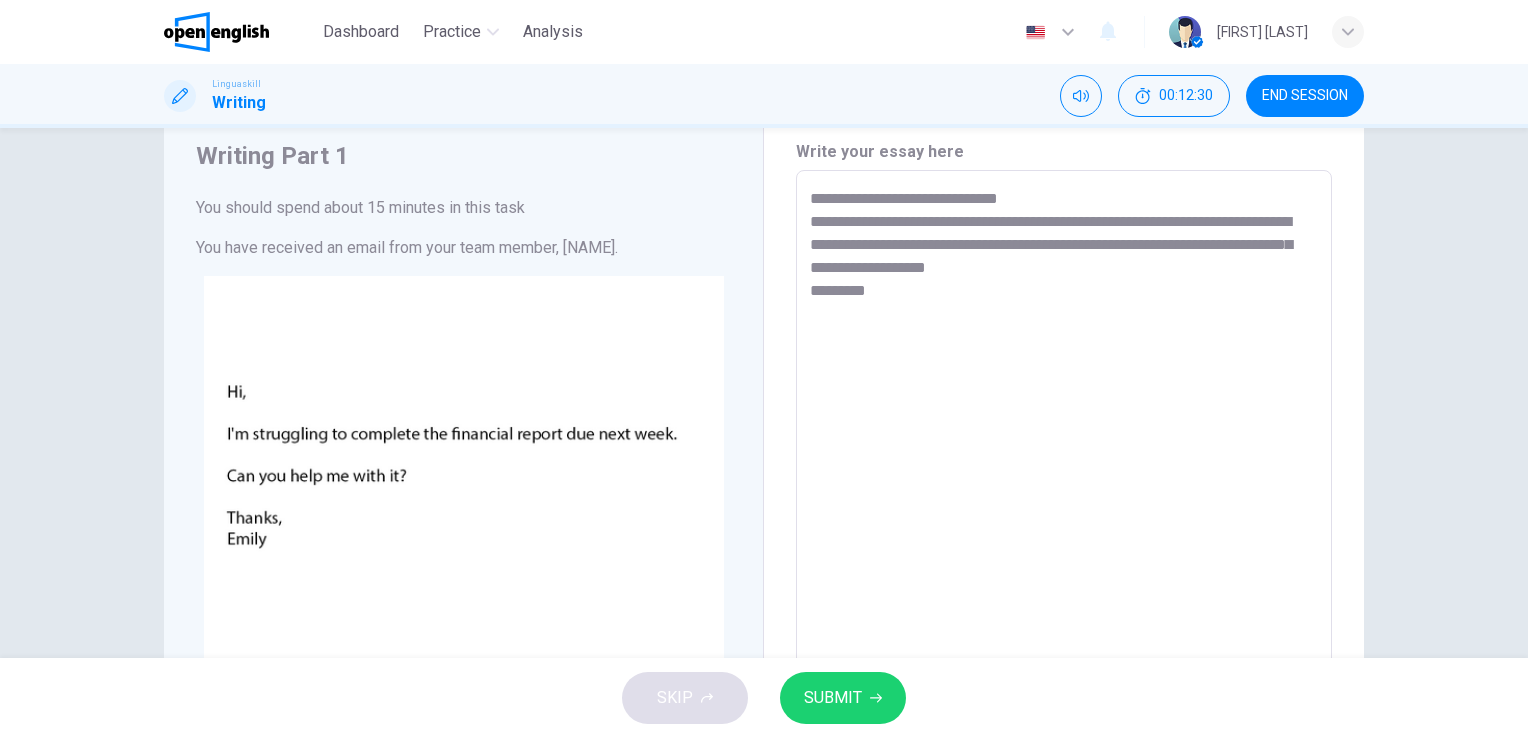 click on "**********" at bounding box center [1064, 543] 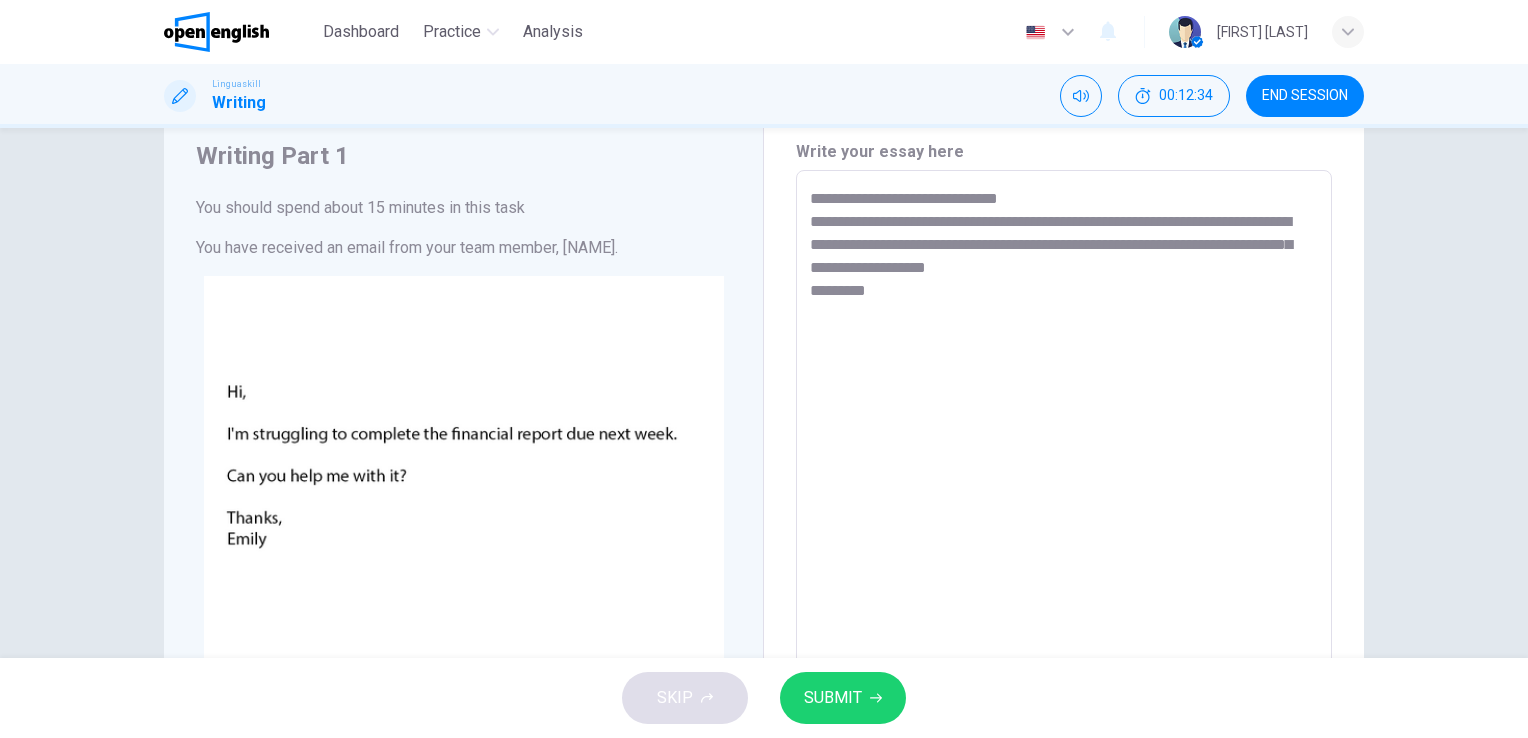 click on "SUBMIT" at bounding box center [843, 698] 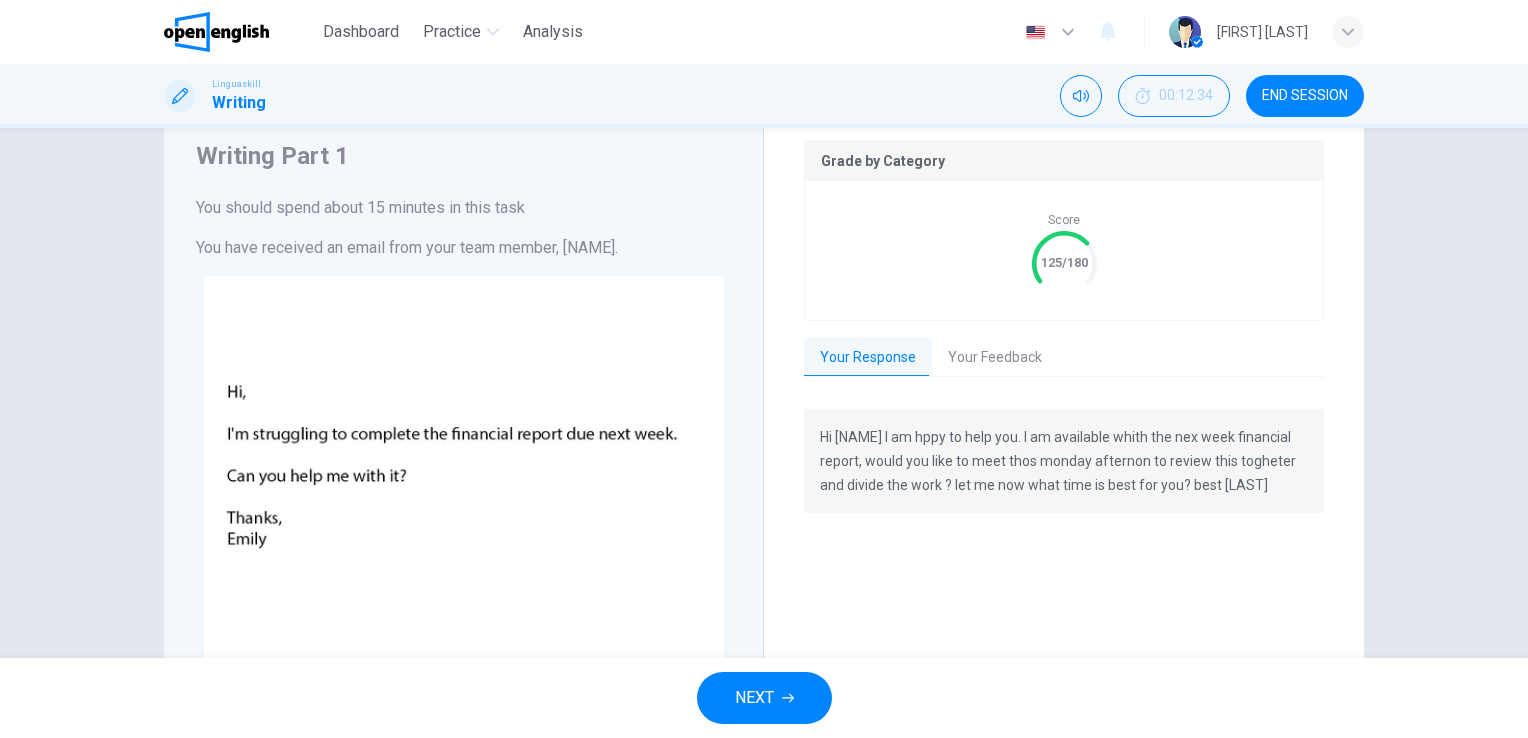 click on "Your Feedback" at bounding box center (995, 358) 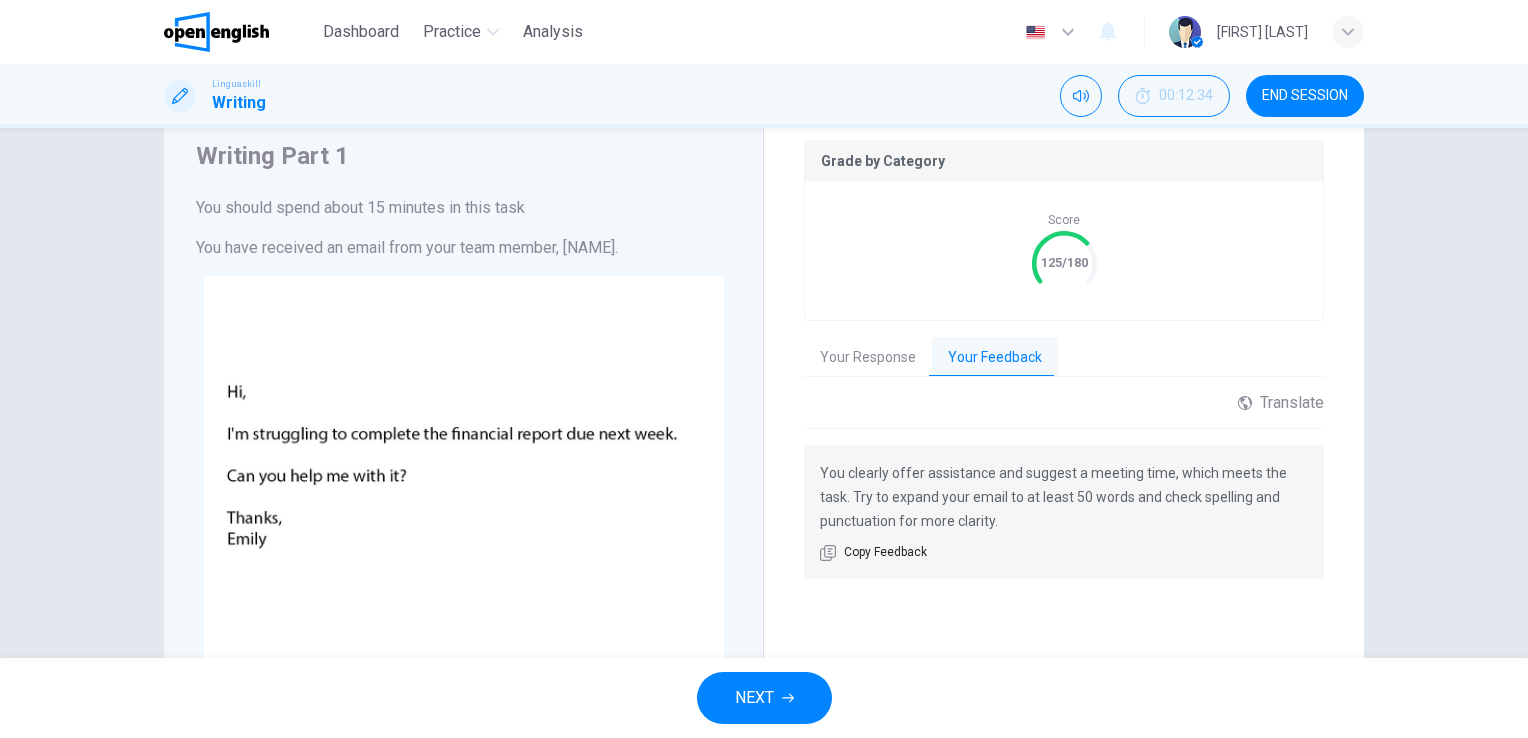 click on "Your Response" at bounding box center (868, 358) 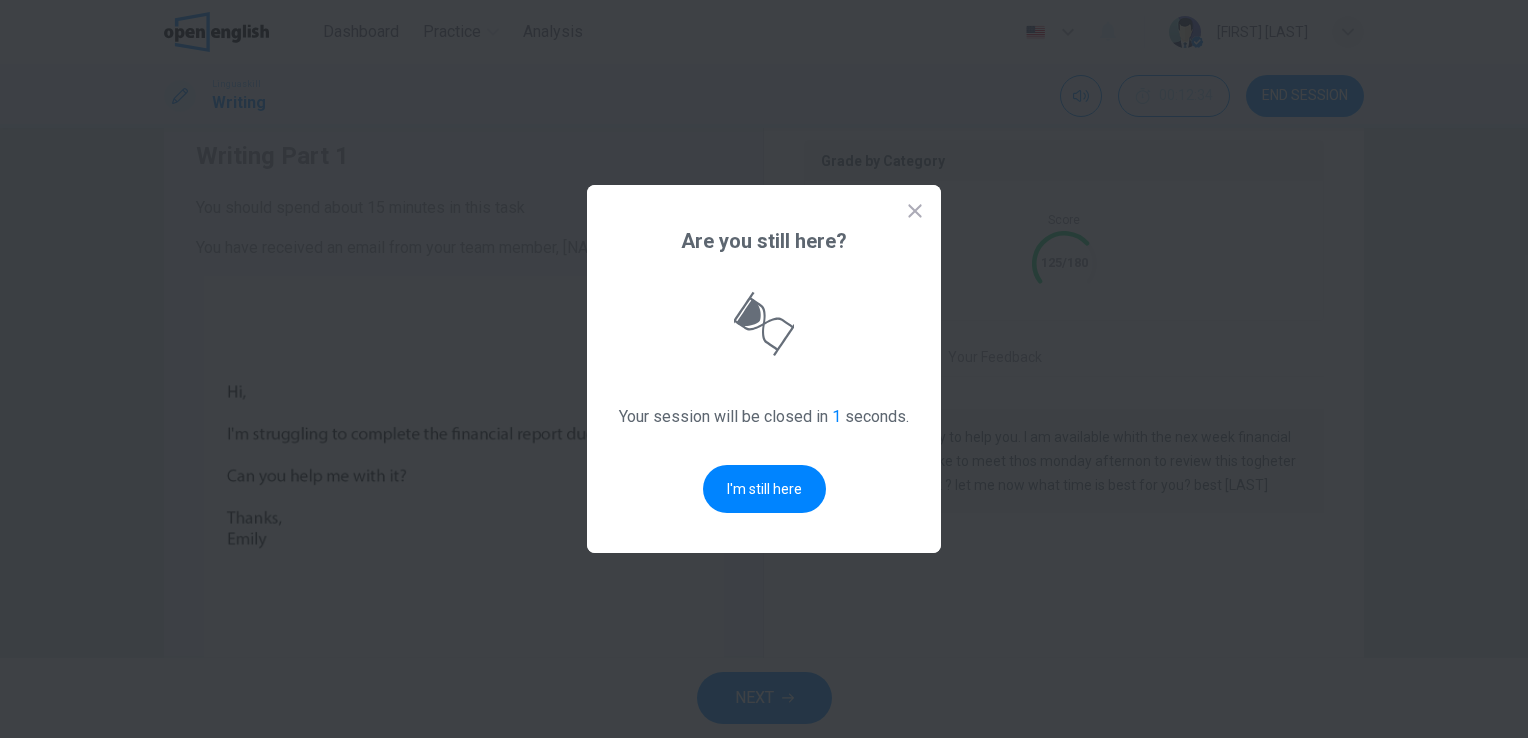 scroll, scrollTop: 0, scrollLeft: 0, axis: both 